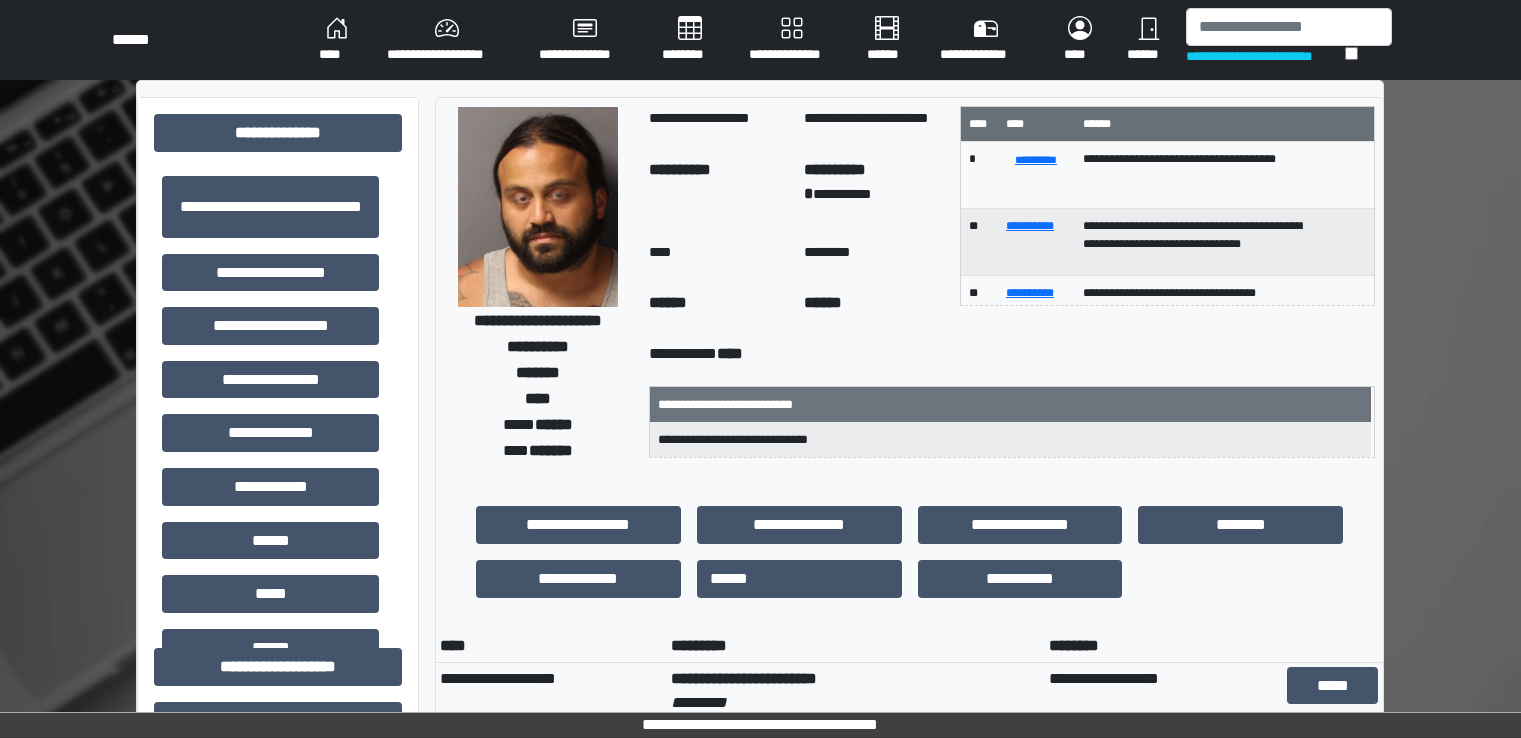 scroll, scrollTop: 0, scrollLeft: 0, axis: both 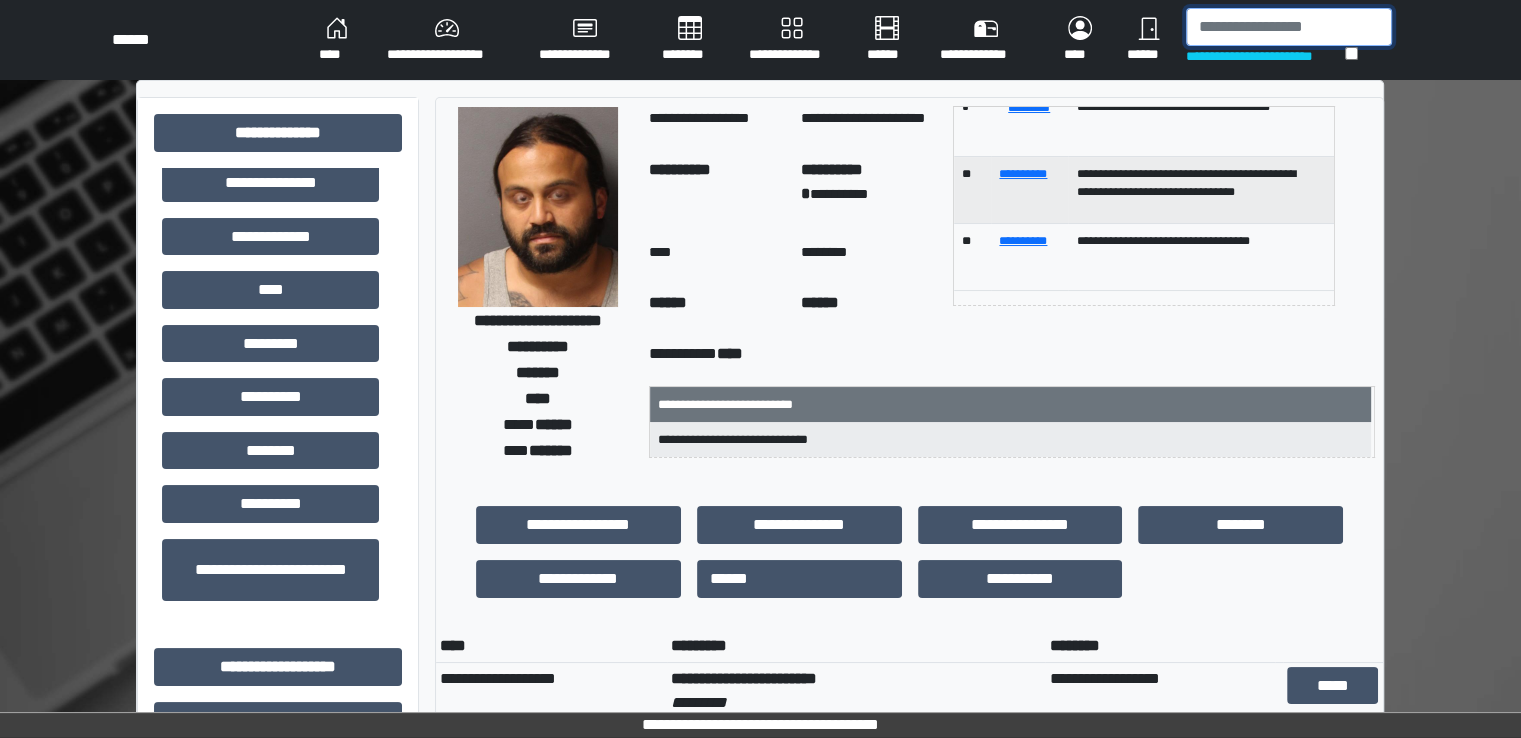 click at bounding box center [1289, 27] 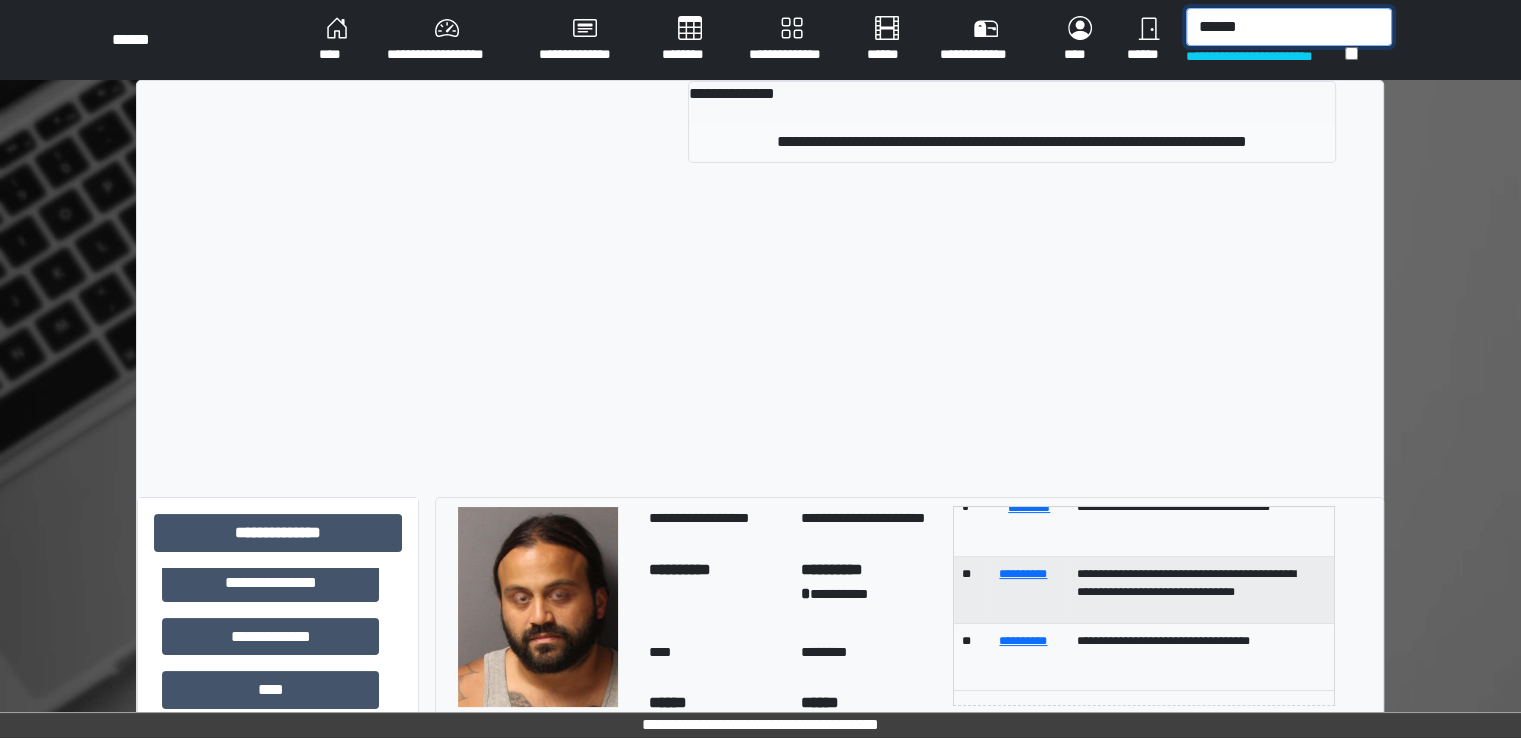 type on "******" 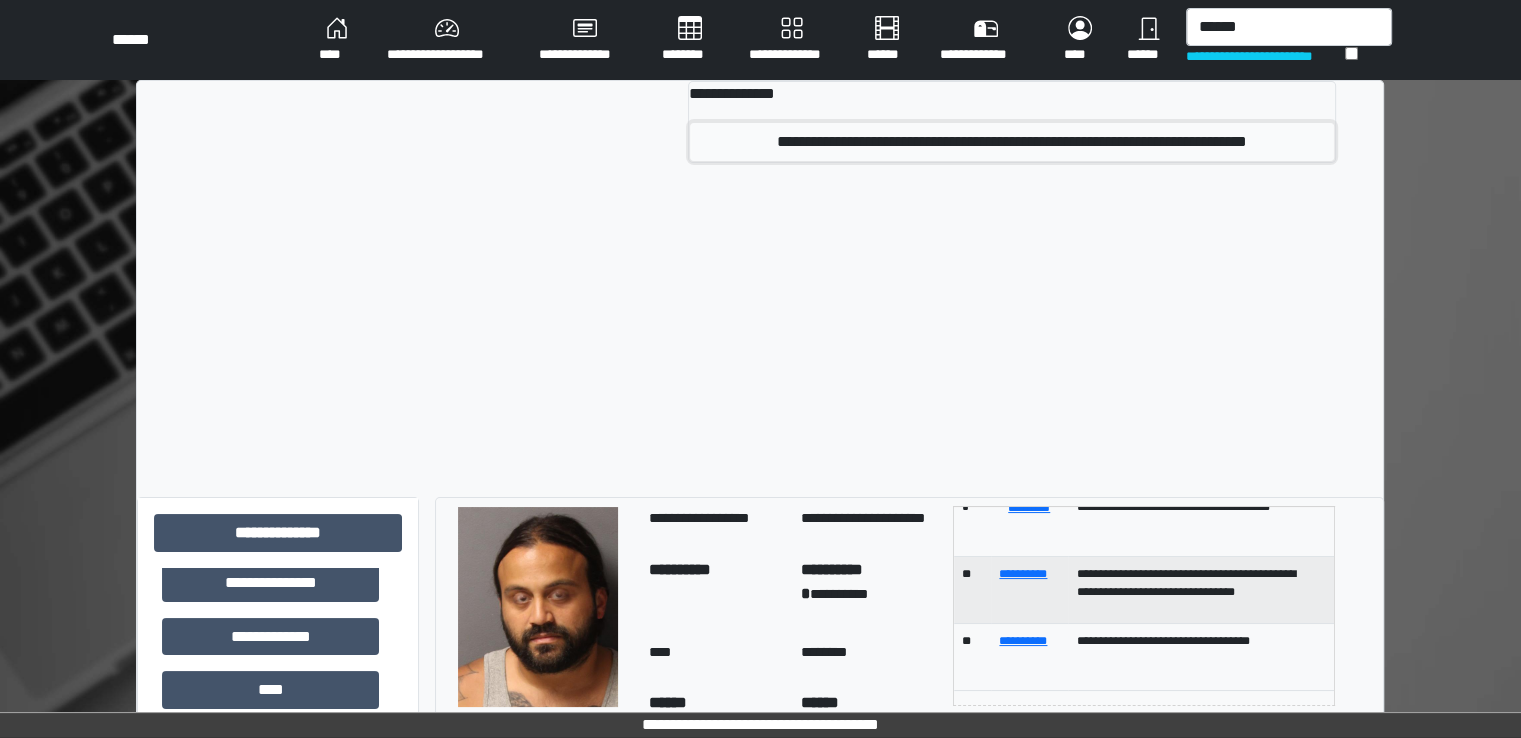 click on "**********" at bounding box center [1012, 142] 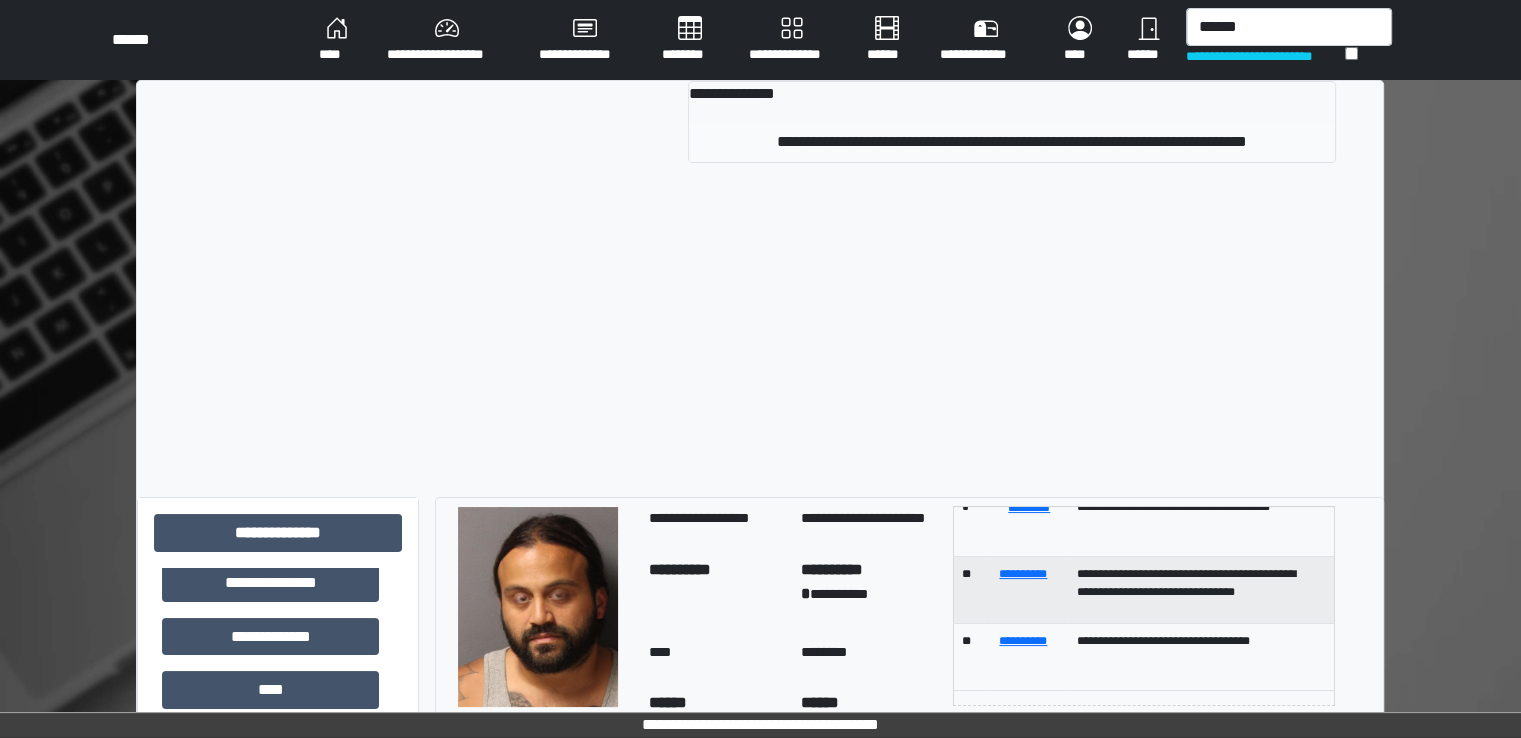 type 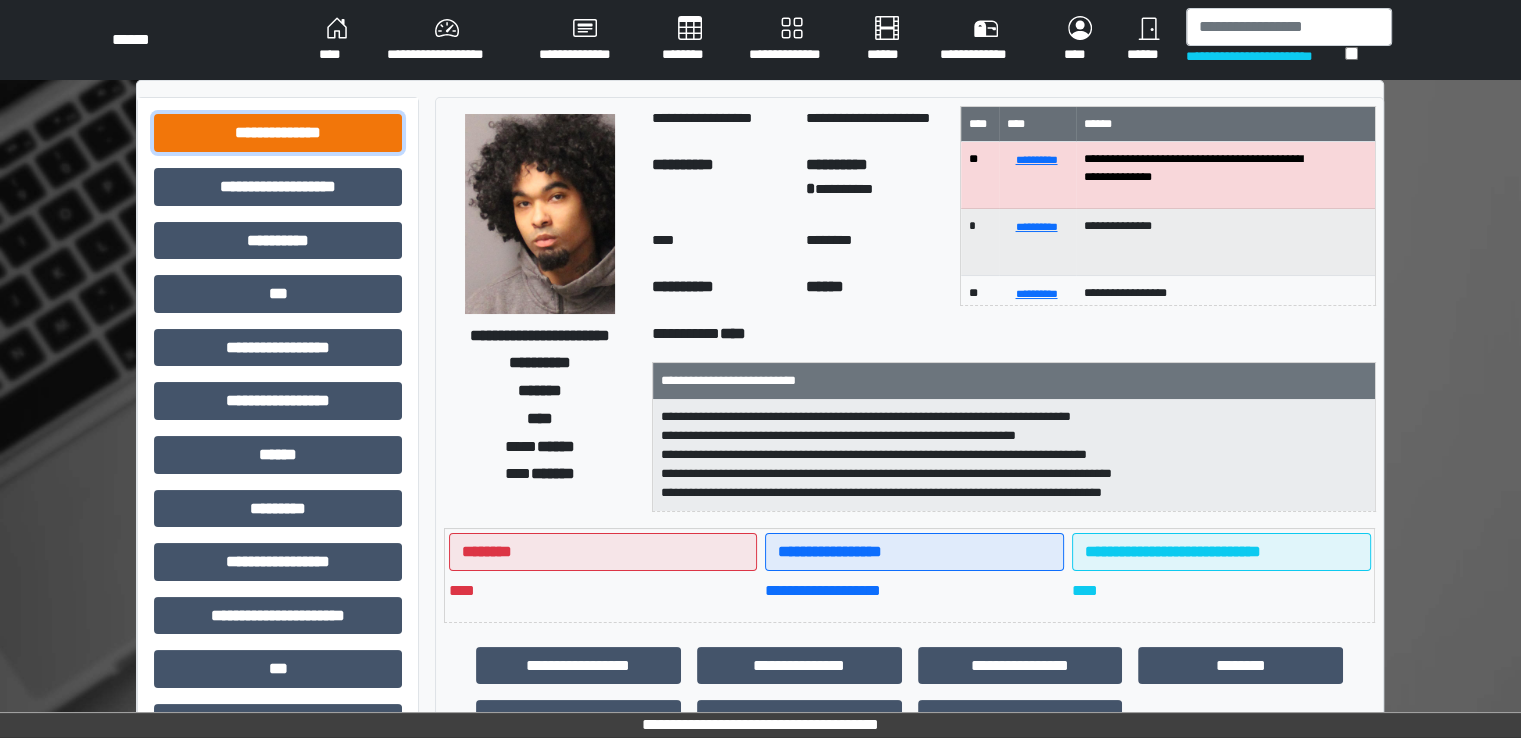 click on "**********" at bounding box center [278, 133] 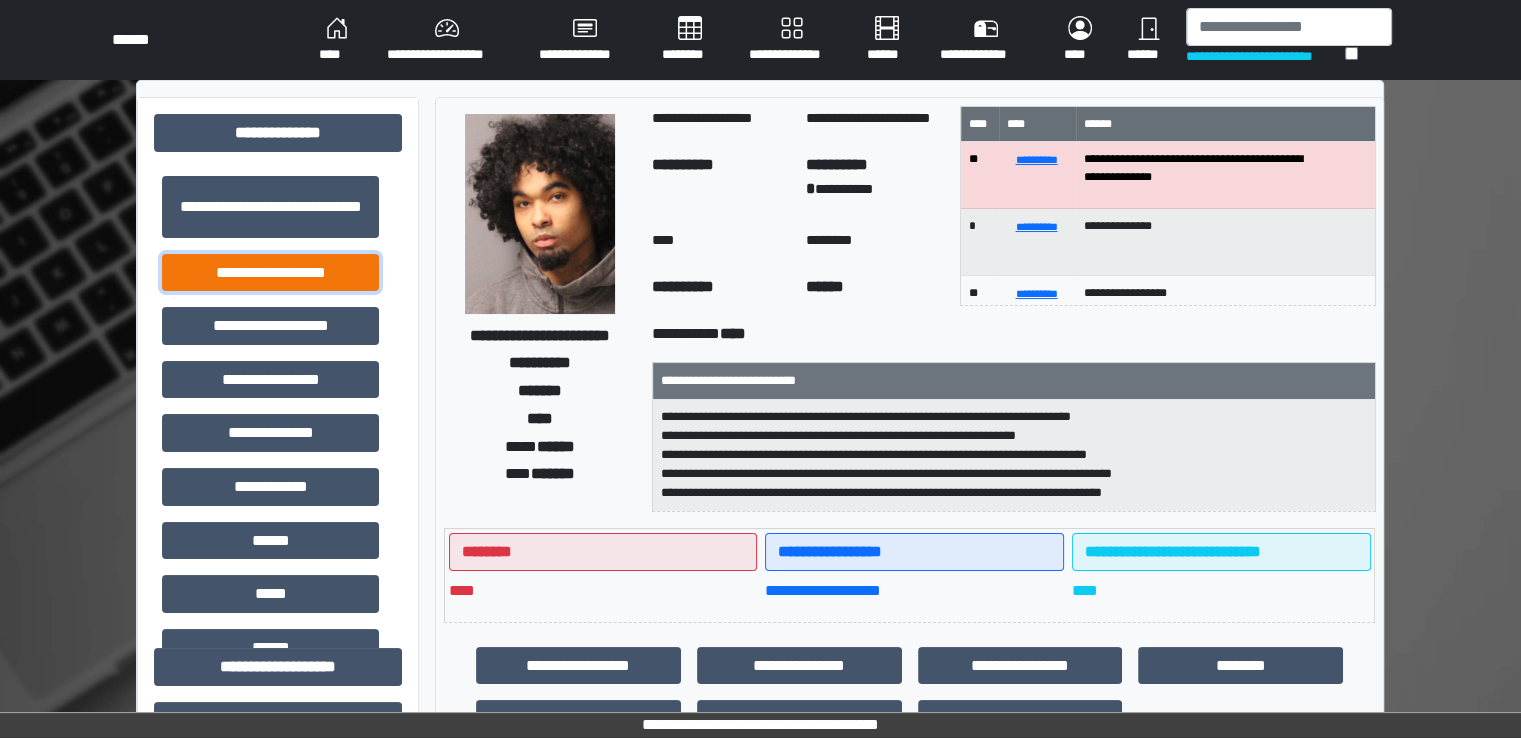 click on "**********" at bounding box center [270, 273] 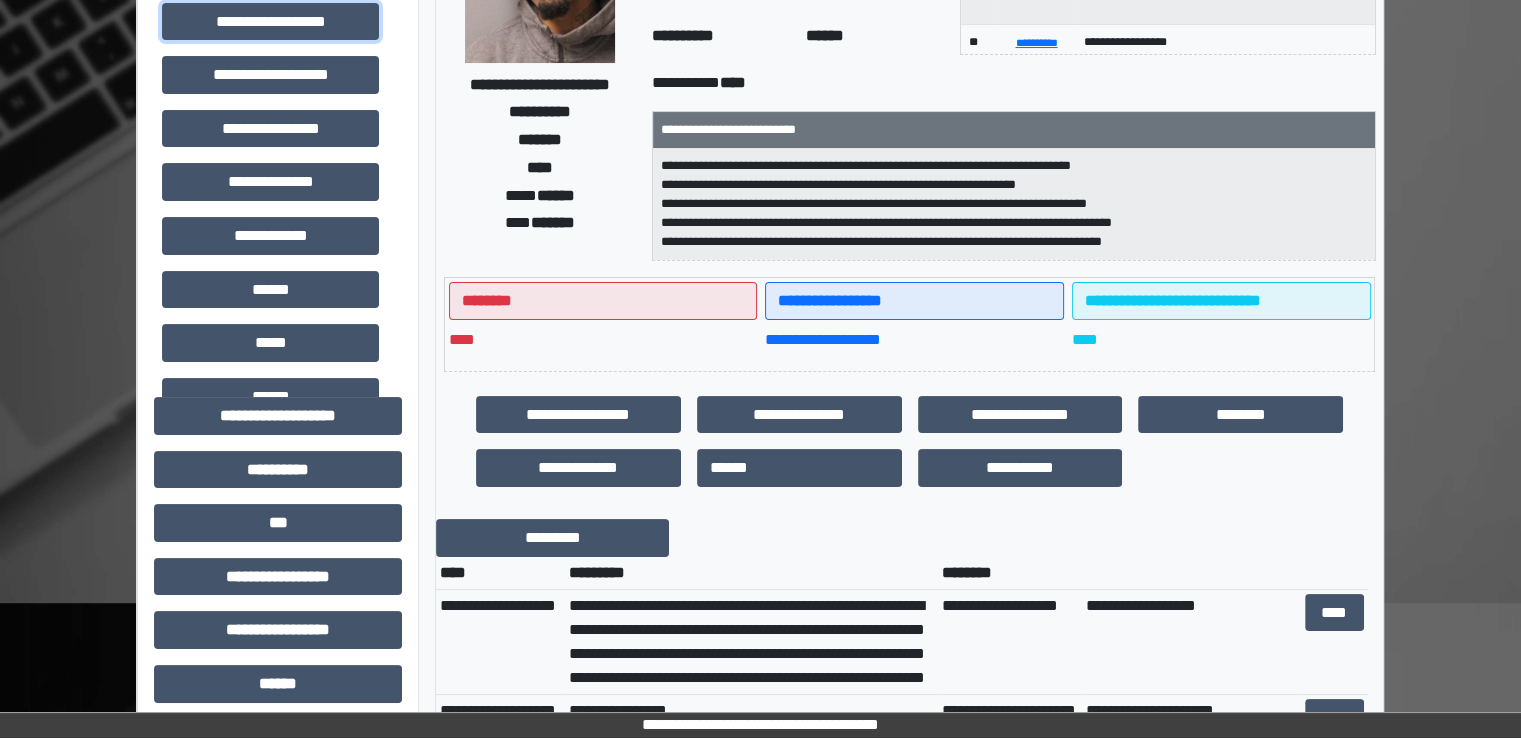 scroll, scrollTop: 300, scrollLeft: 0, axis: vertical 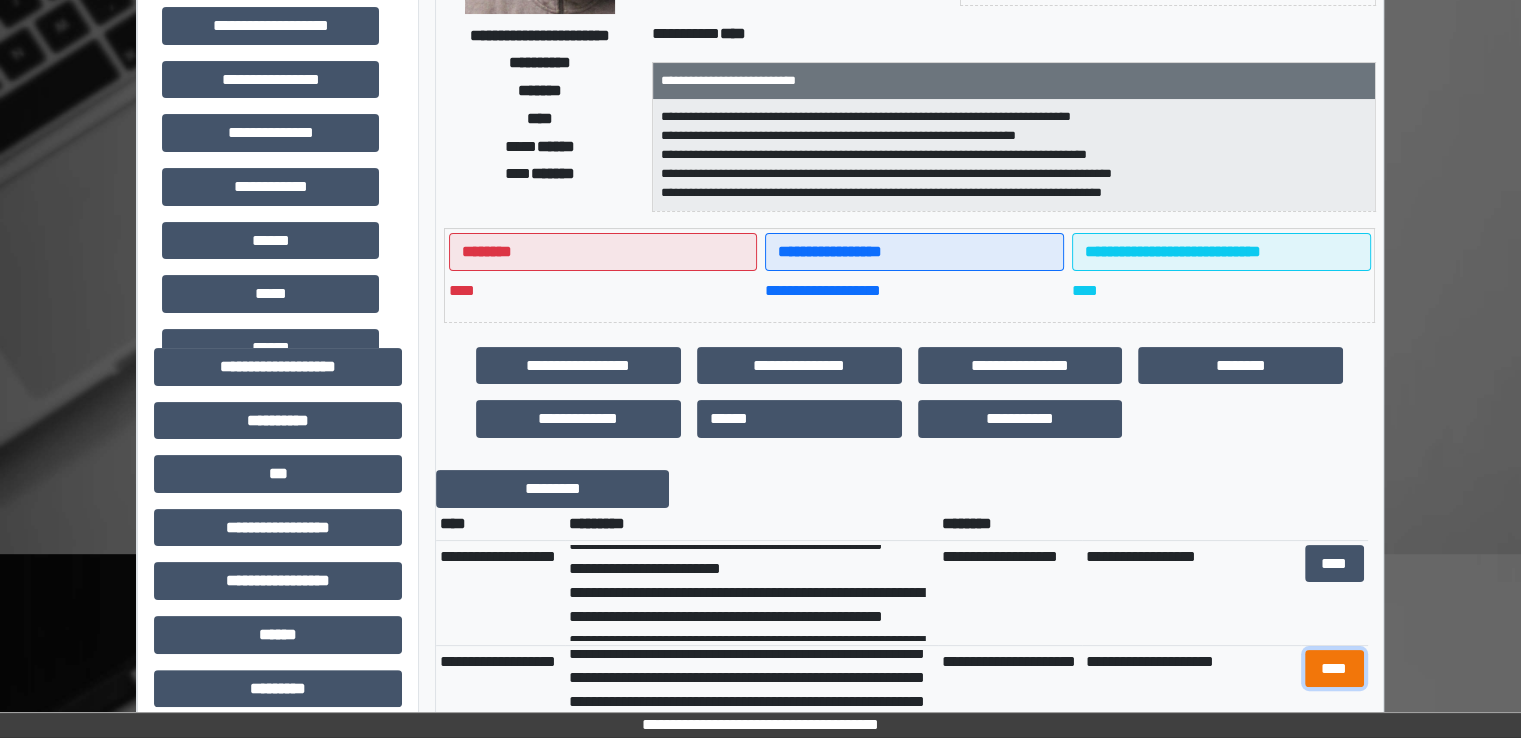 click on "****" at bounding box center (1334, 669) 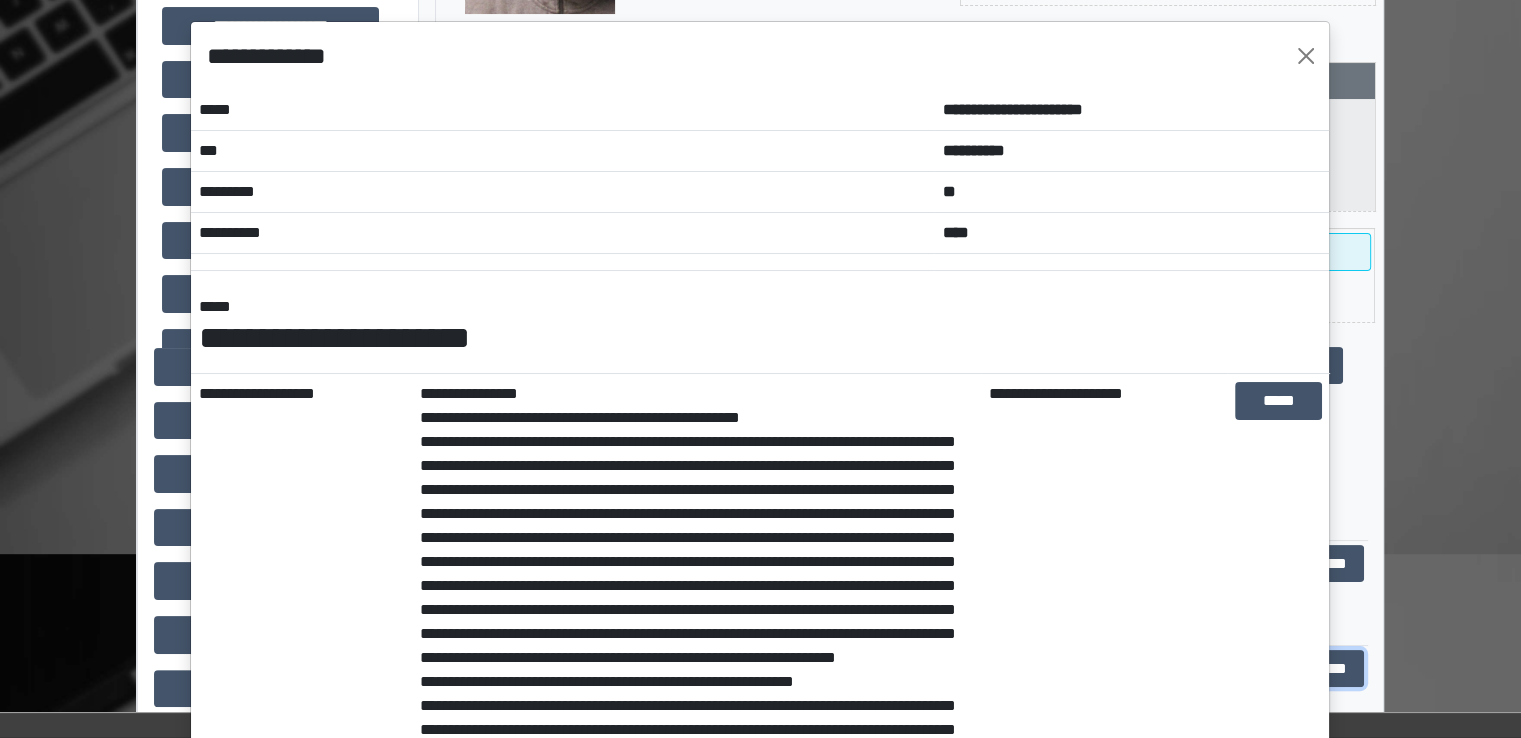 scroll, scrollTop: 0, scrollLeft: 0, axis: both 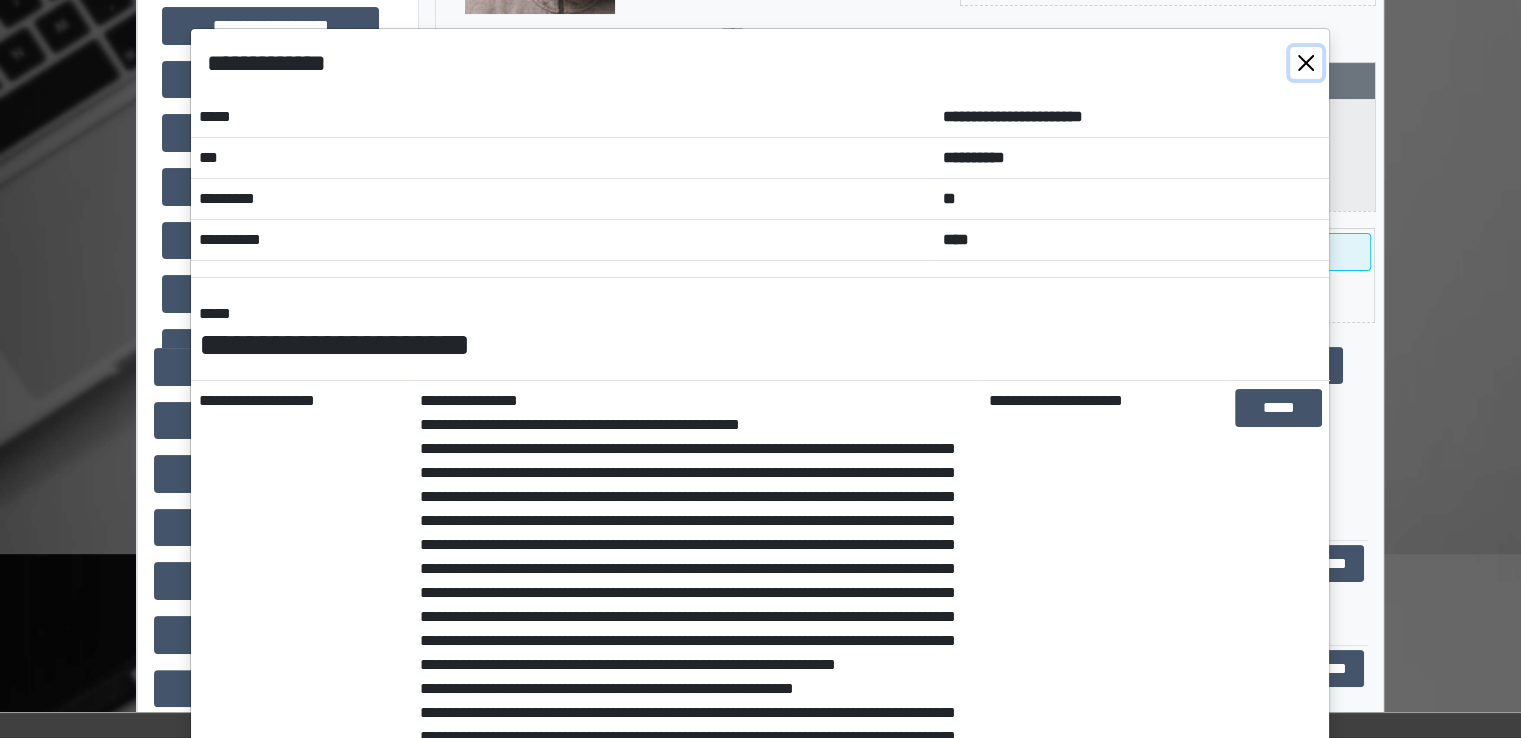 click at bounding box center [1306, 63] 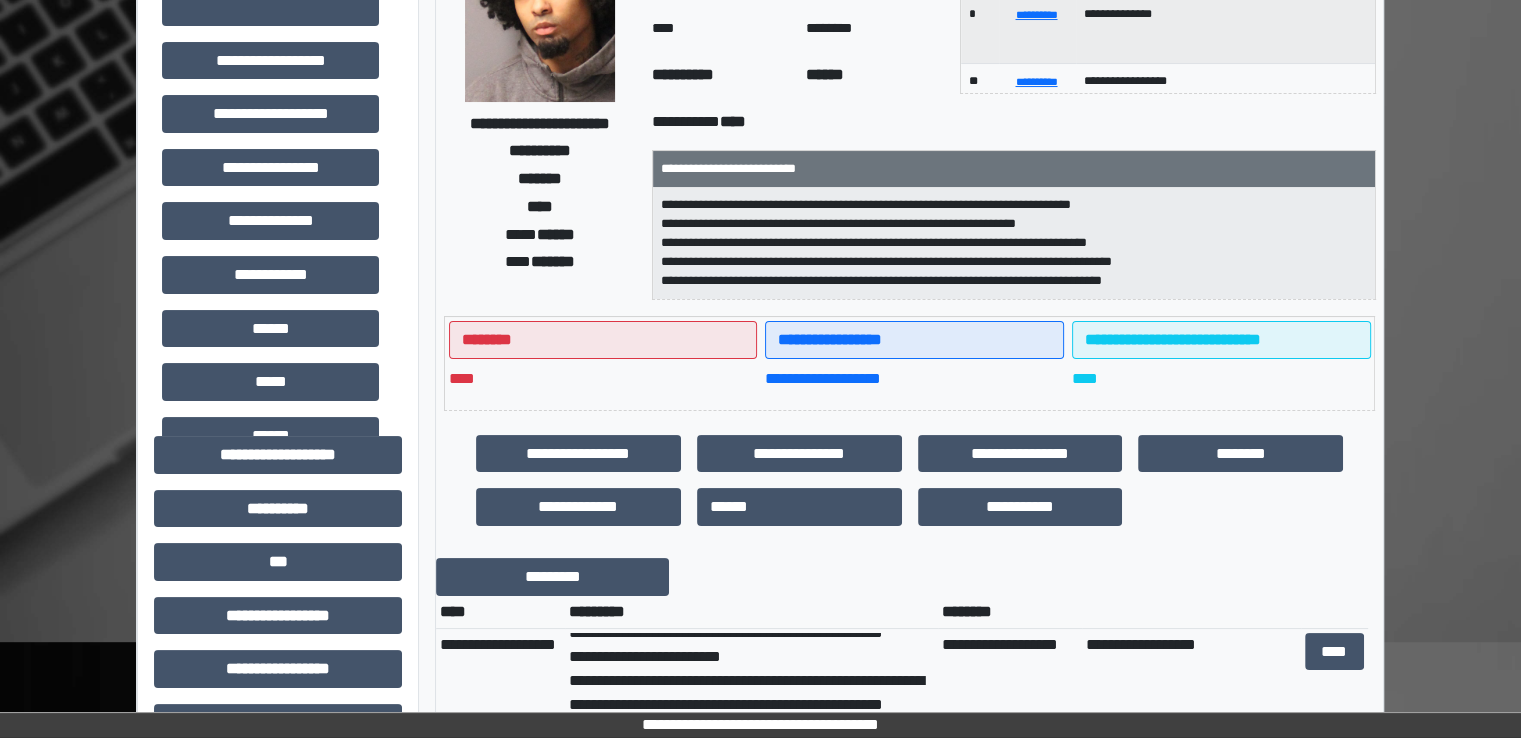 scroll, scrollTop: 0, scrollLeft: 0, axis: both 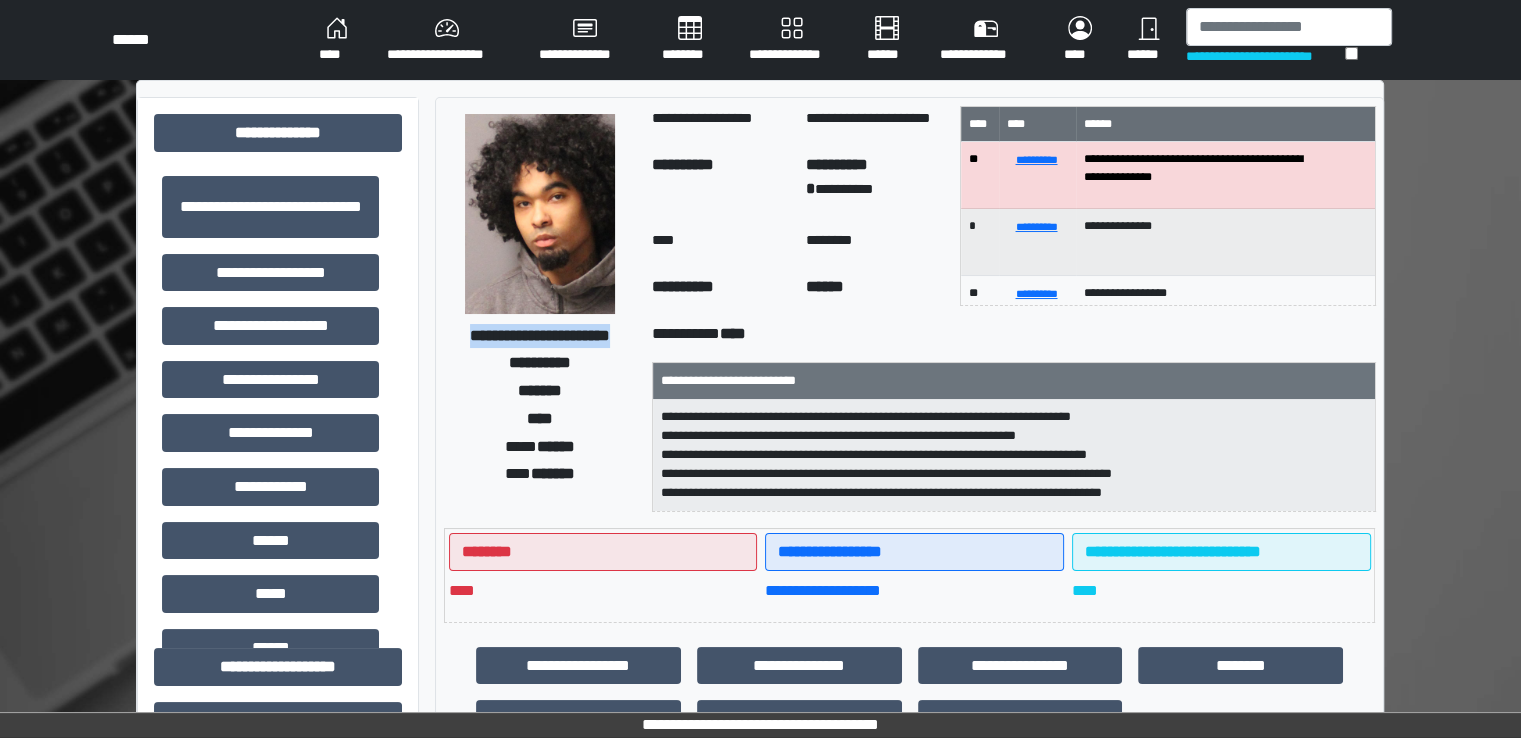 drag, startPoint x: 469, startPoint y: 315, endPoint x: 570, endPoint y: 334, distance: 102.77159 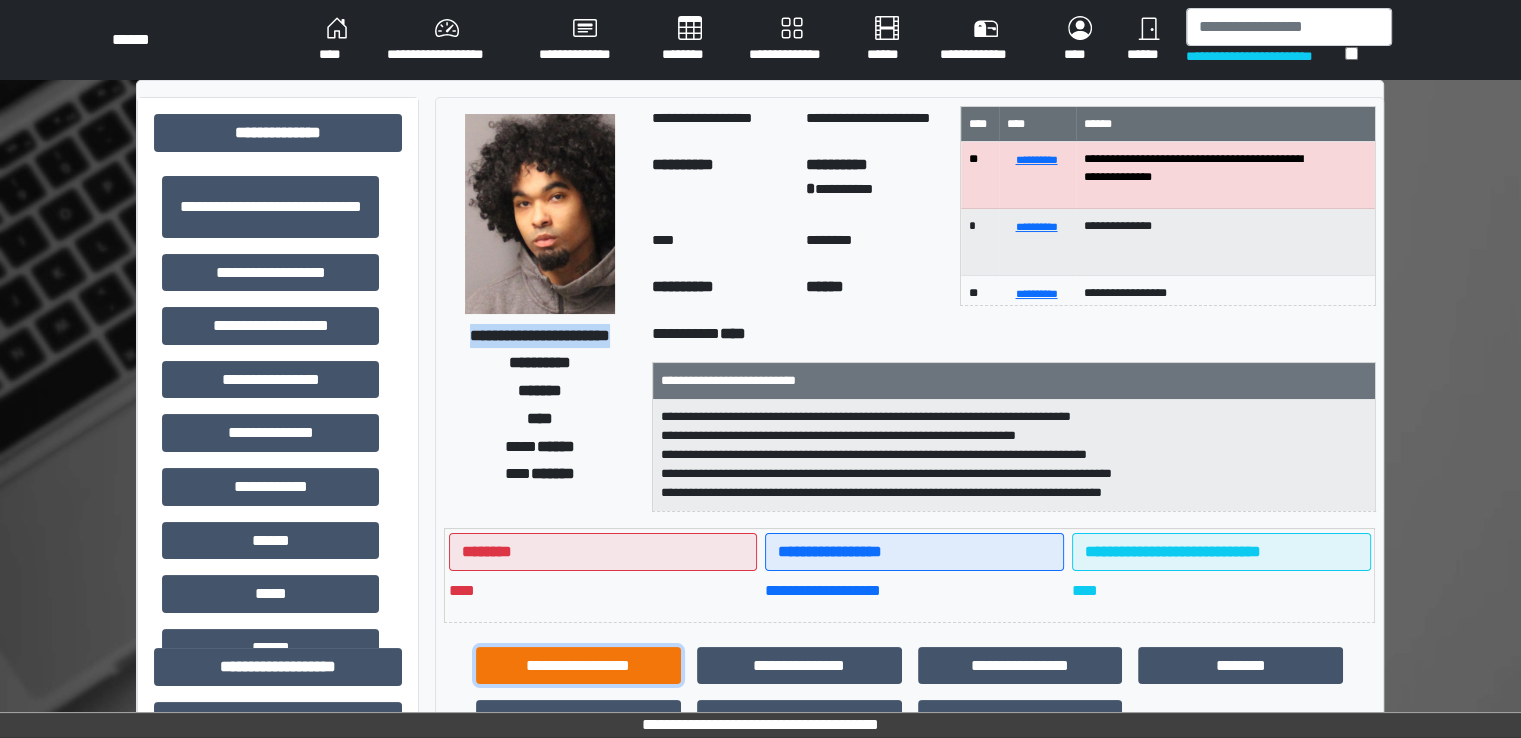 click on "**********" at bounding box center (578, 666) 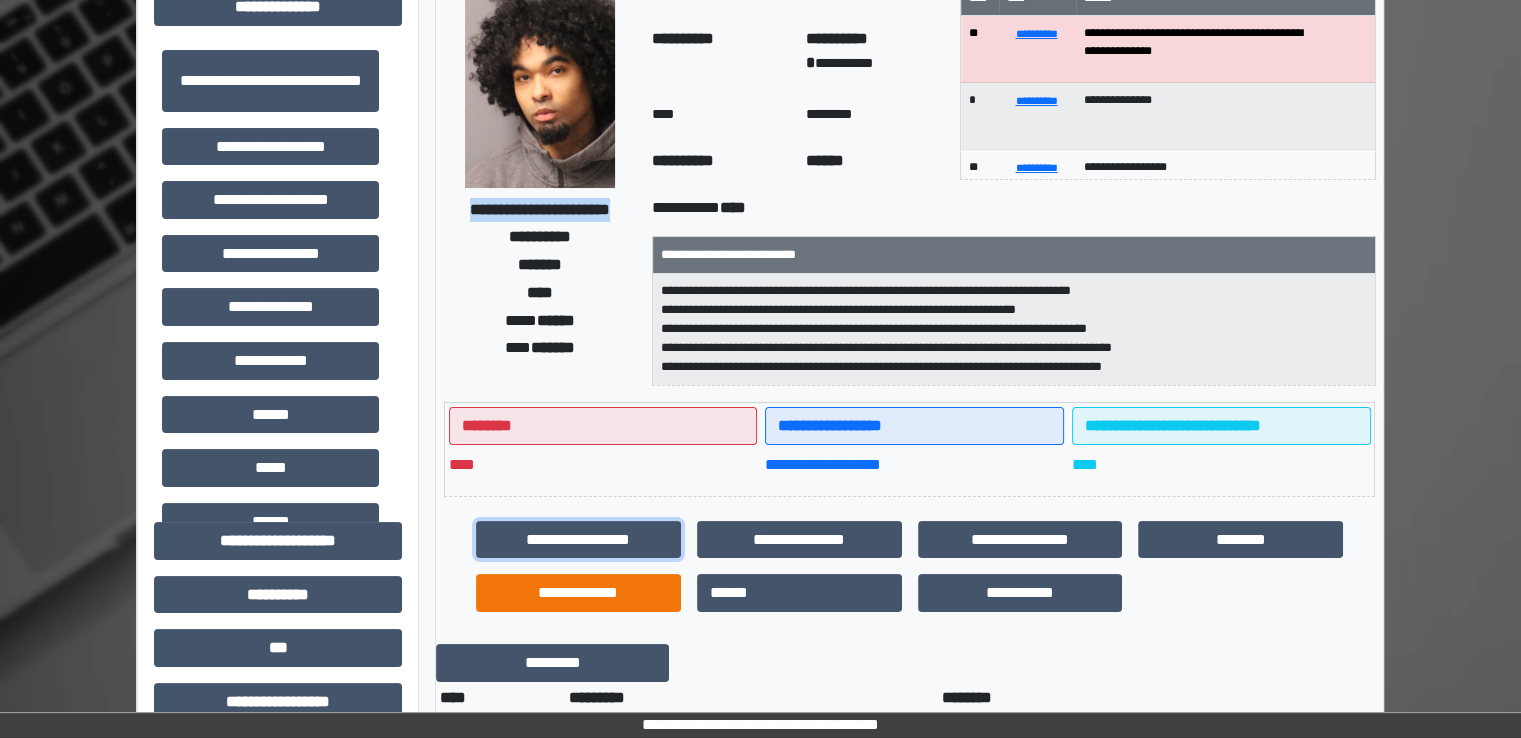 scroll, scrollTop: 300, scrollLeft: 0, axis: vertical 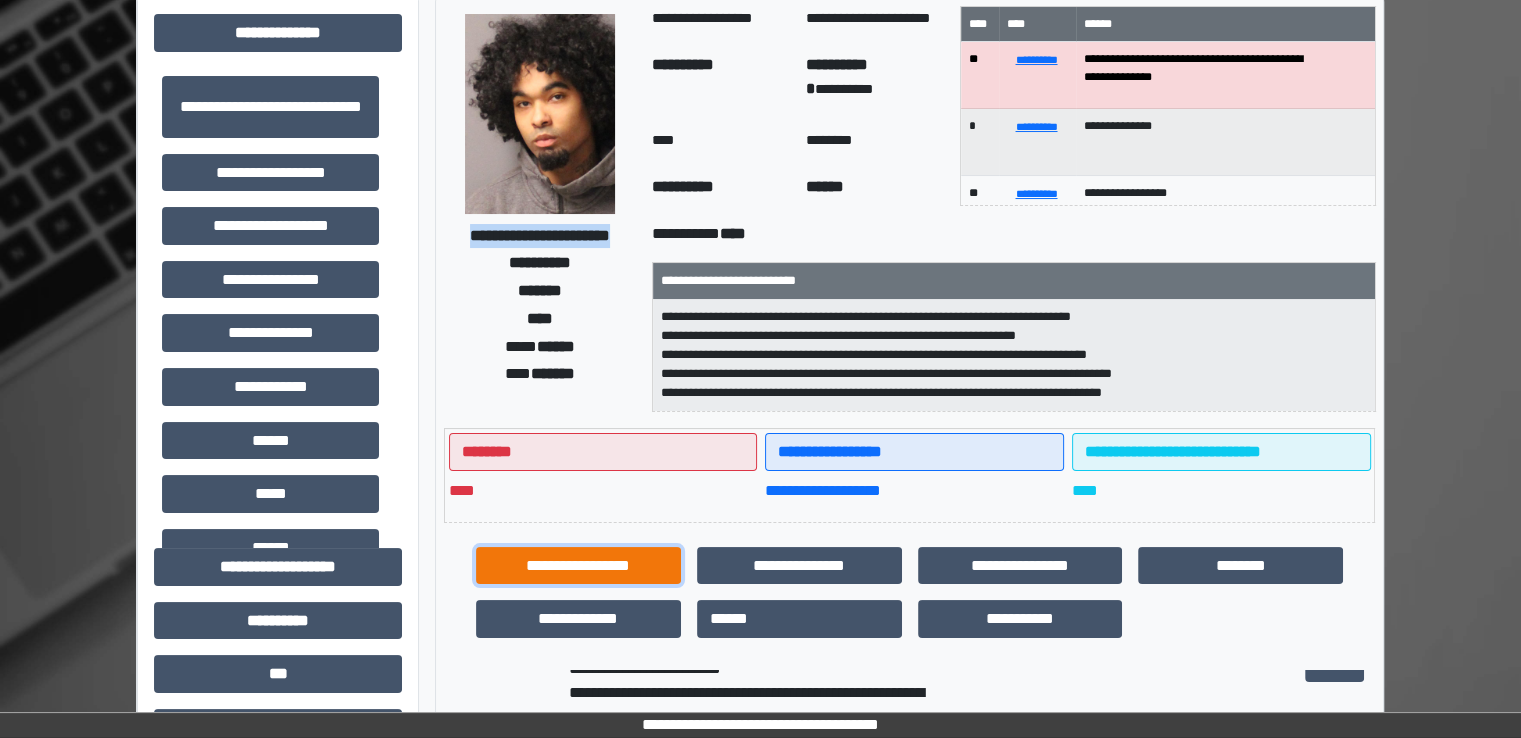 click on "**********" at bounding box center (578, 566) 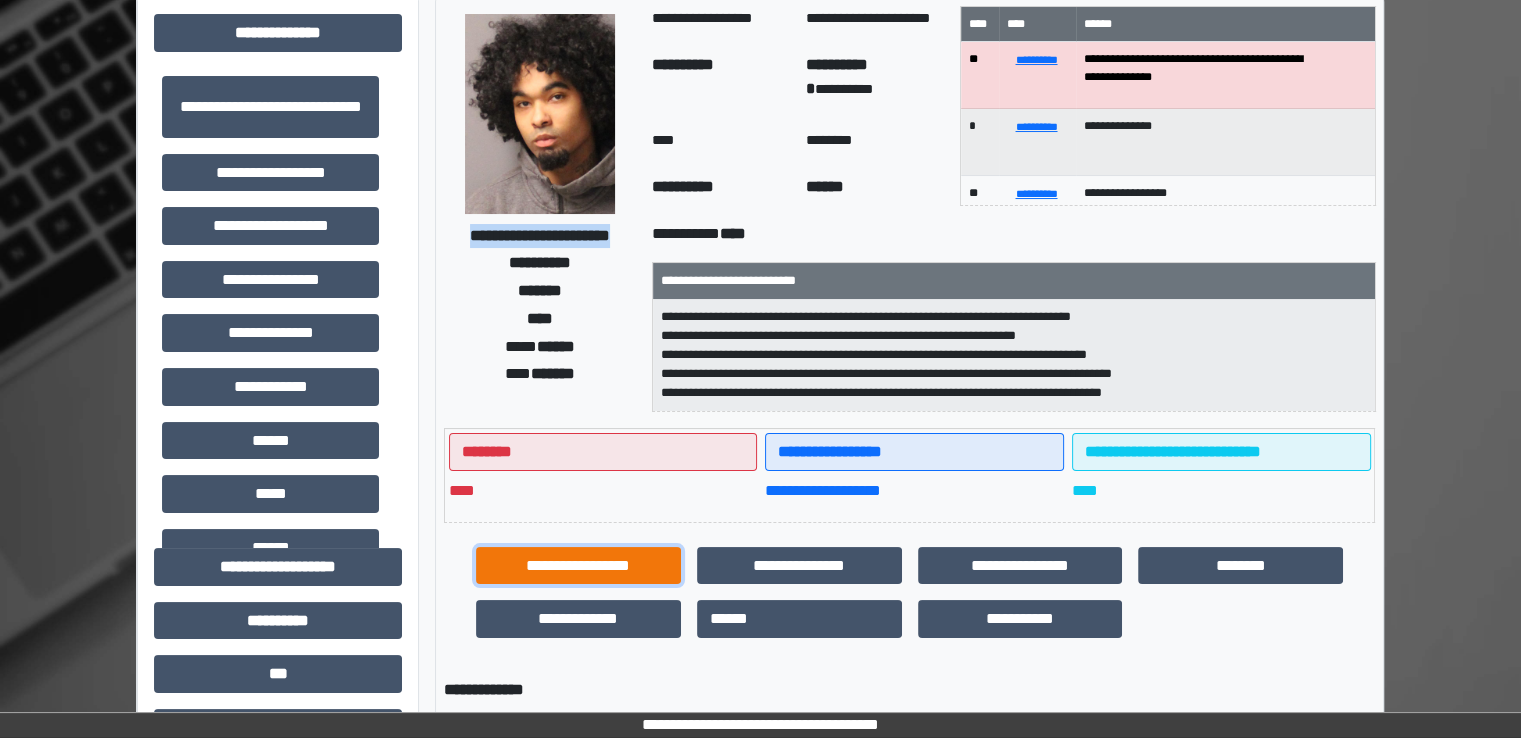 click on "**********" at bounding box center [578, 566] 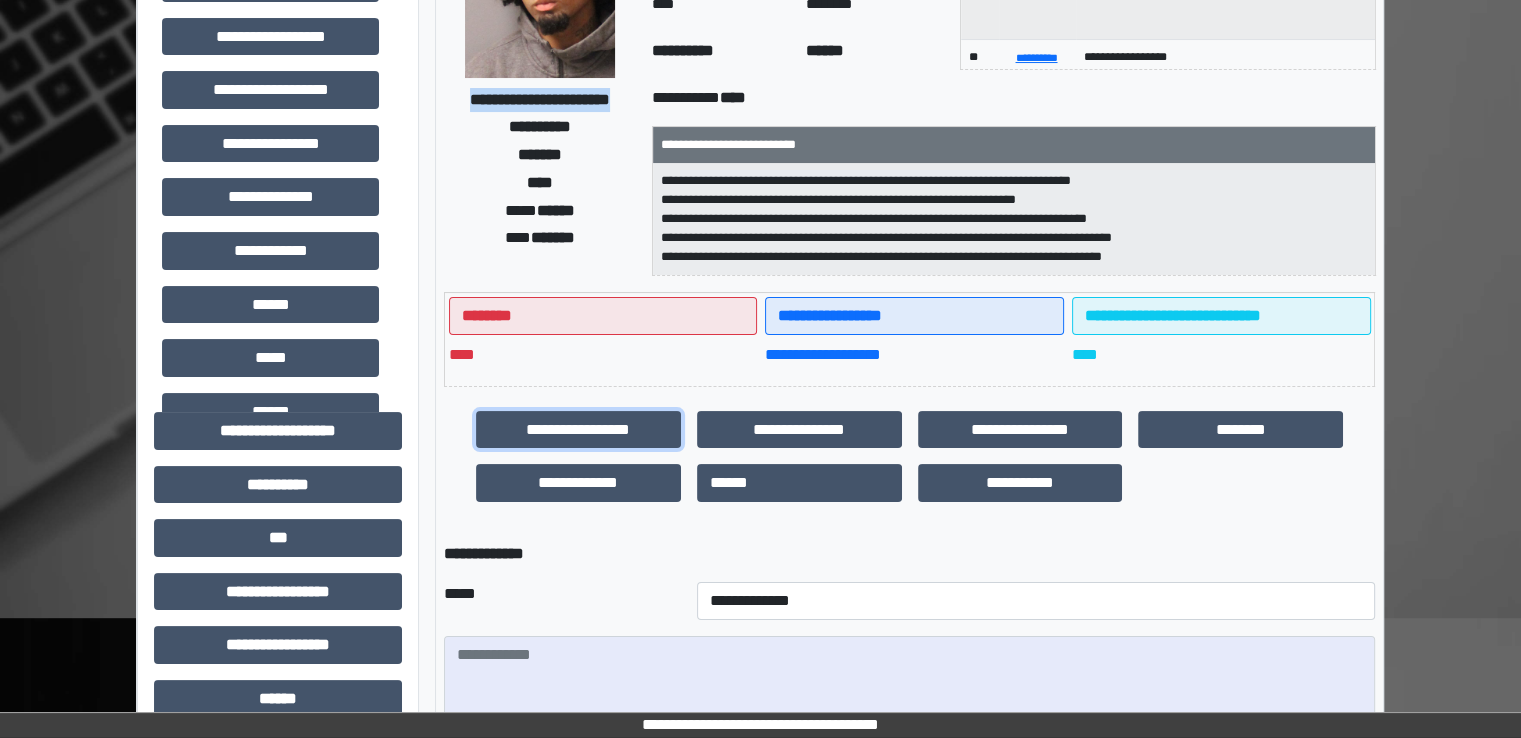 scroll, scrollTop: 400, scrollLeft: 0, axis: vertical 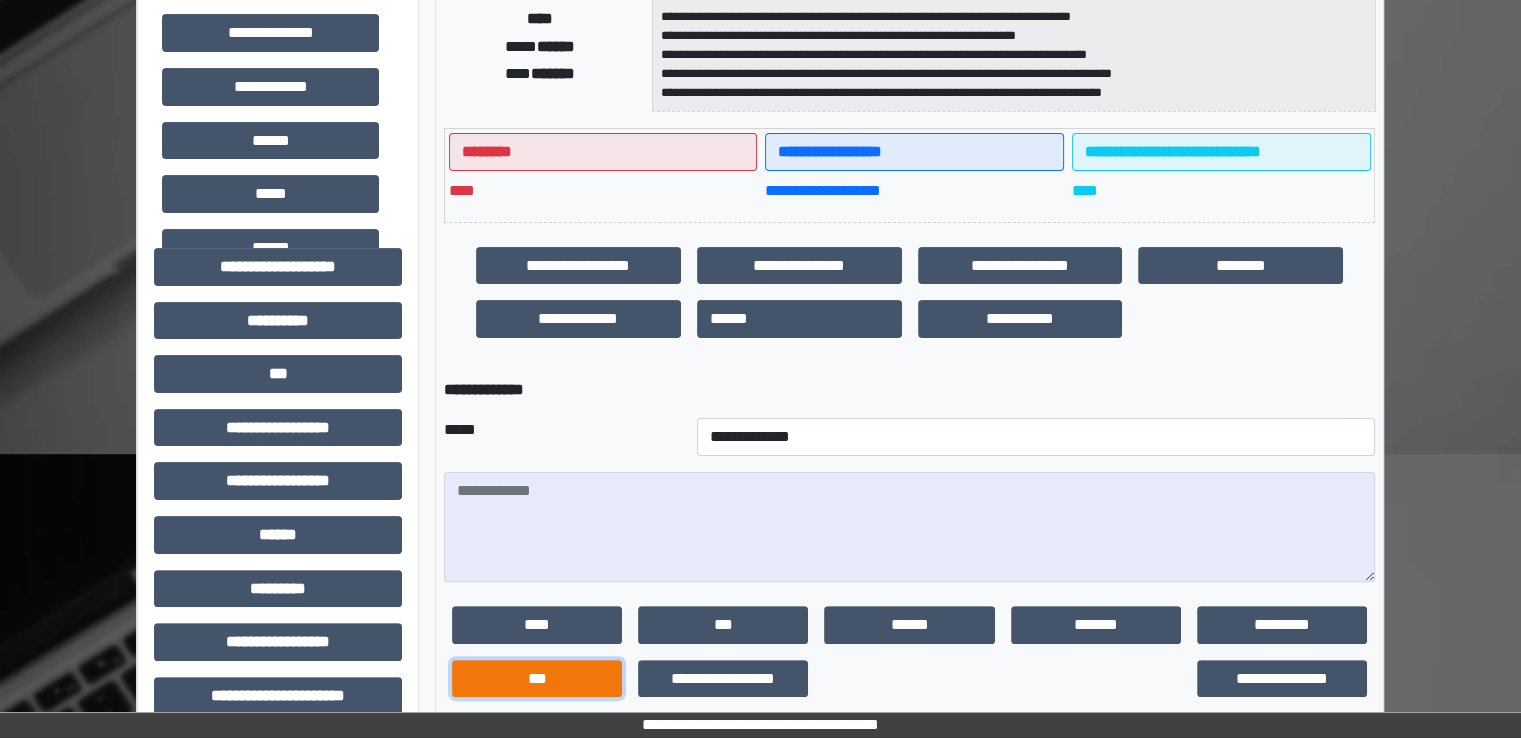 click on "***" at bounding box center [537, 679] 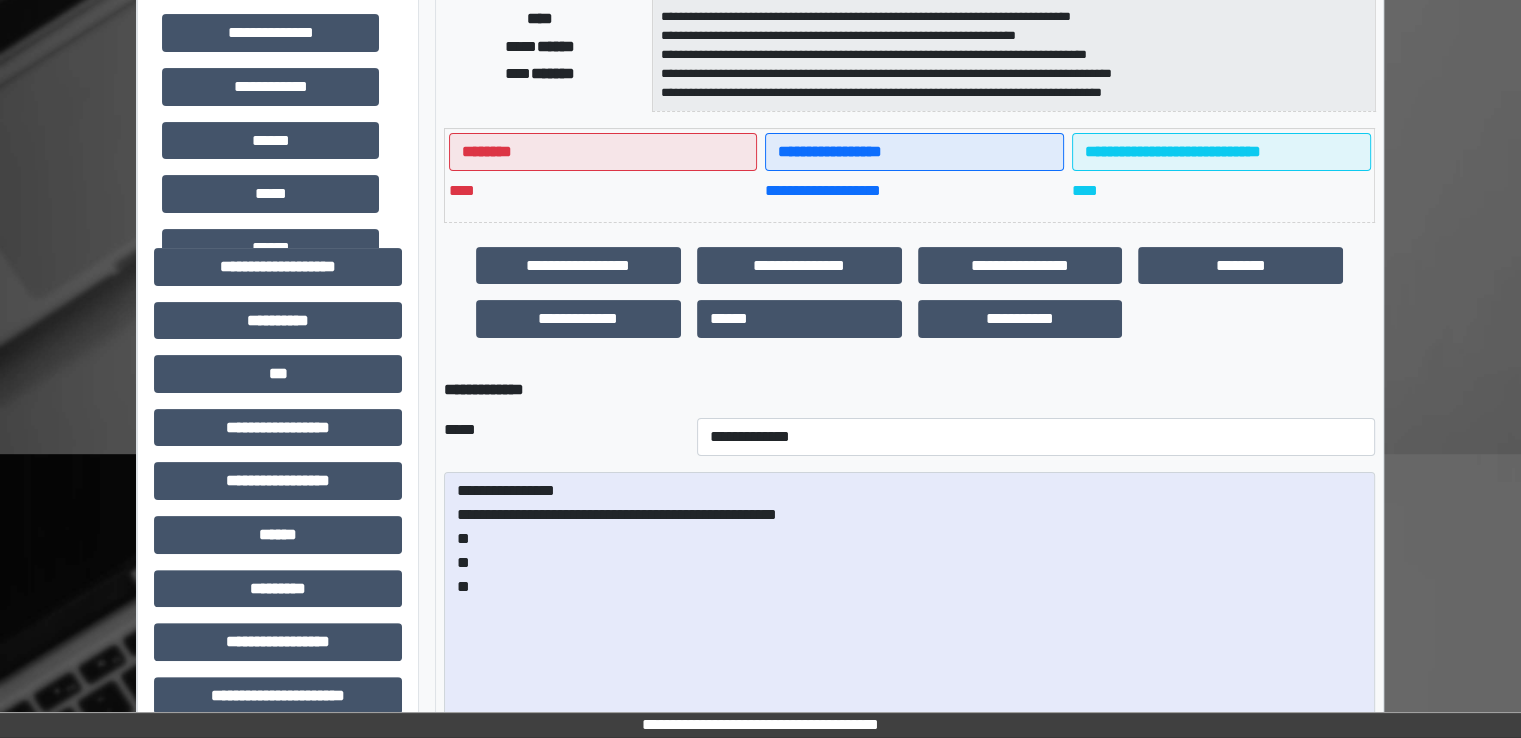 drag, startPoint x: 1362, startPoint y: 577, endPoint x: 766, endPoint y: 436, distance: 612.45166 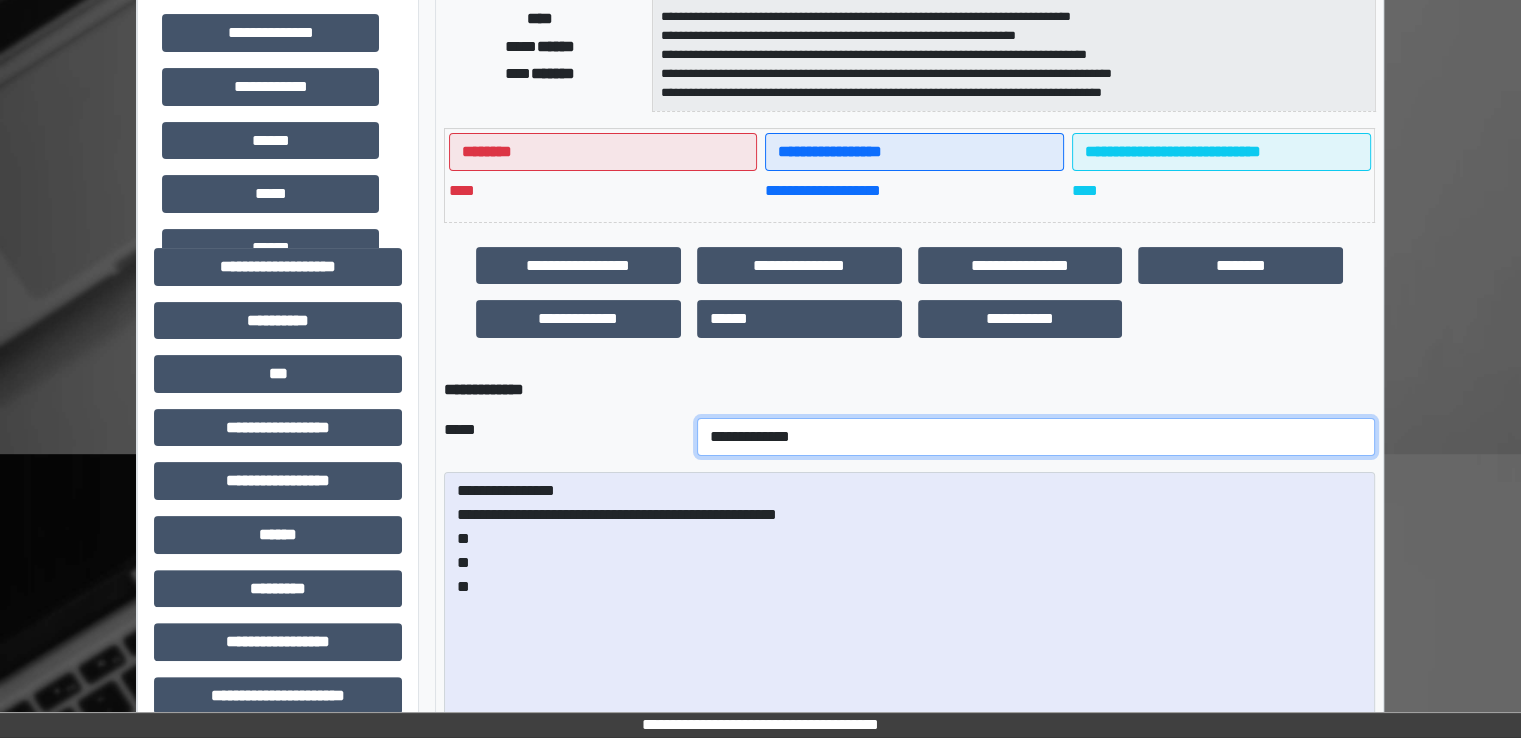 drag, startPoint x: 735, startPoint y: 441, endPoint x: 732, endPoint y: 428, distance: 13.341664 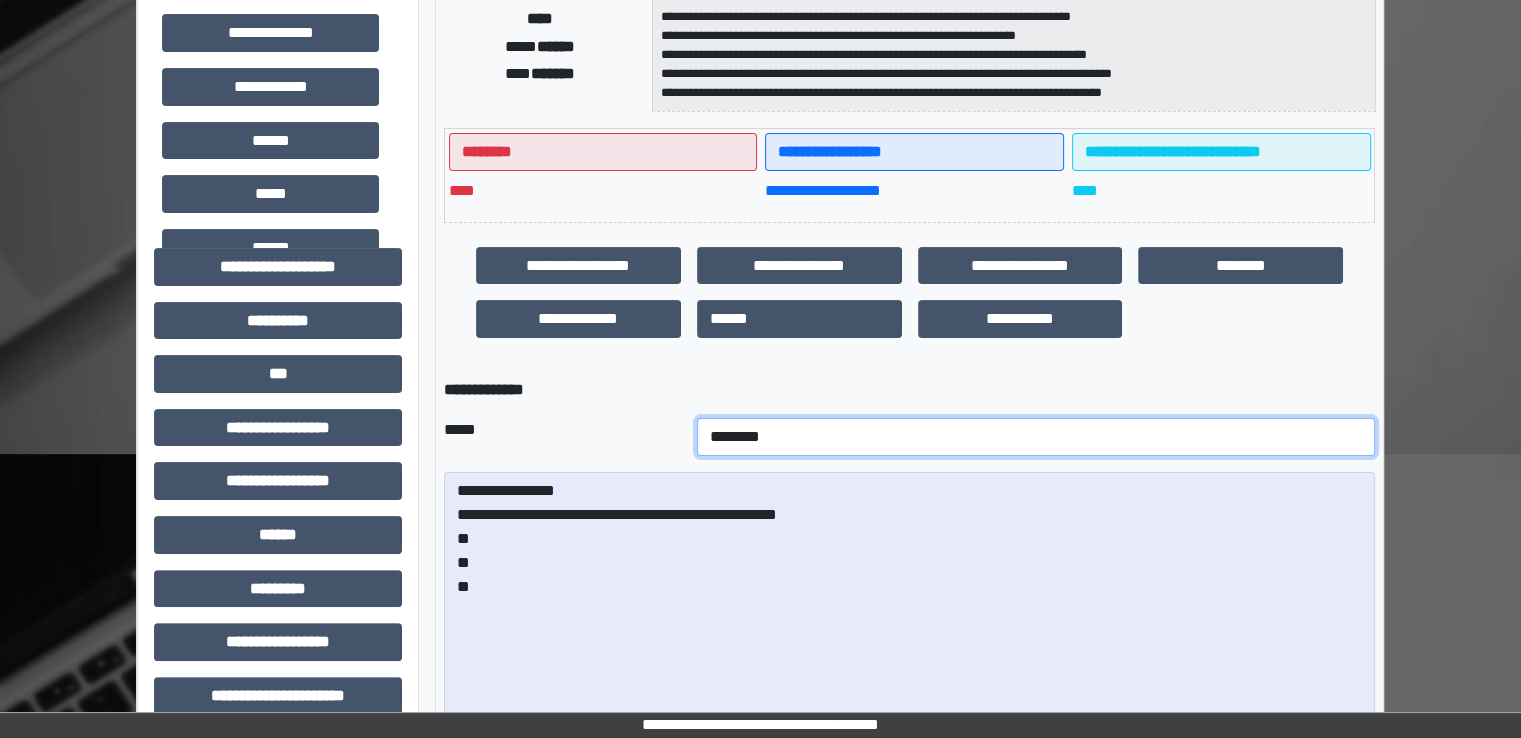click on "**********" at bounding box center (1036, 437) 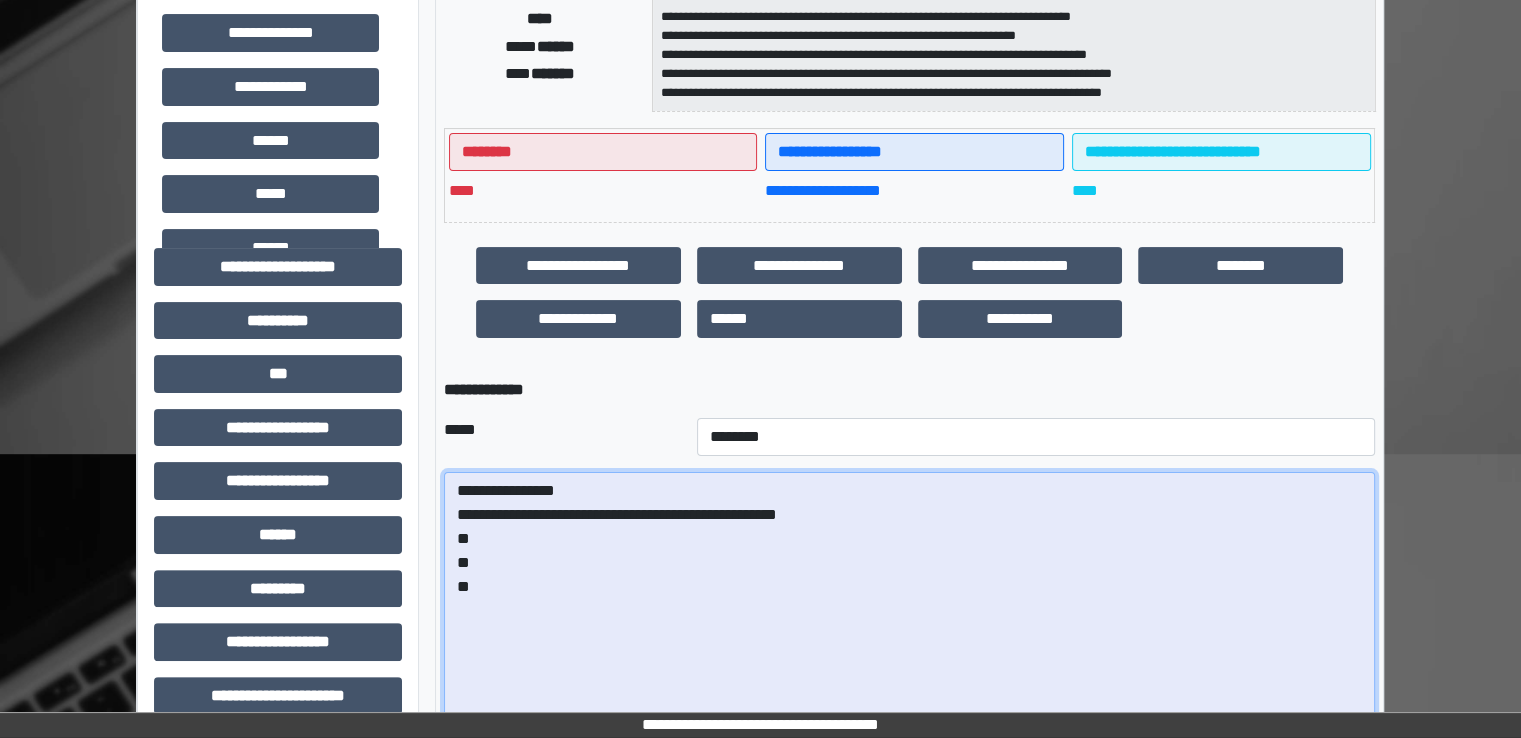 click on "**********" at bounding box center (909, 625) 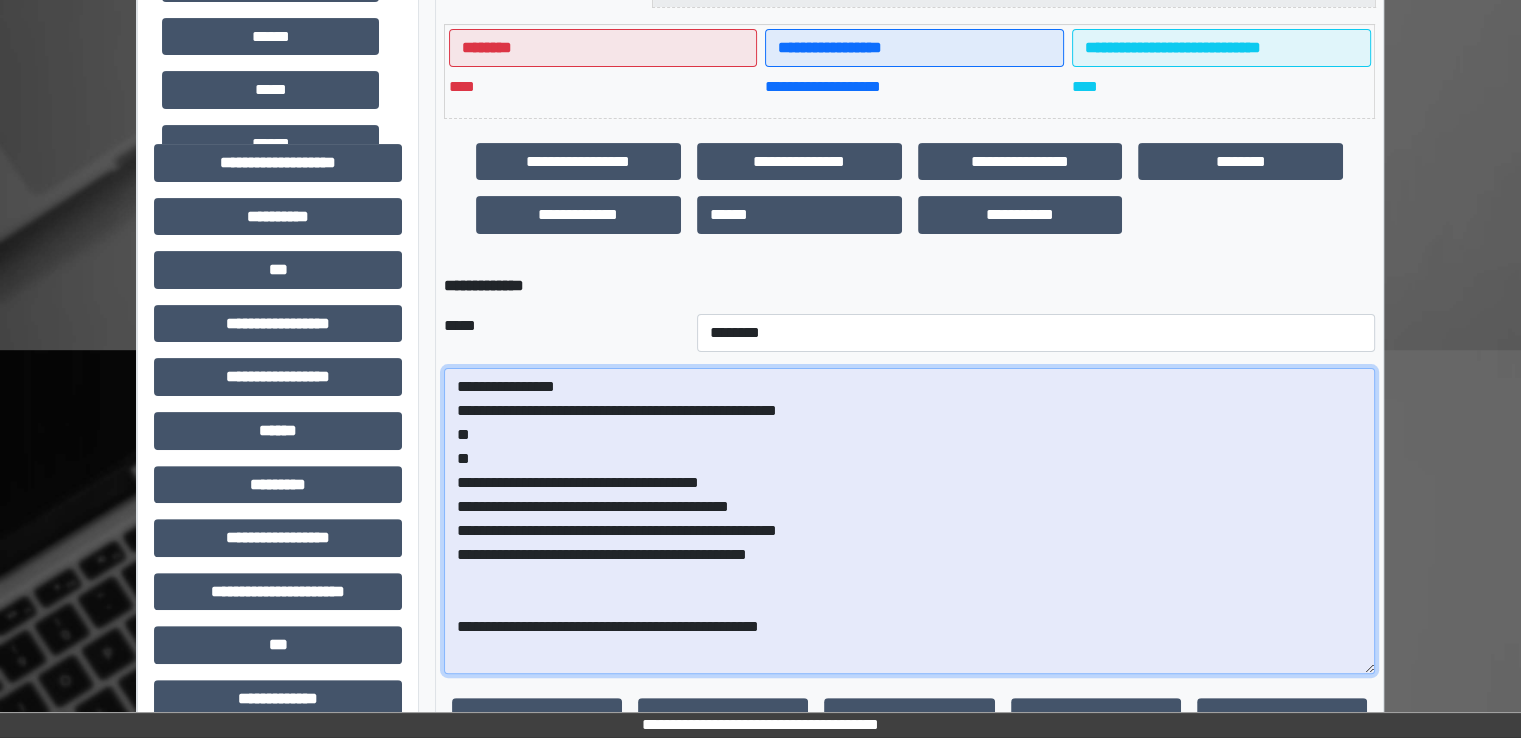 scroll, scrollTop: 626, scrollLeft: 0, axis: vertical 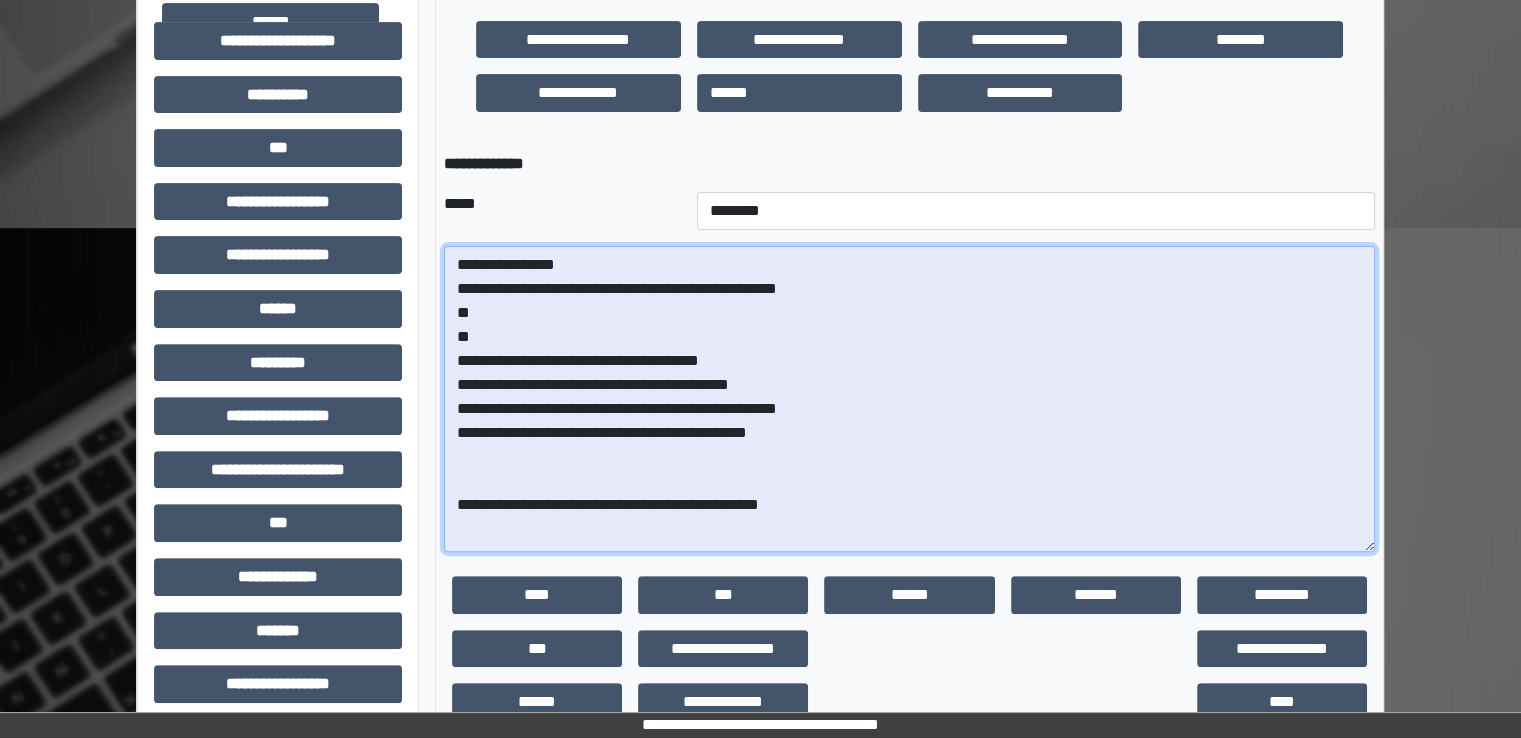 drag, startPoint x: 852, startPoint y: 503, endPoint x: 406, endPoint y: 509, distance: 446.04034 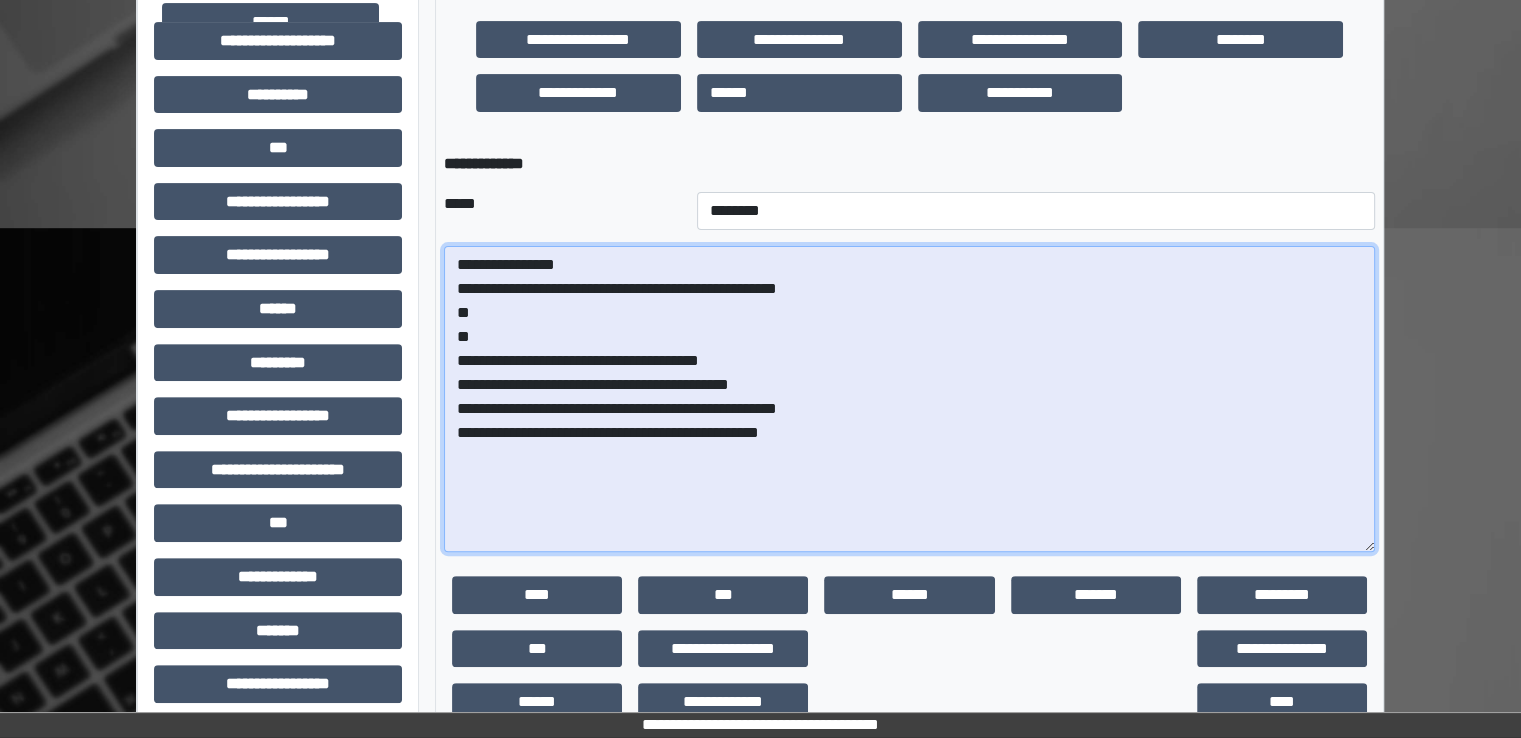 click on "**********" at bounding box center (909, 399) 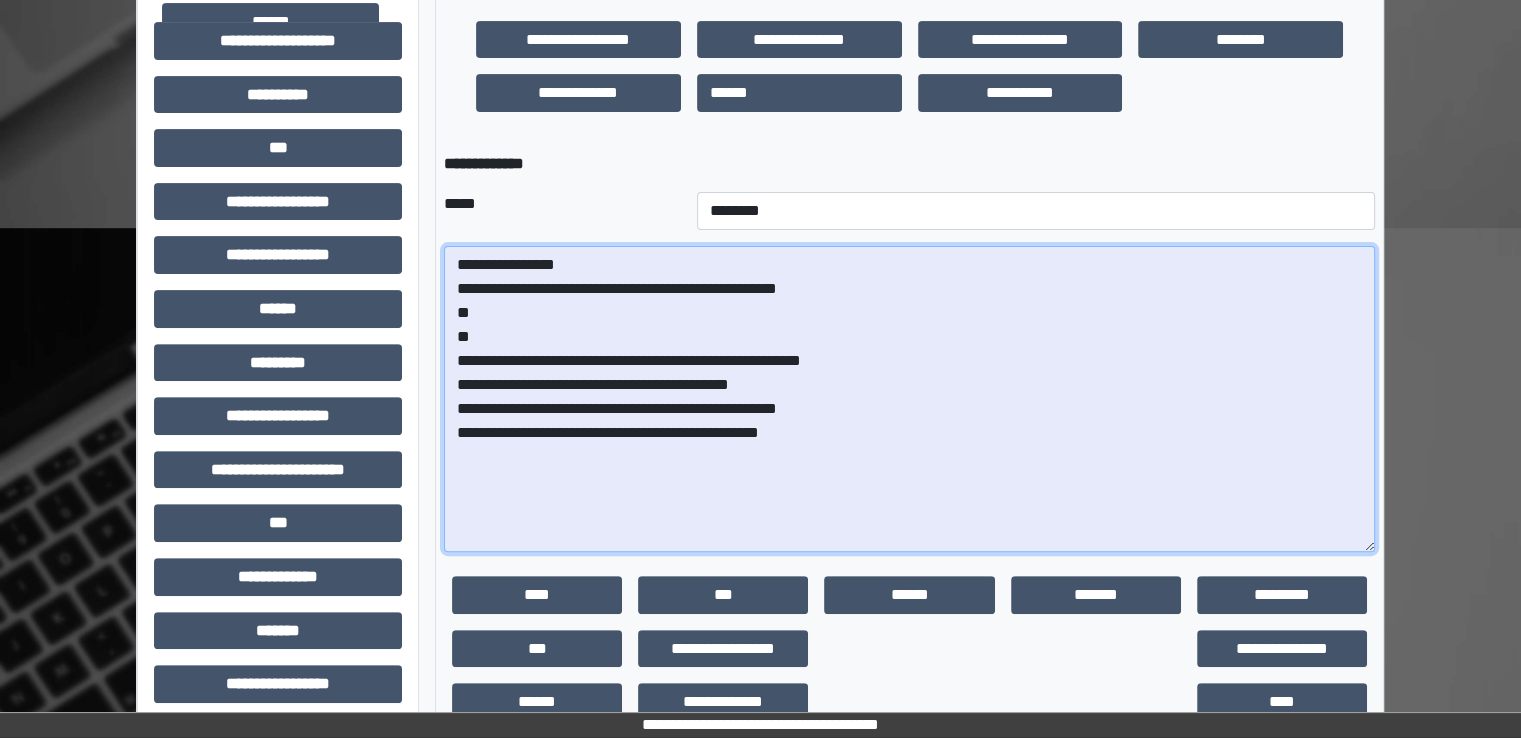click on "**********" at bounding box center (909, 399) 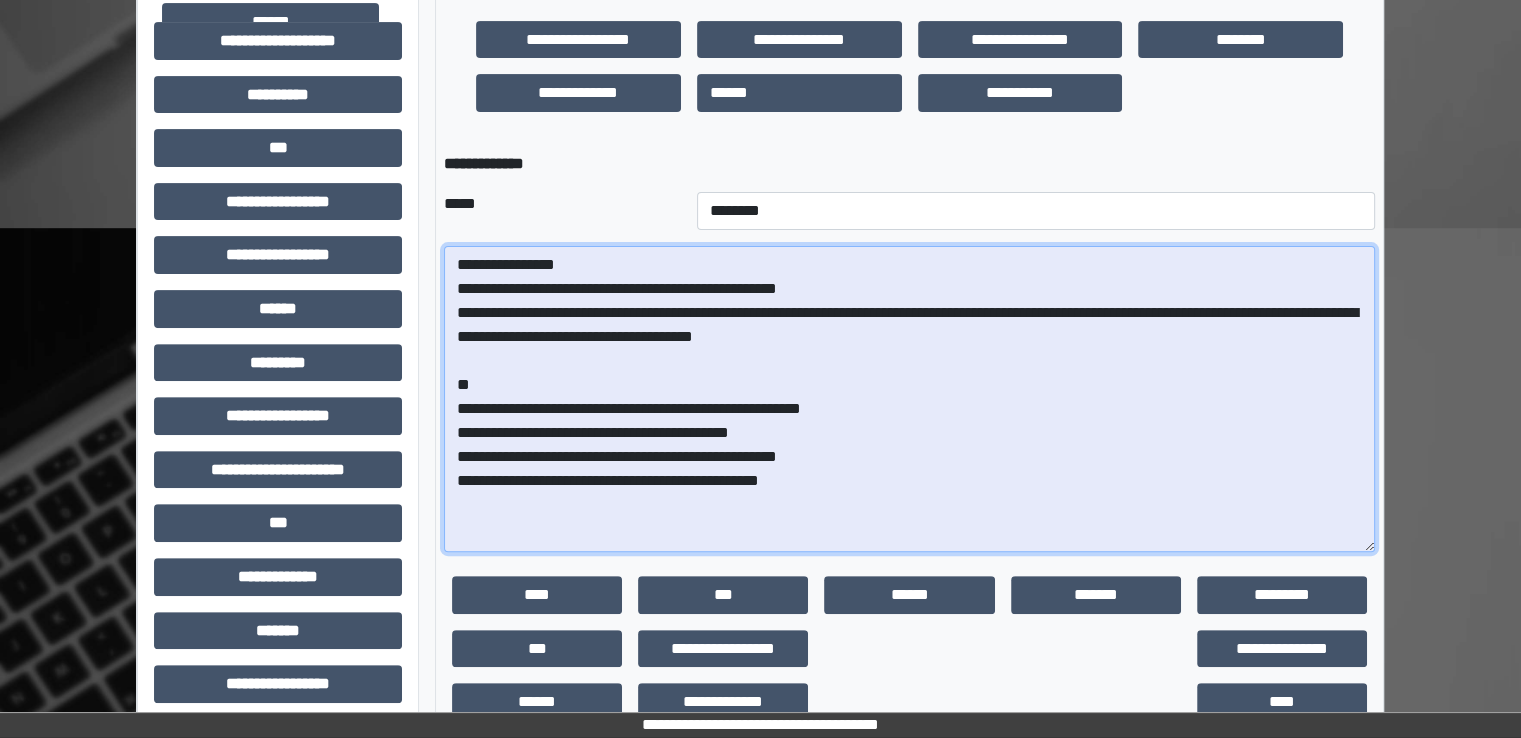 click on "**********" at bounding box center (909, 399) 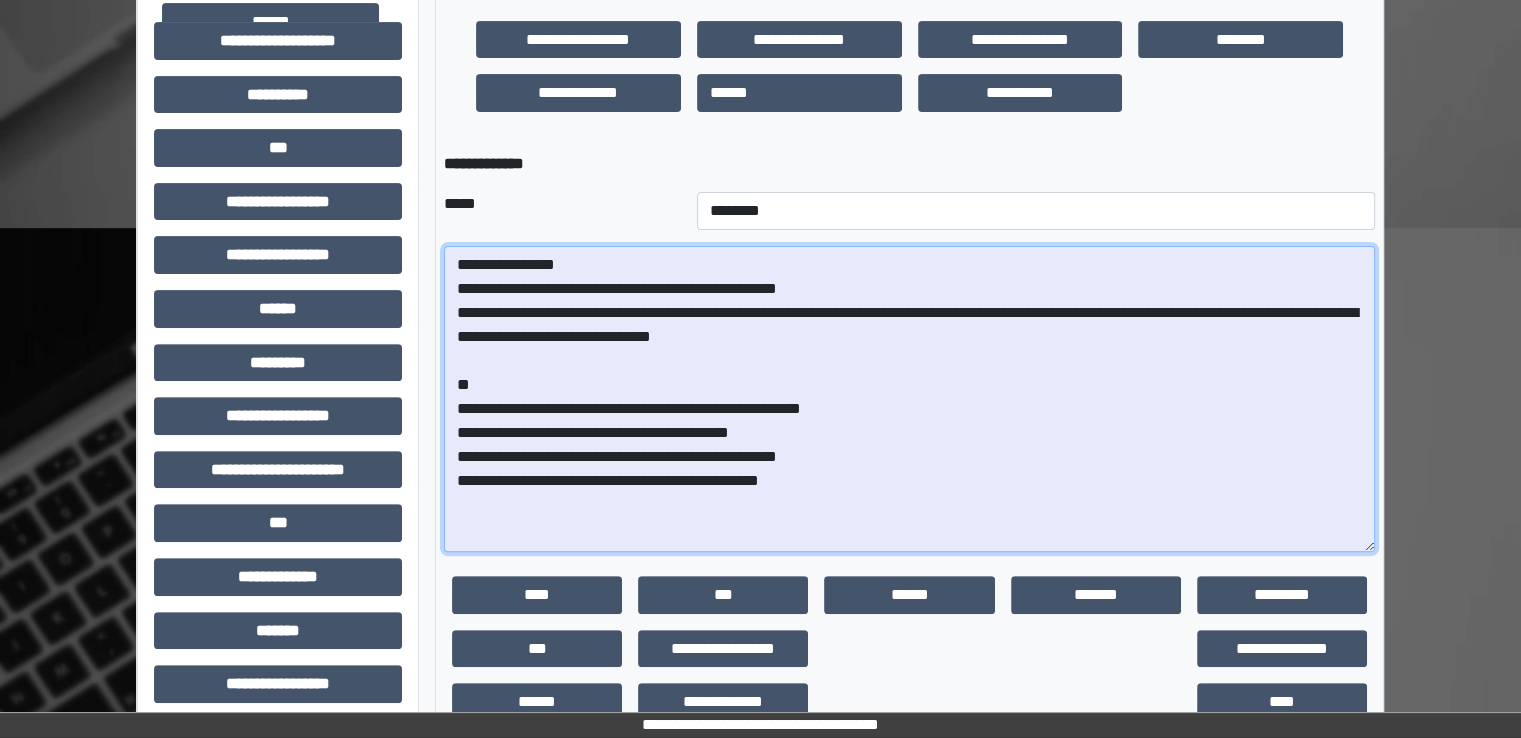 scroll, scrollTop: 526, scrollLeft: 0, axis: vertical 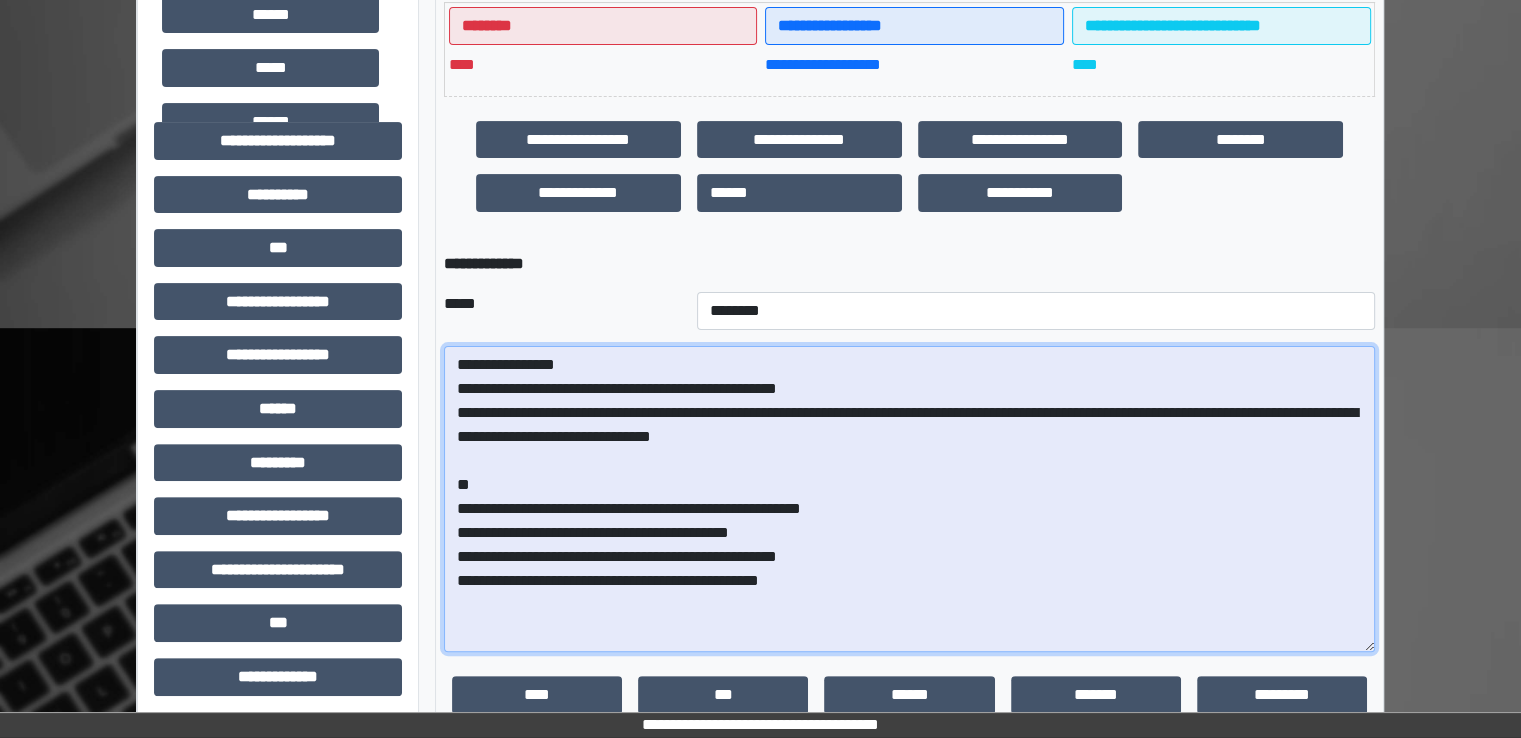 click on "**********" at bounding box center [909, 499] 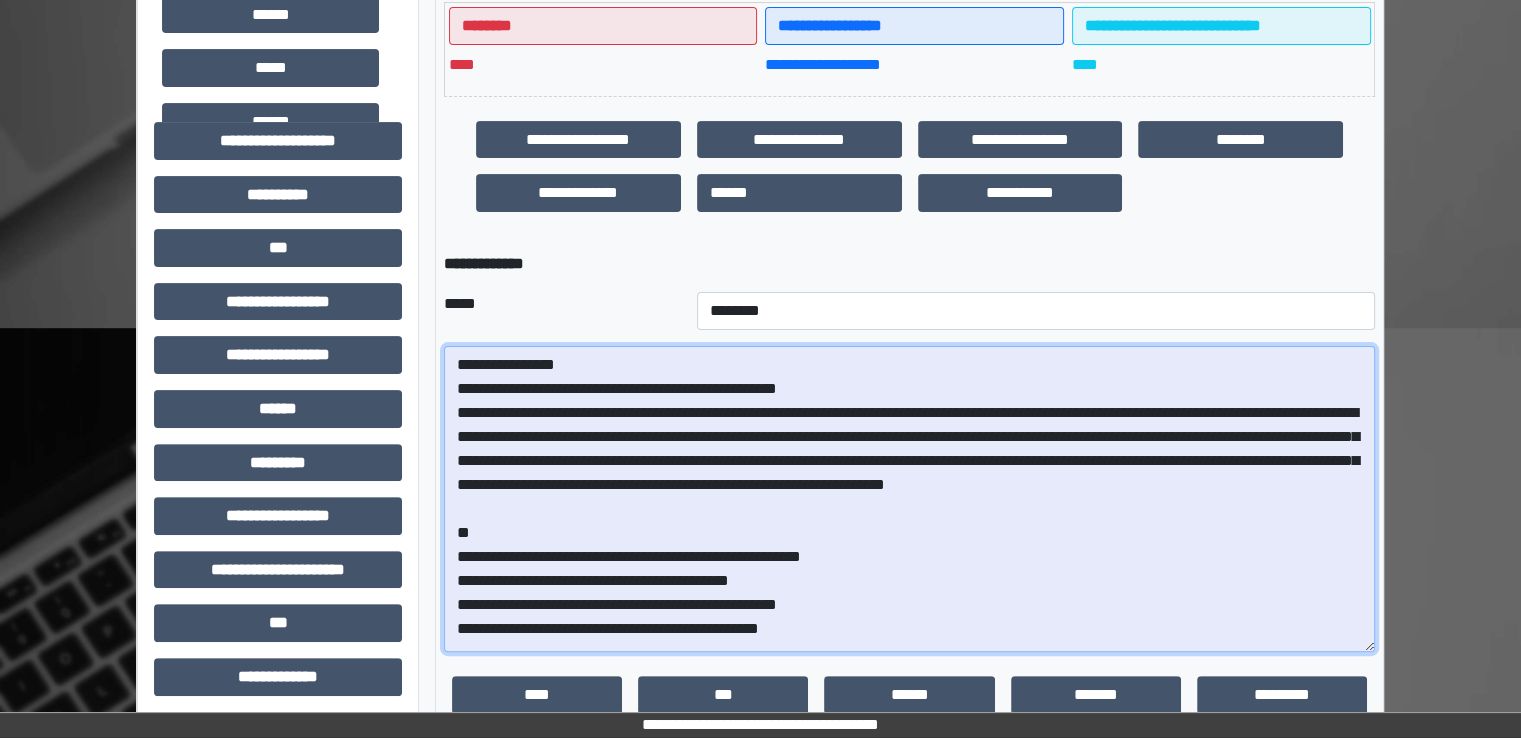 click on "**********" at bounding box center [909, 499] 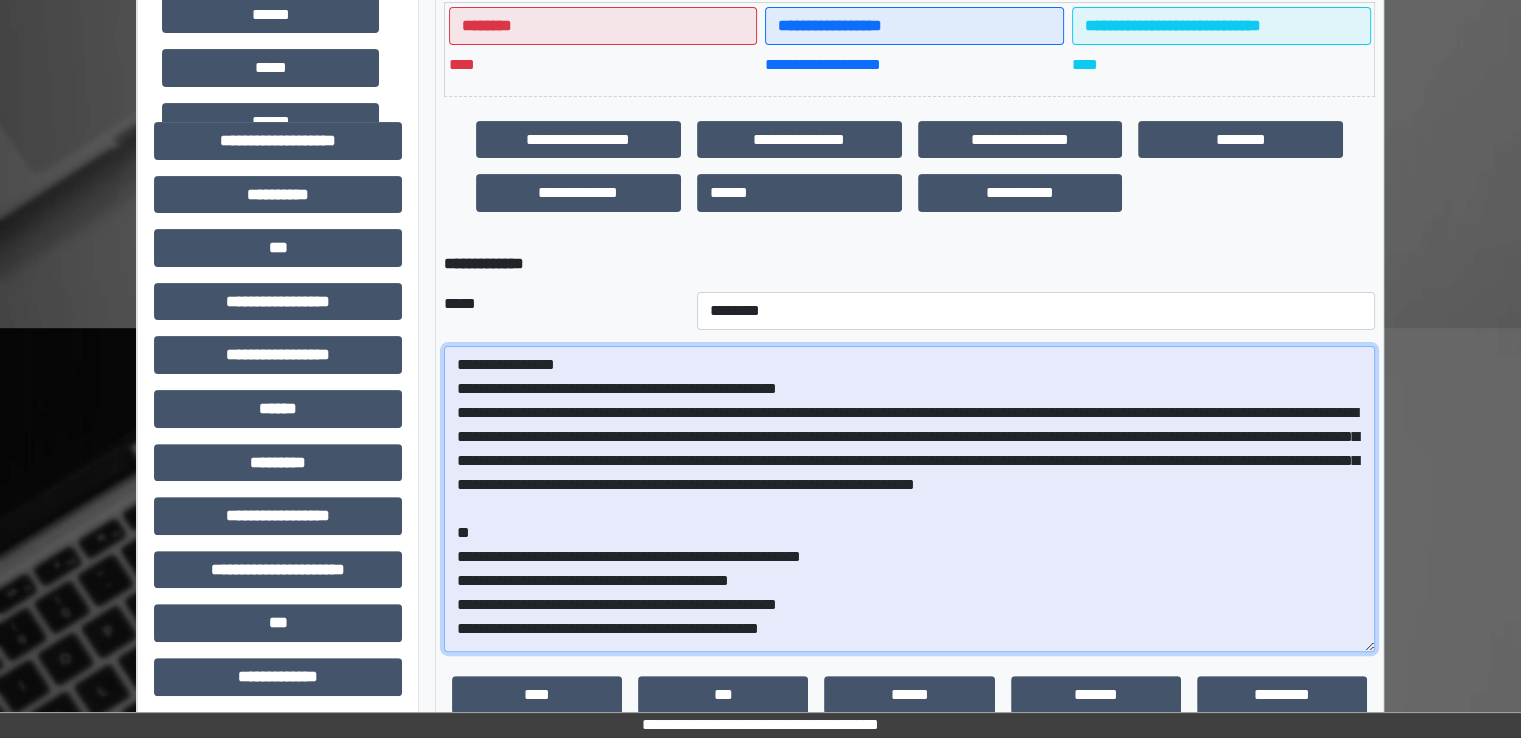 paste on "**********" 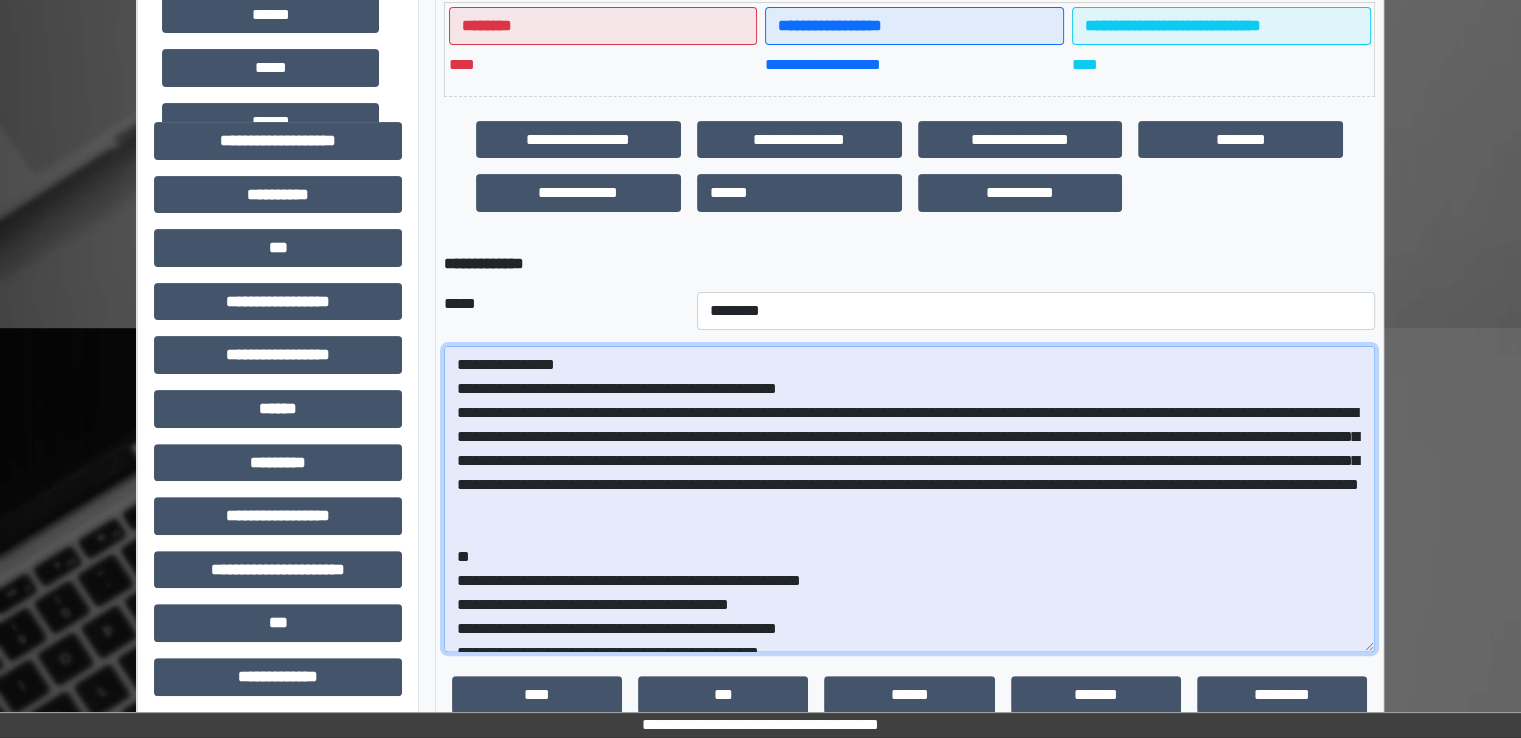 click on "**********" at bounding box center [909, 499] 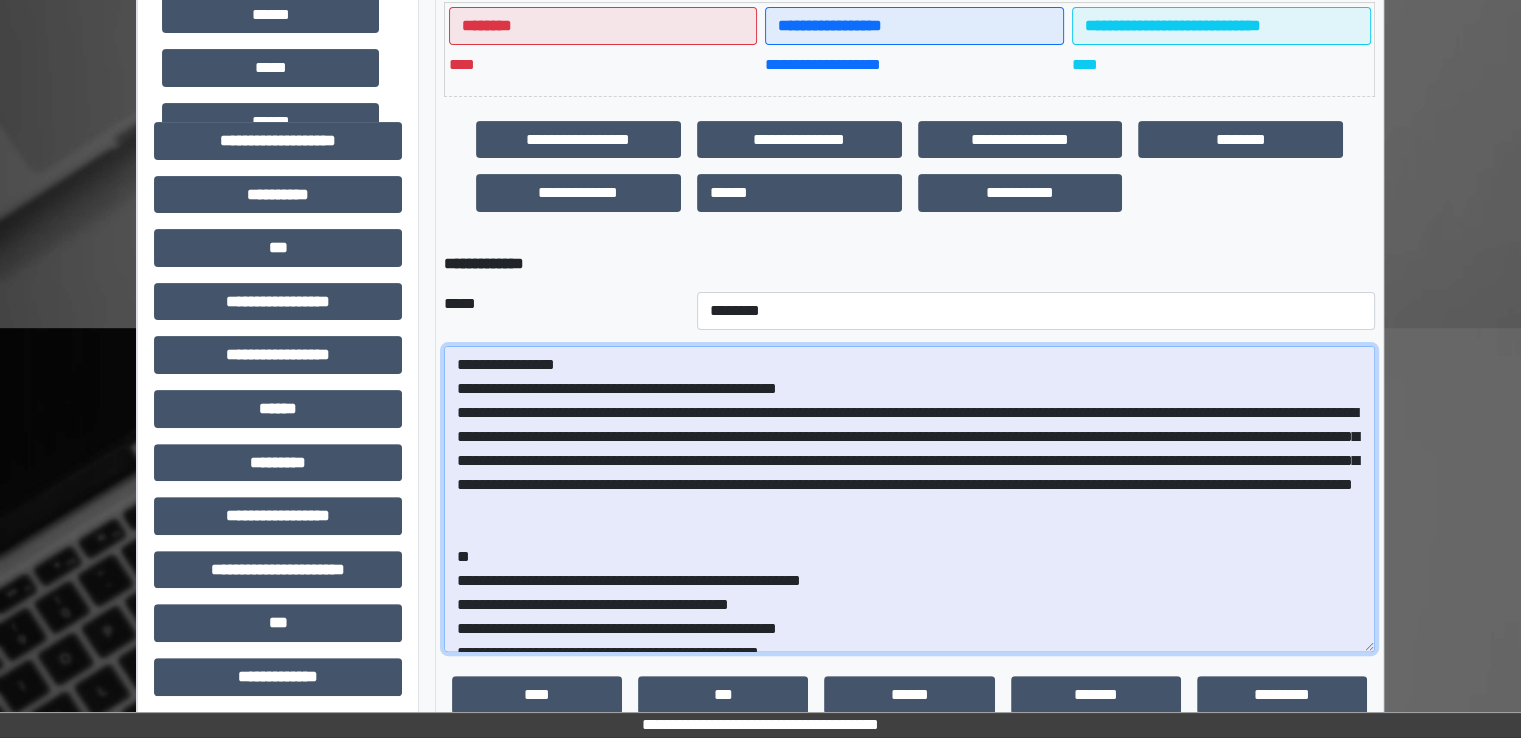 click on "**********" at bounding box center (909, 499) 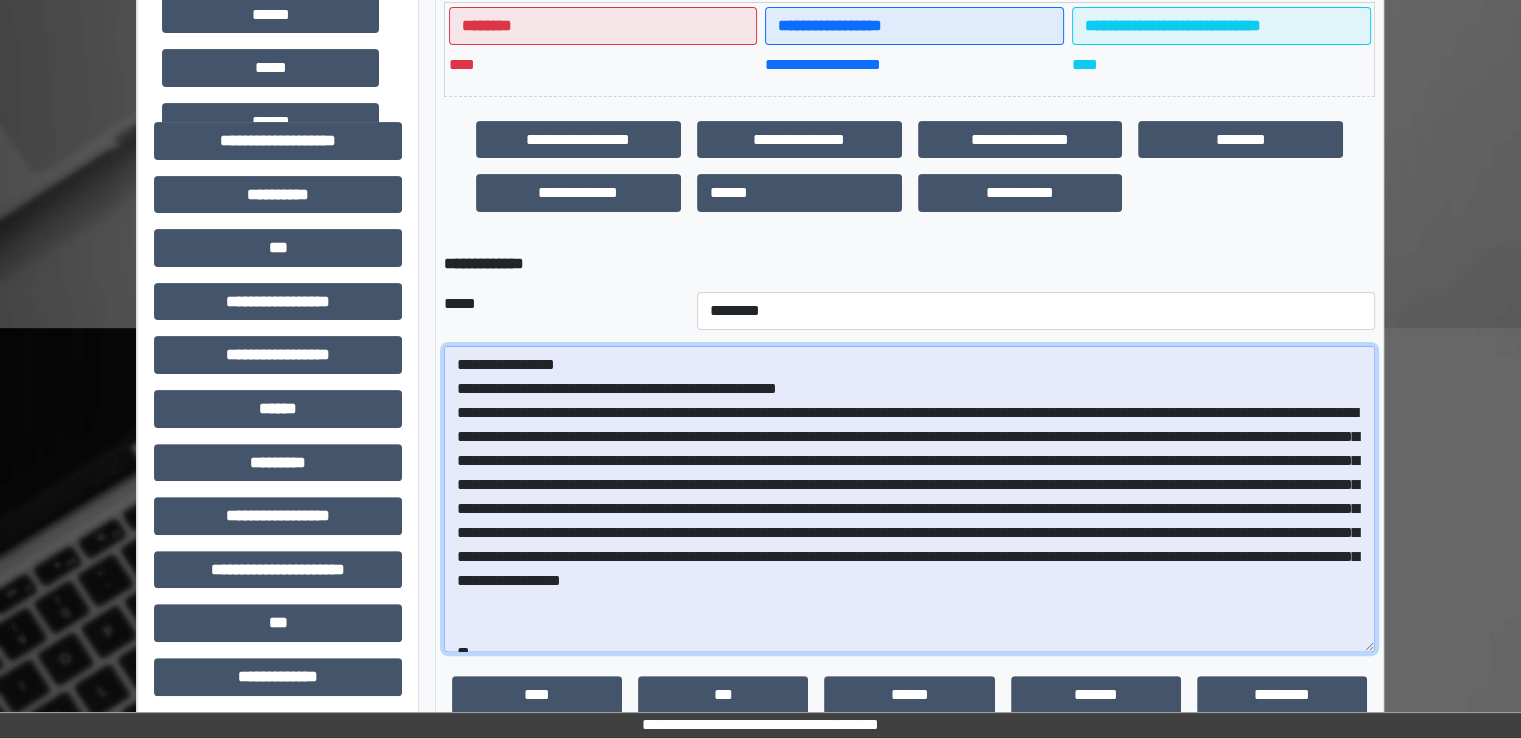 click at bounding box center [909, 499] 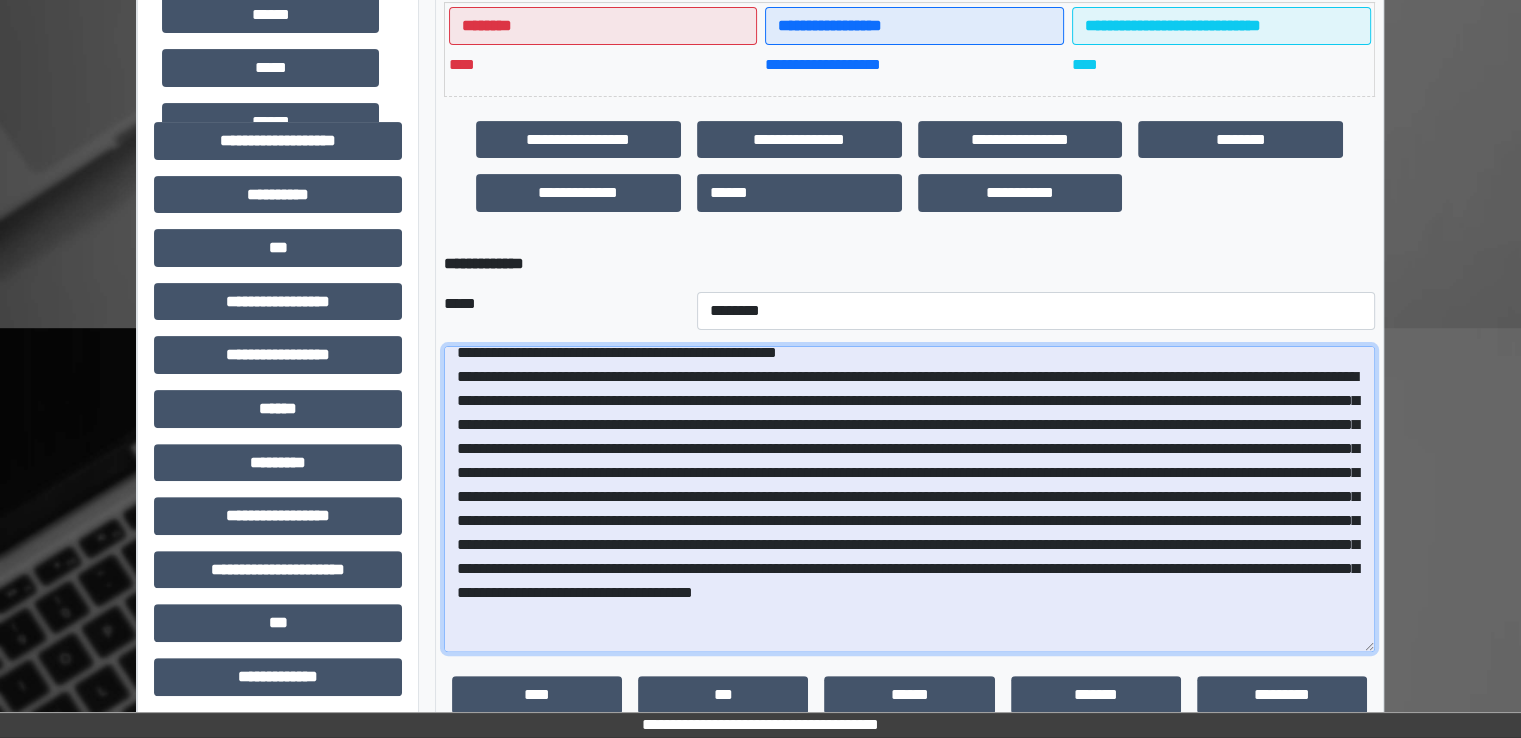 scroll, scrollTop: 136, scrollLeft: 0, axis: vertical 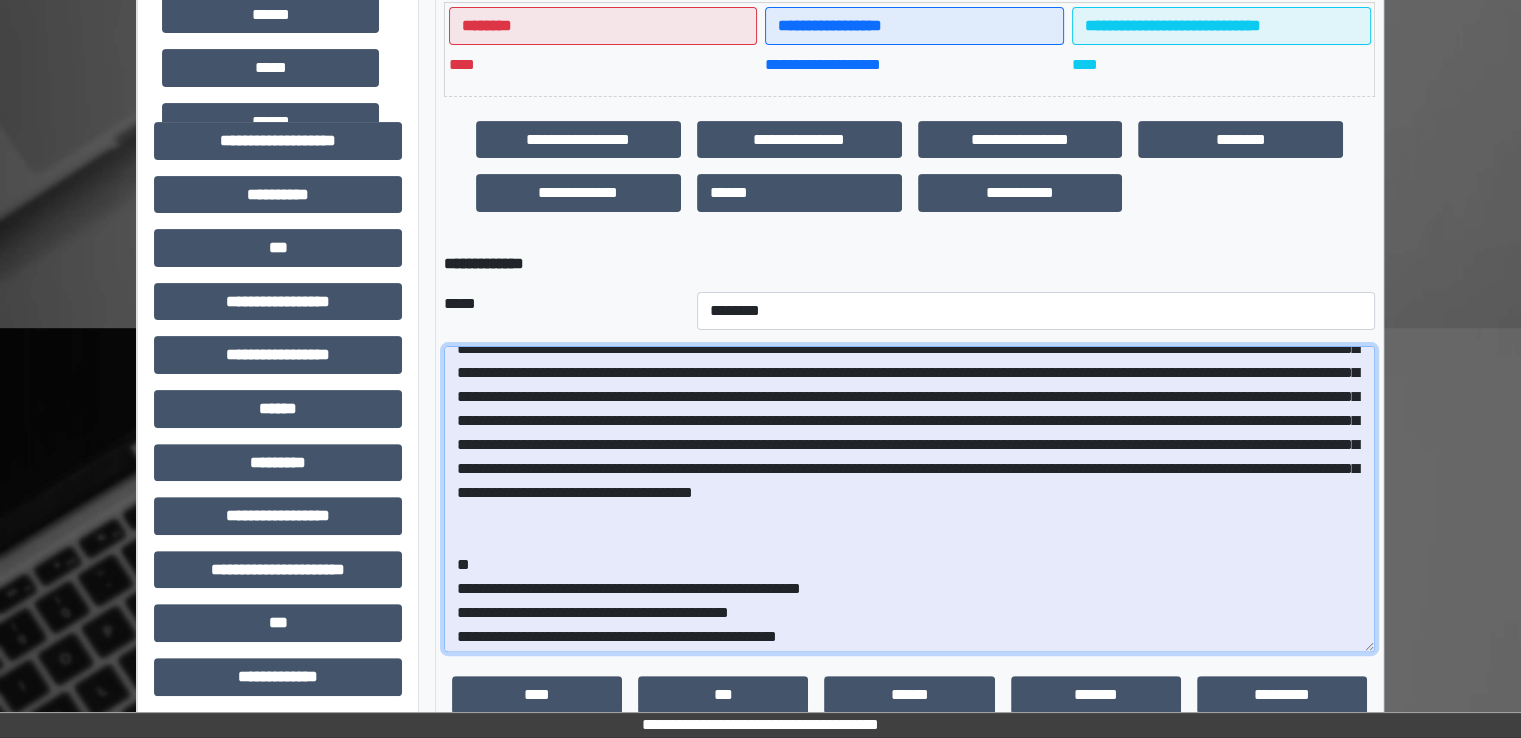 click at bounding box center (909, 499) 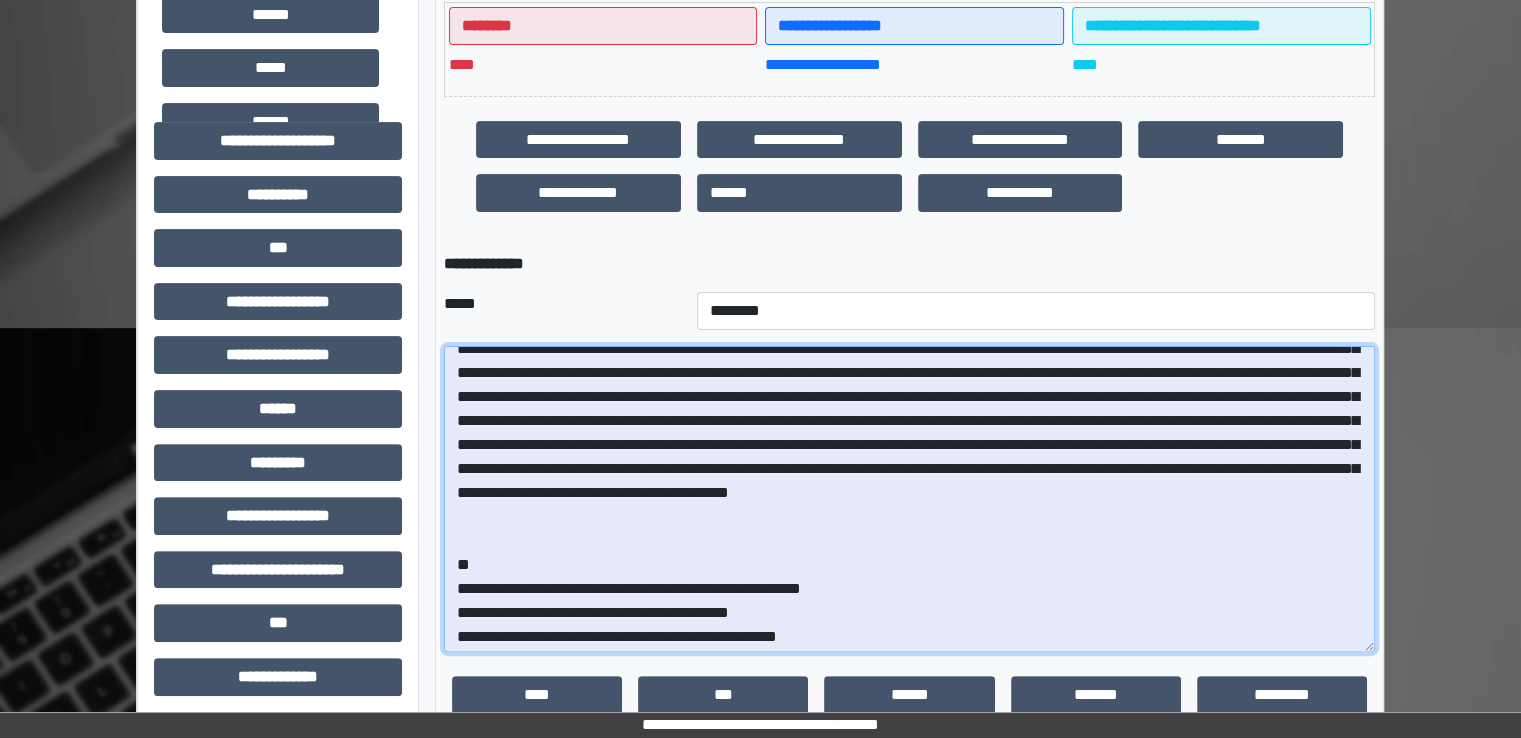 click at bounding box center [909, 499] 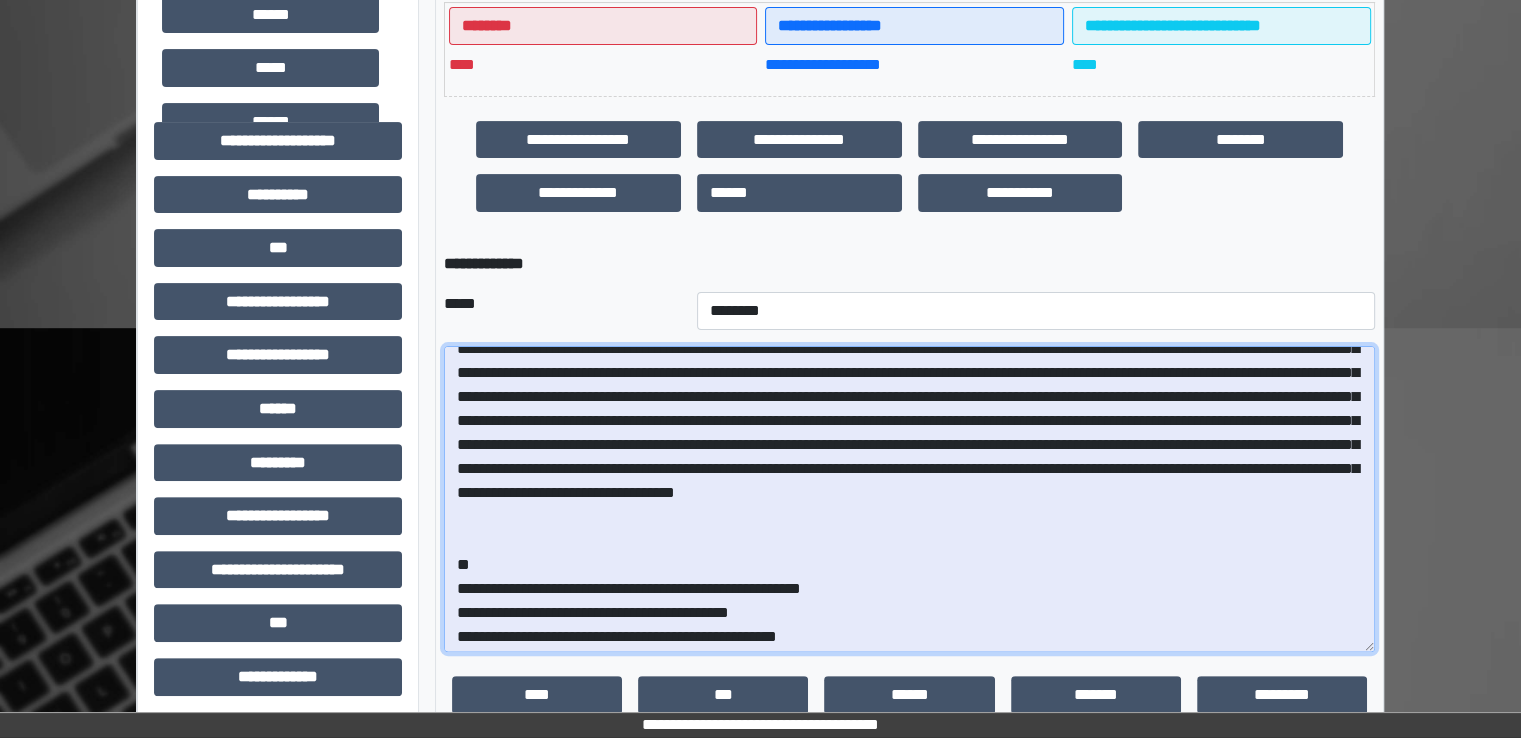 drag, startPoint x: 1124, startPoint y: 466, endPoint x: 1064, endPoint y: 466, distance: 60 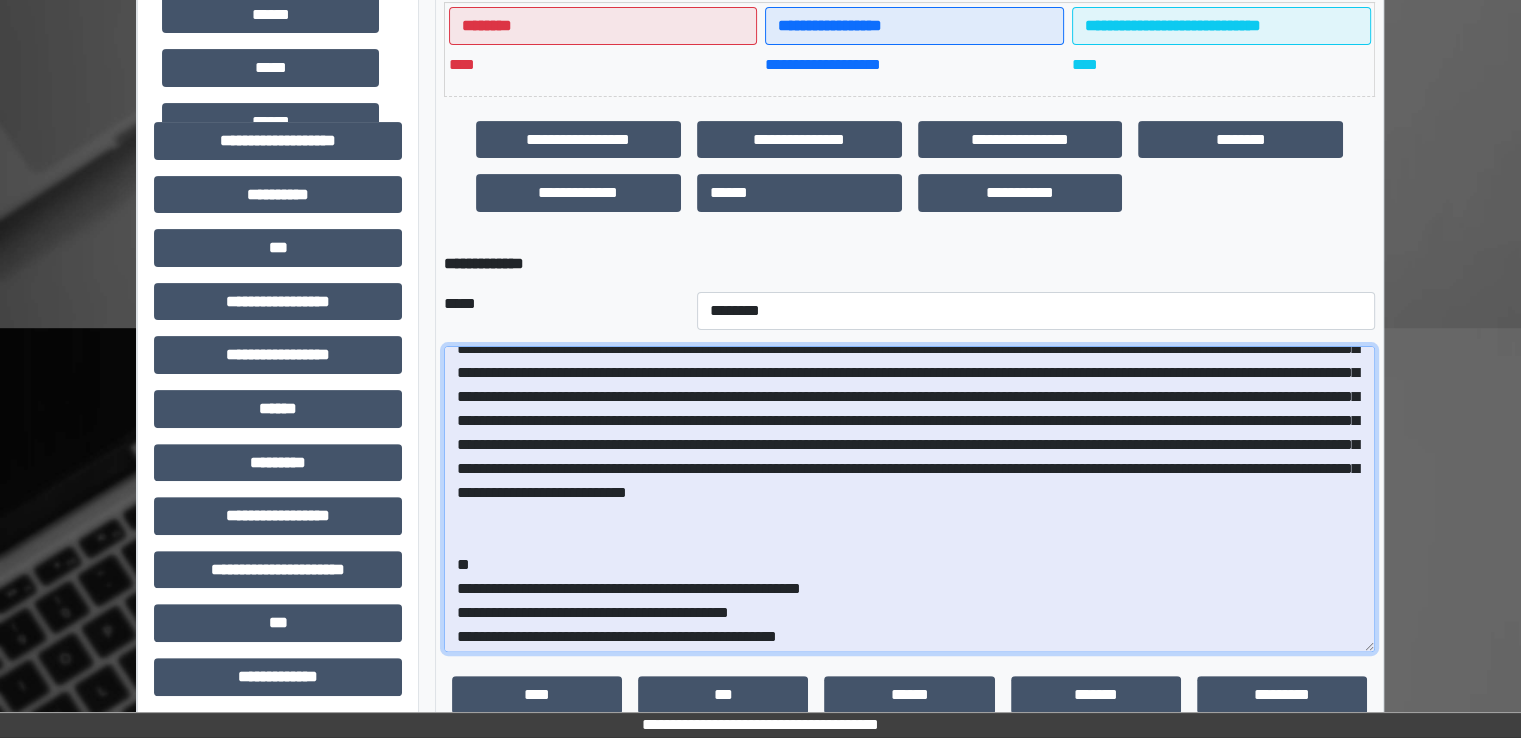 click at bounding box center (909, 499) 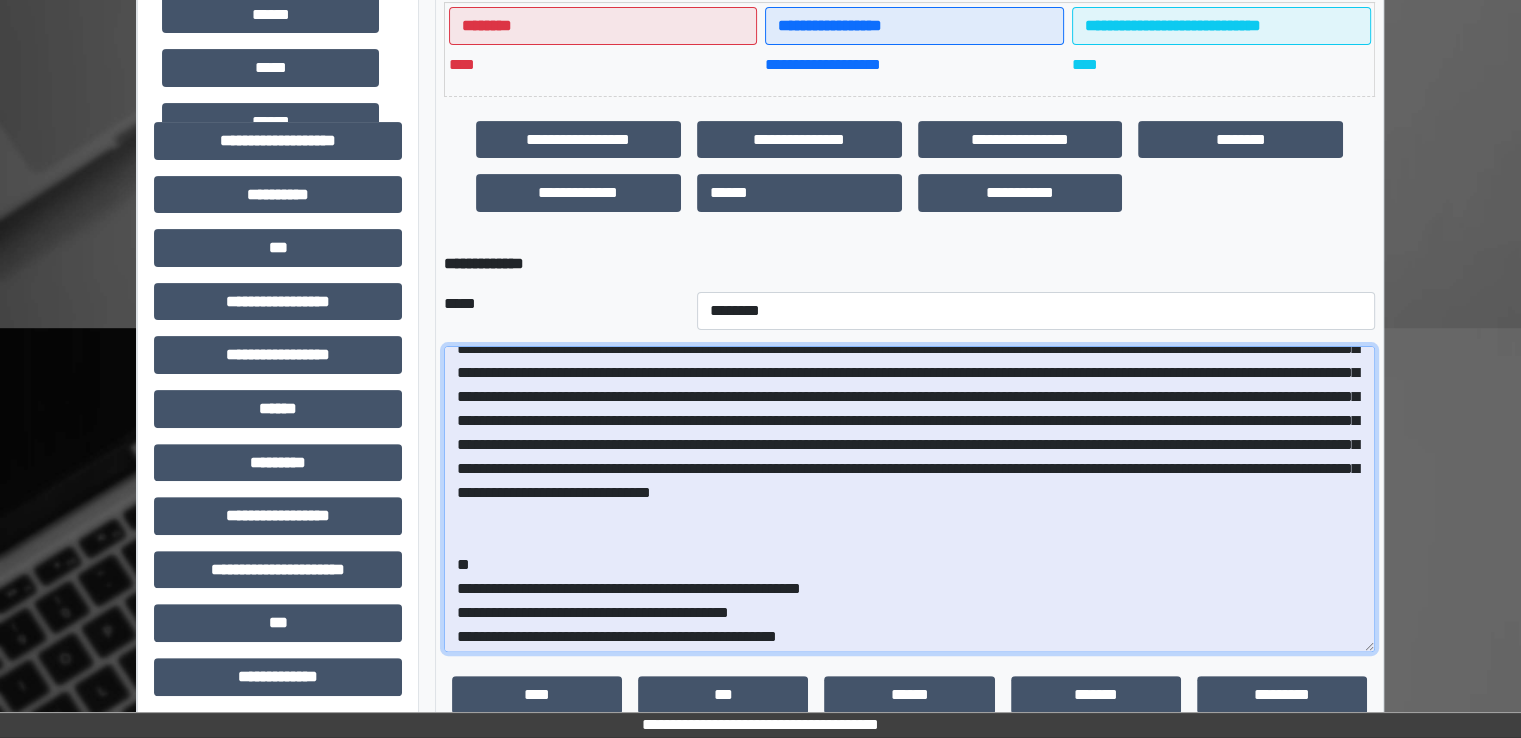 click at bounding box center [909, 499] 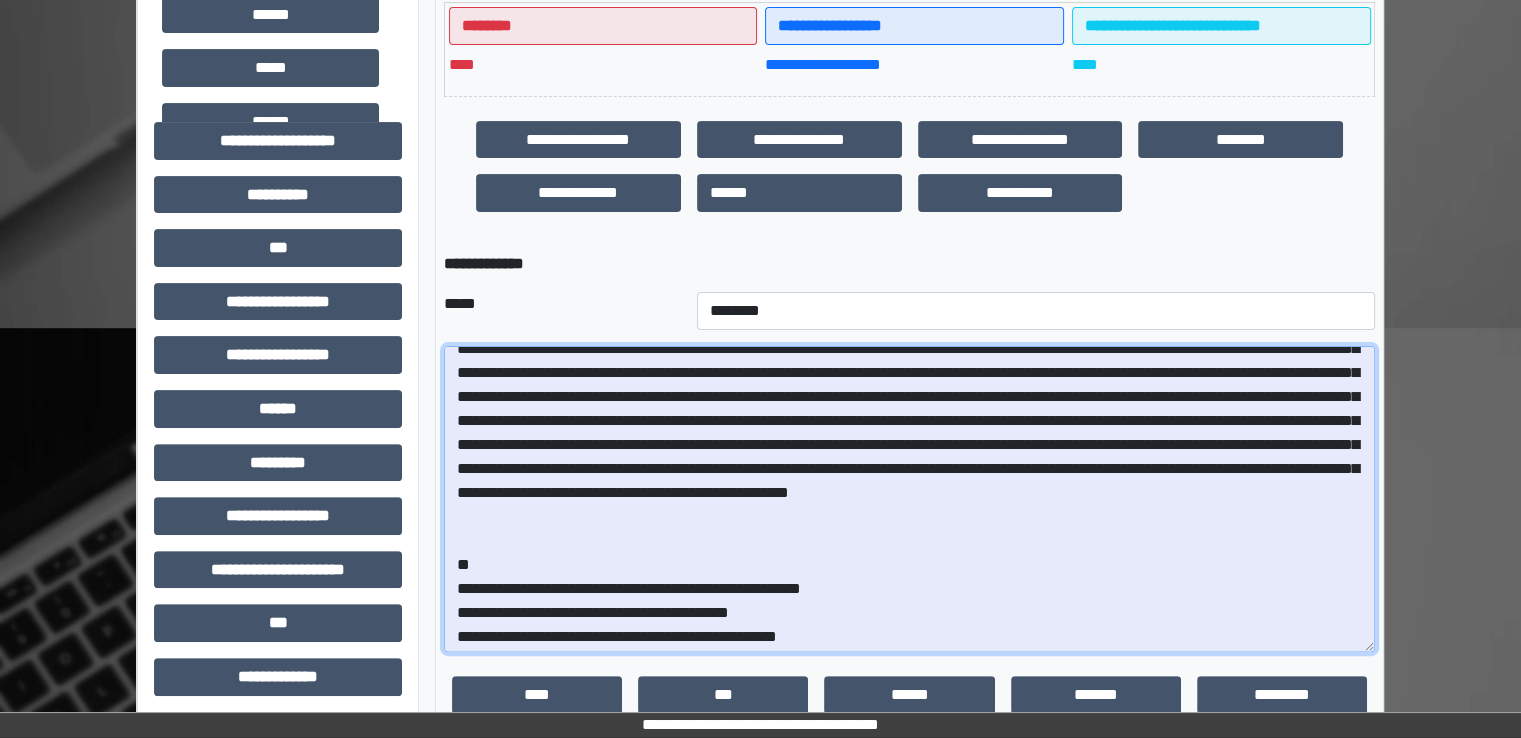 drag, startPoint x: 709, startPoint y: 493, endPoint x: 783, endPoint y: 495, distance: 74.02702 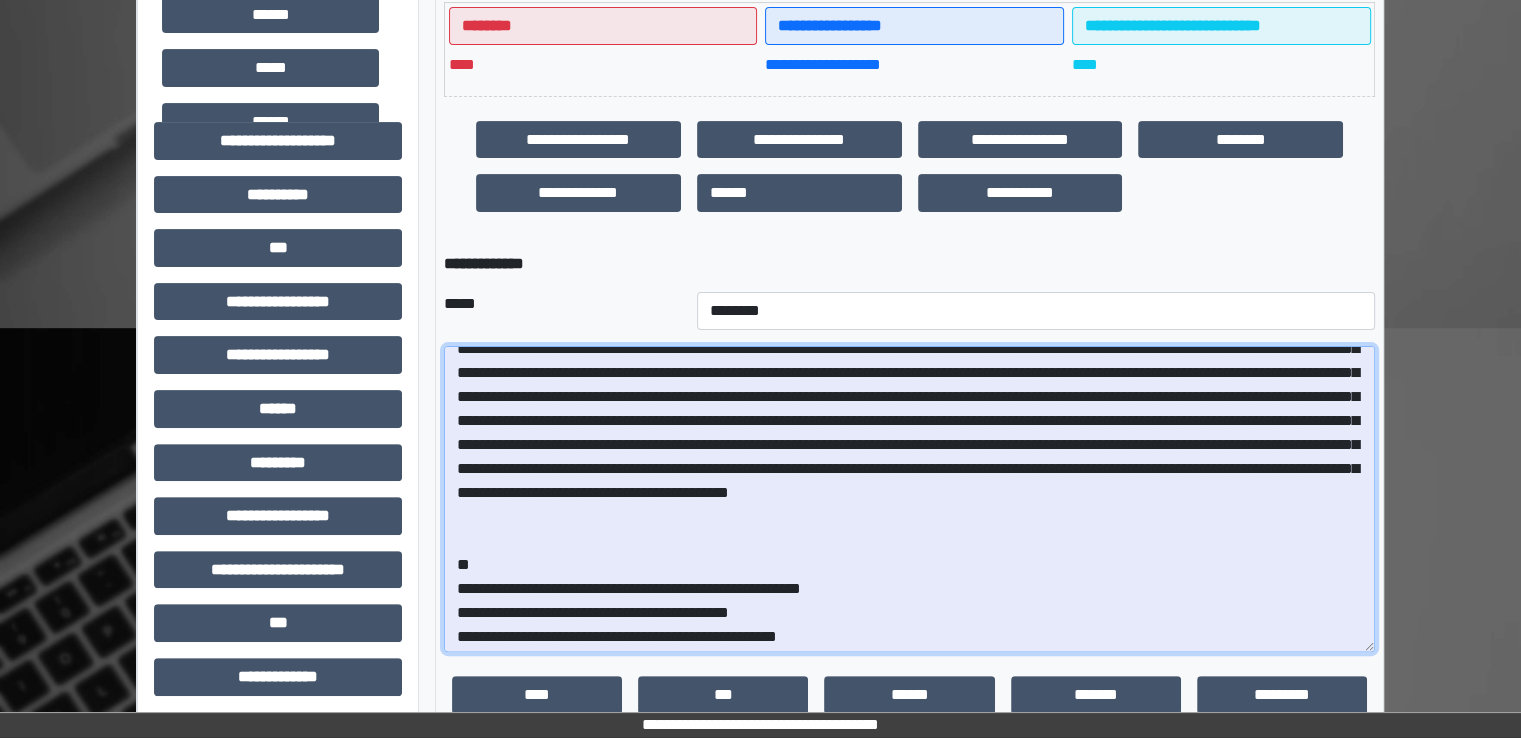 click at bounding box center (909, 499) 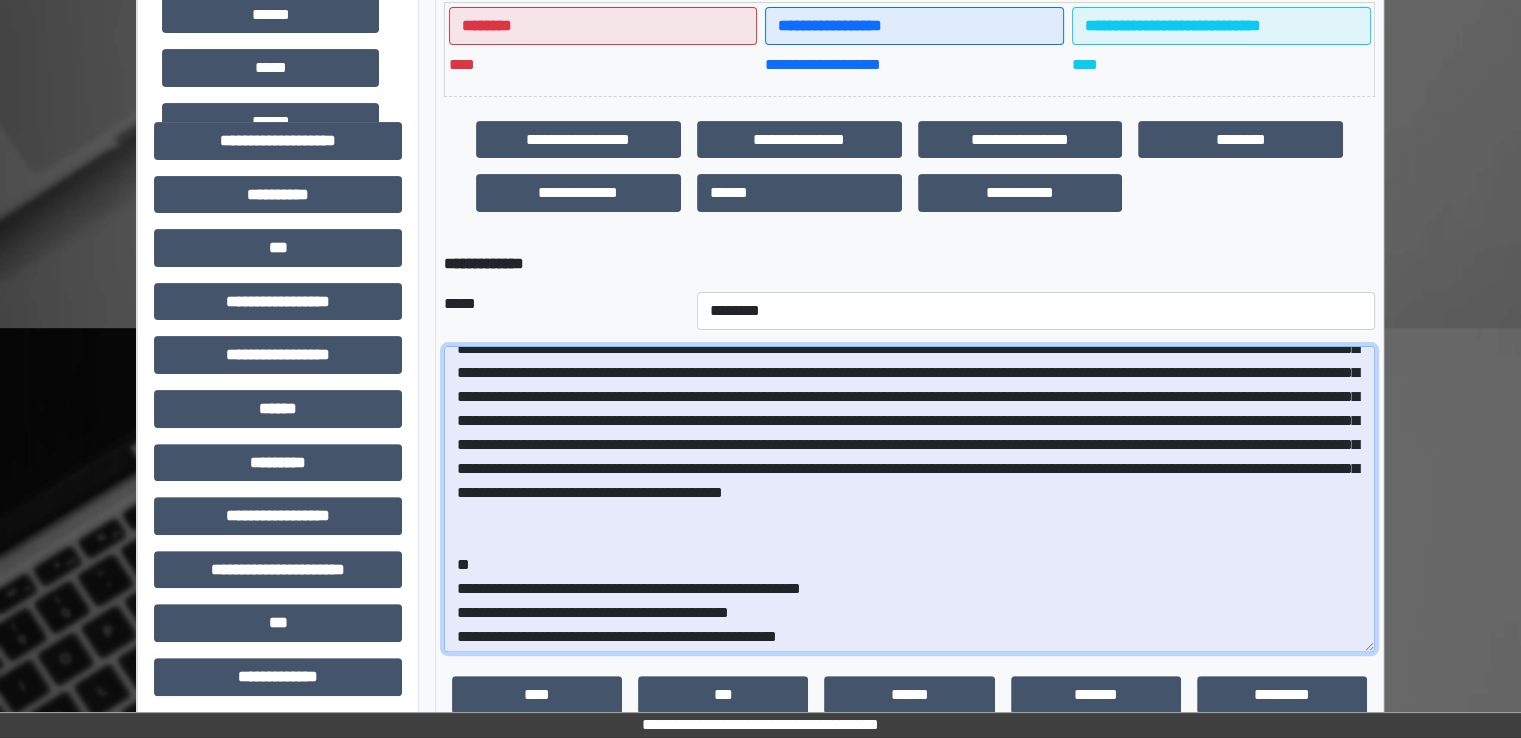 drag, startPoint x: 1052, startPoint y: 492, endPoint x: 715, endPoint y: 520, distance: 338.1612 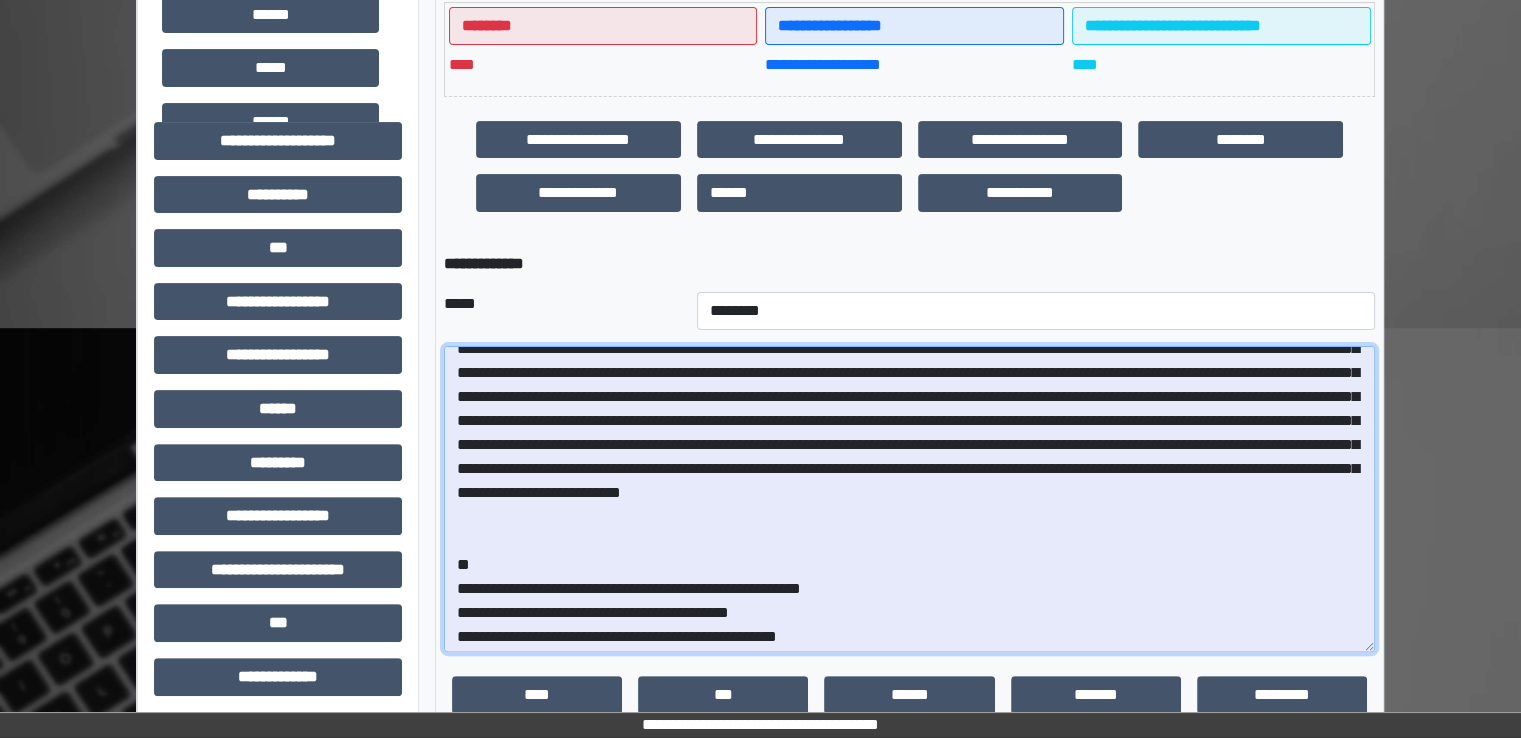 click at bounding box center (909, 499) 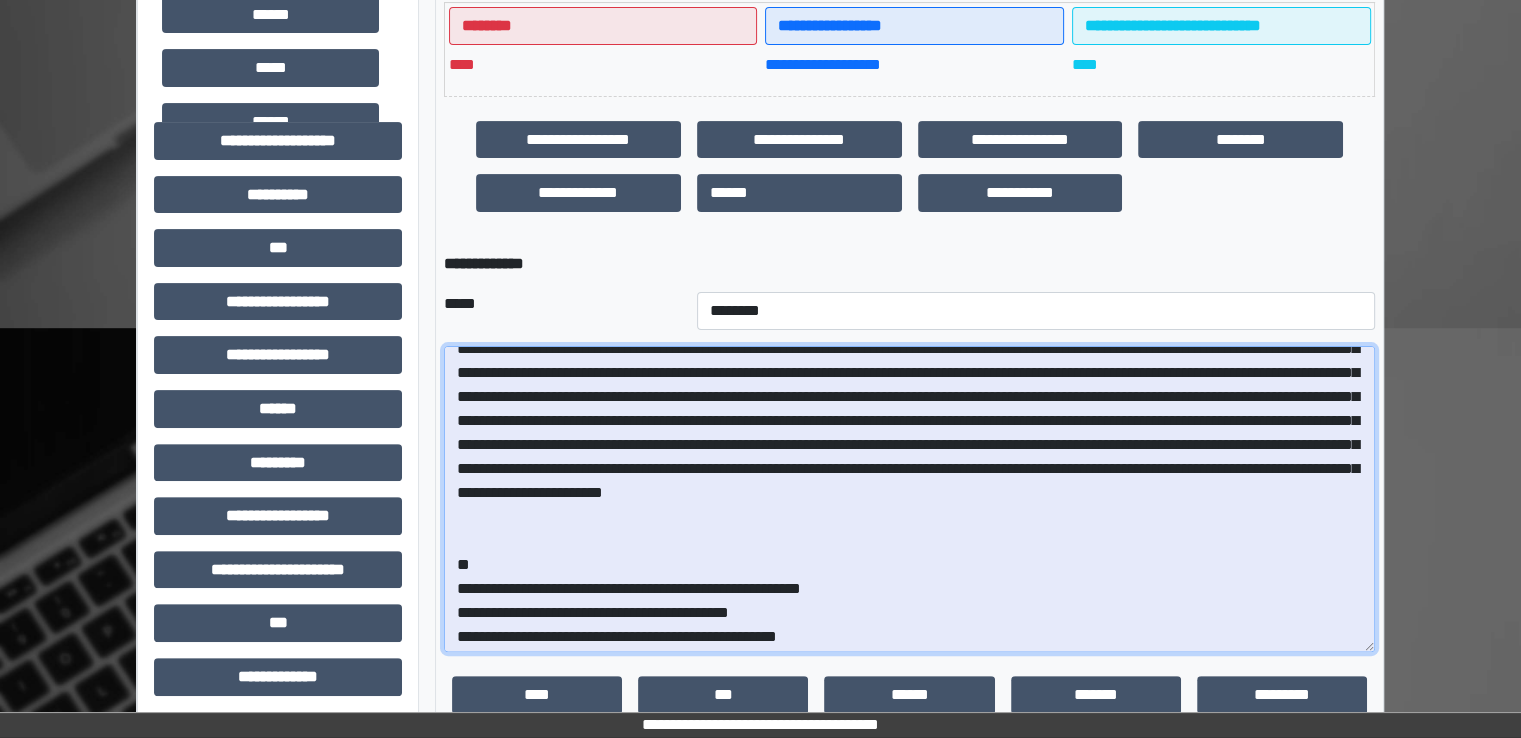 click at bounding box center (909, 499) 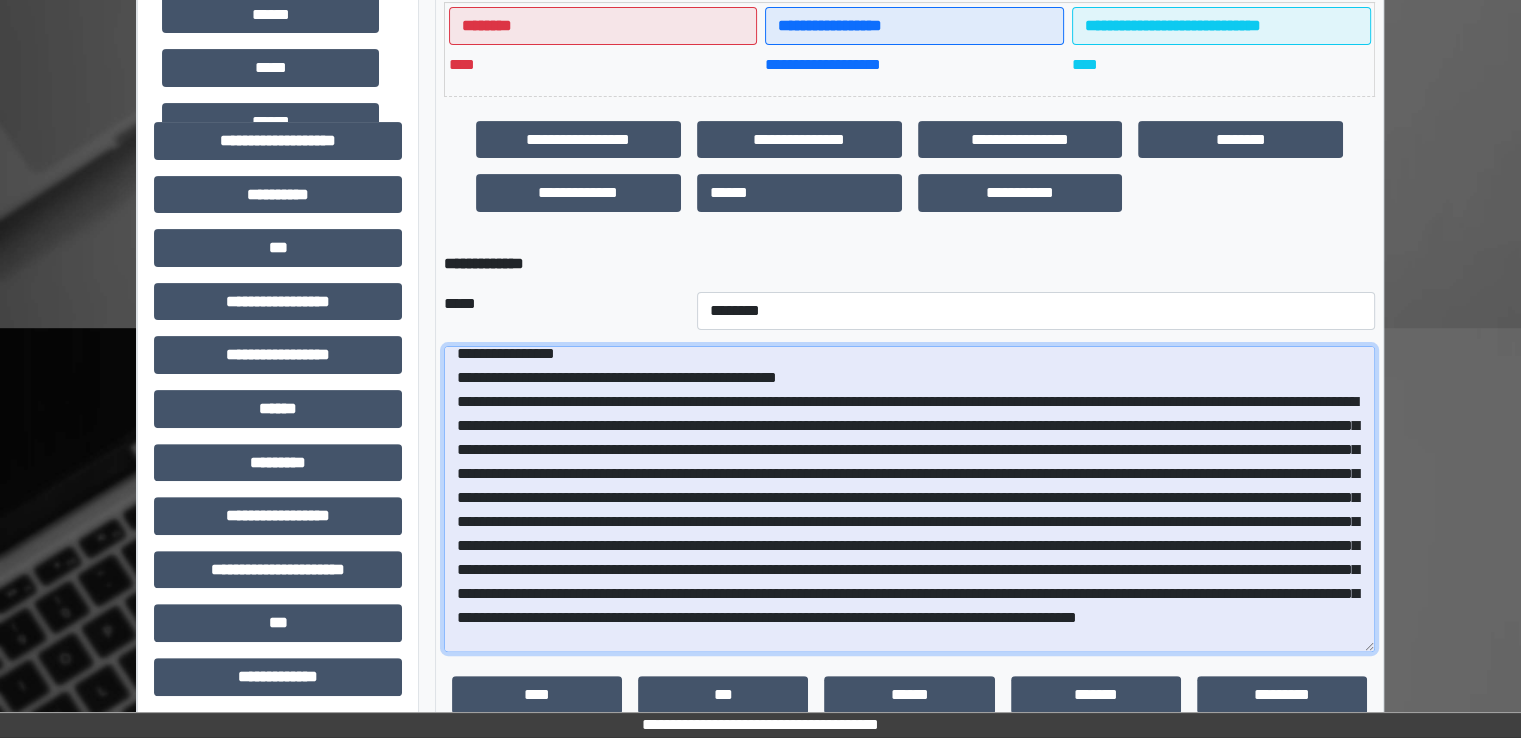 scroll, scrollTop: 0, scrollLeft: 0, axis: both 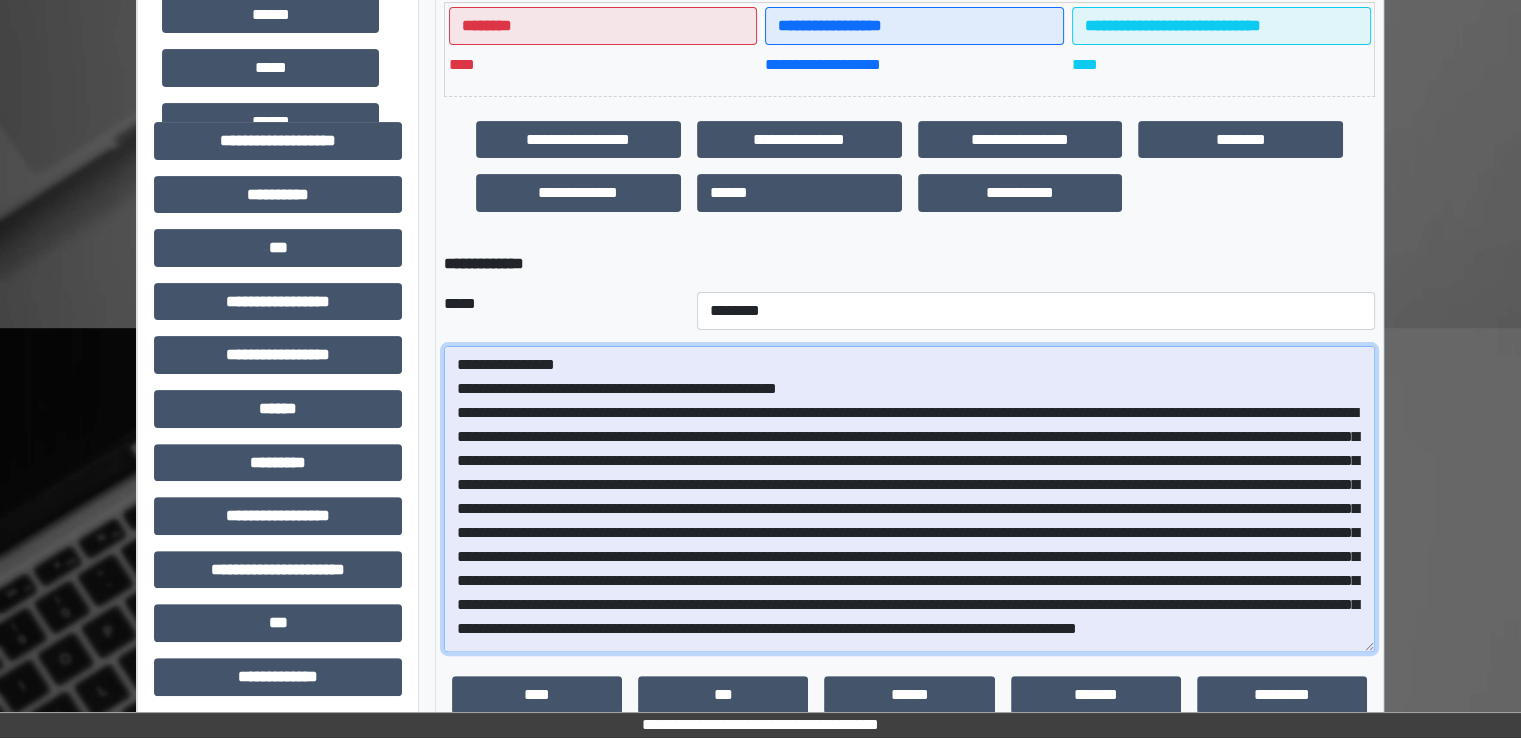 drag, startPoint x: 1064, startPoint y: 569, endPoint x: 477, endPoint y: 413, distance: 607.3755 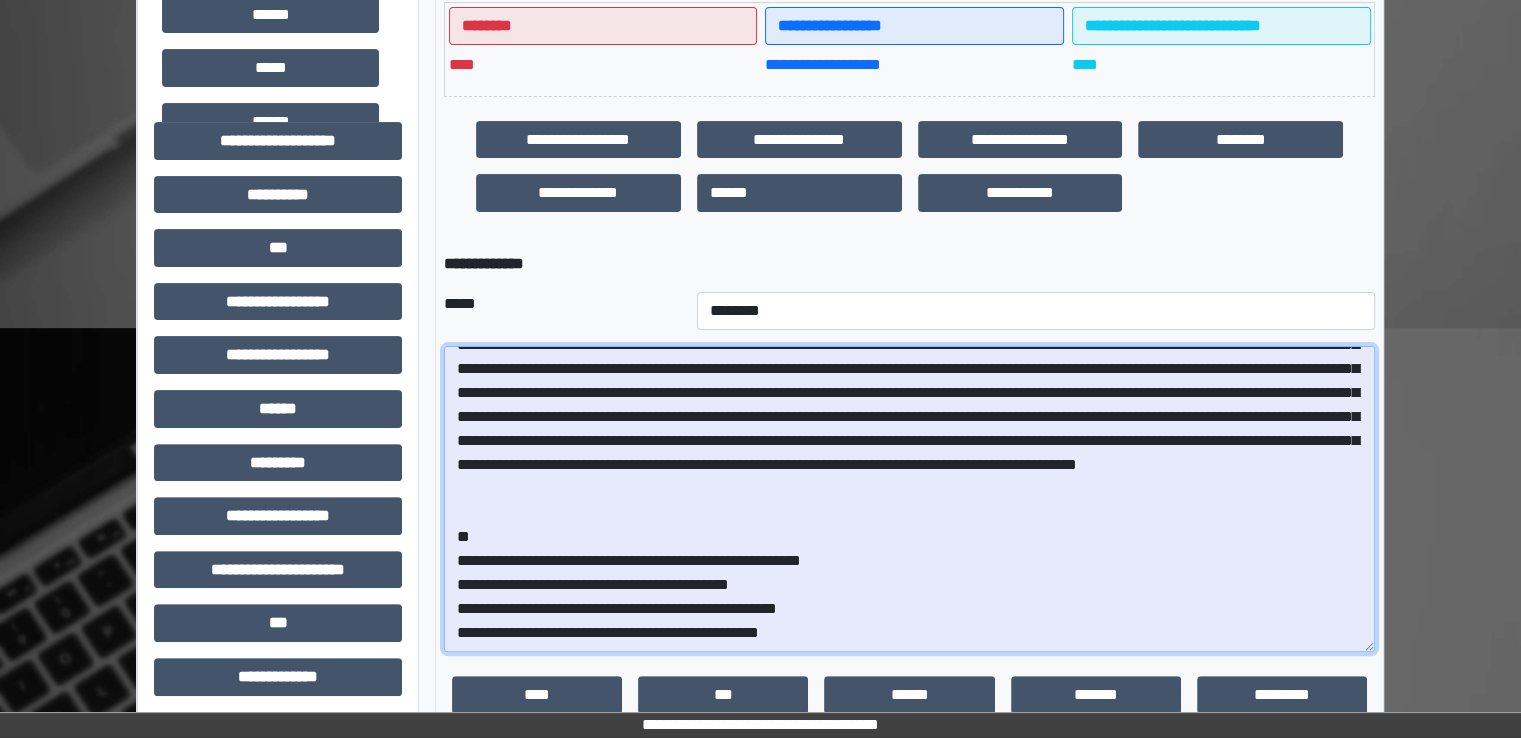 scroll, scrollTop: 200, scrollLeft: 0, axis: vertical 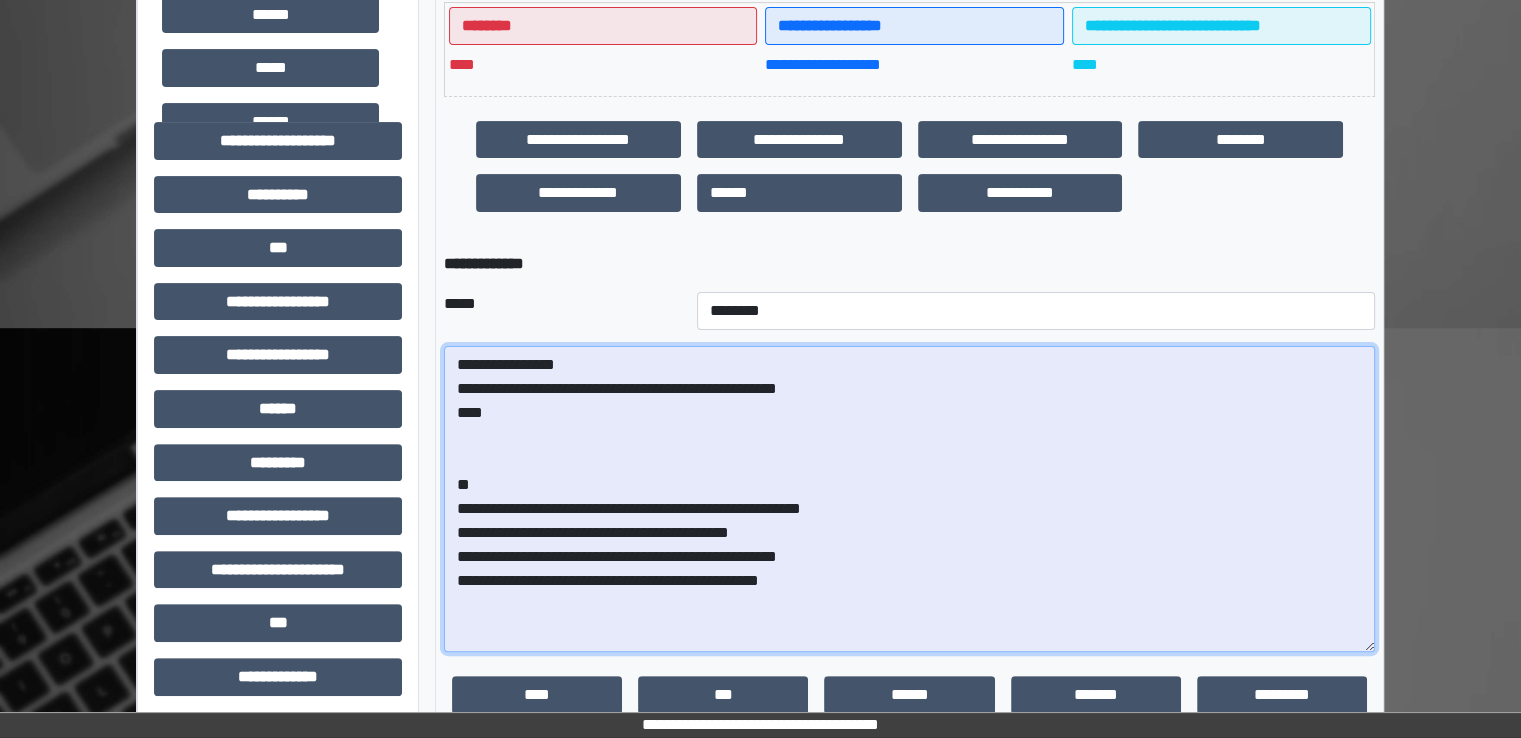paste on "**********" 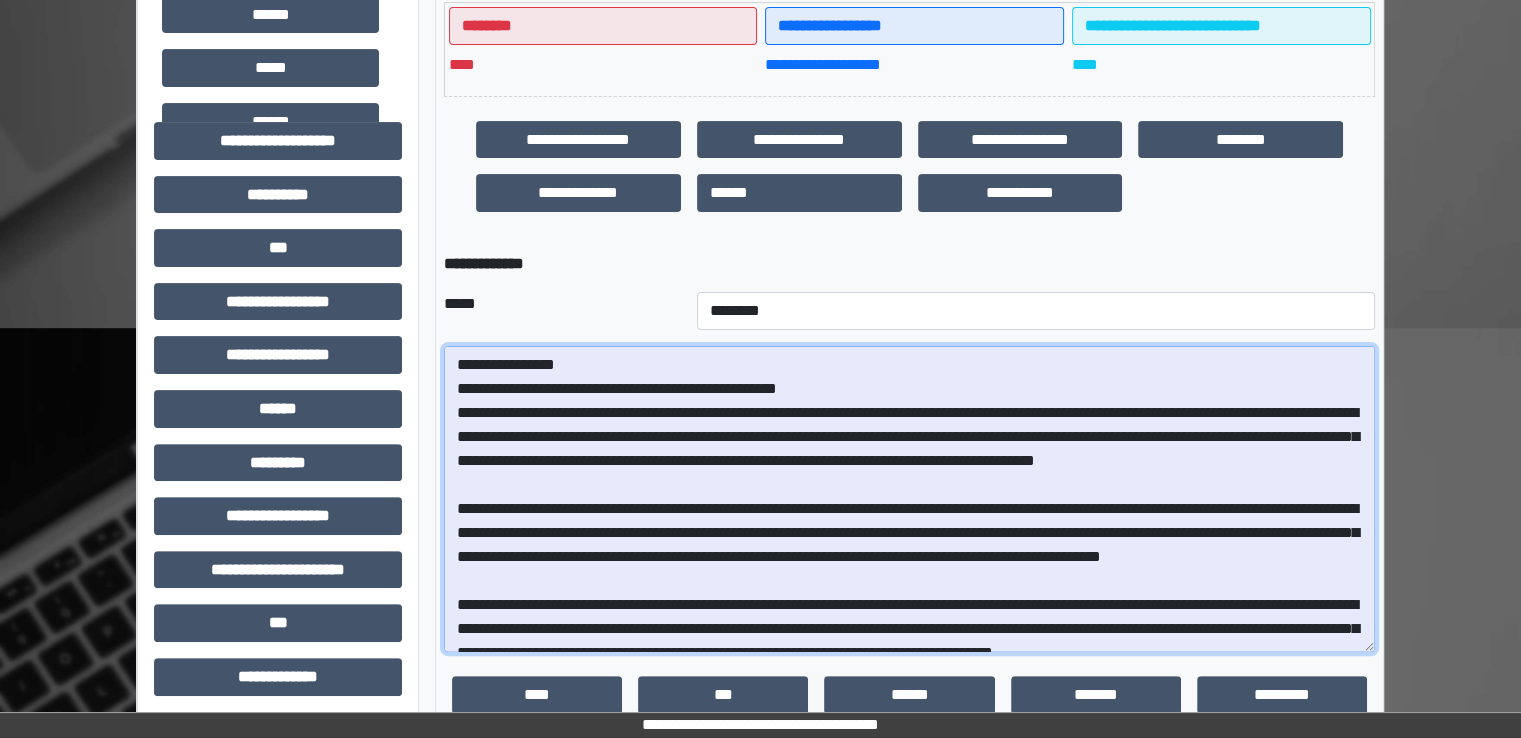 scroll, scrollTop: 180, scrollLeft: 0, axis: vertical 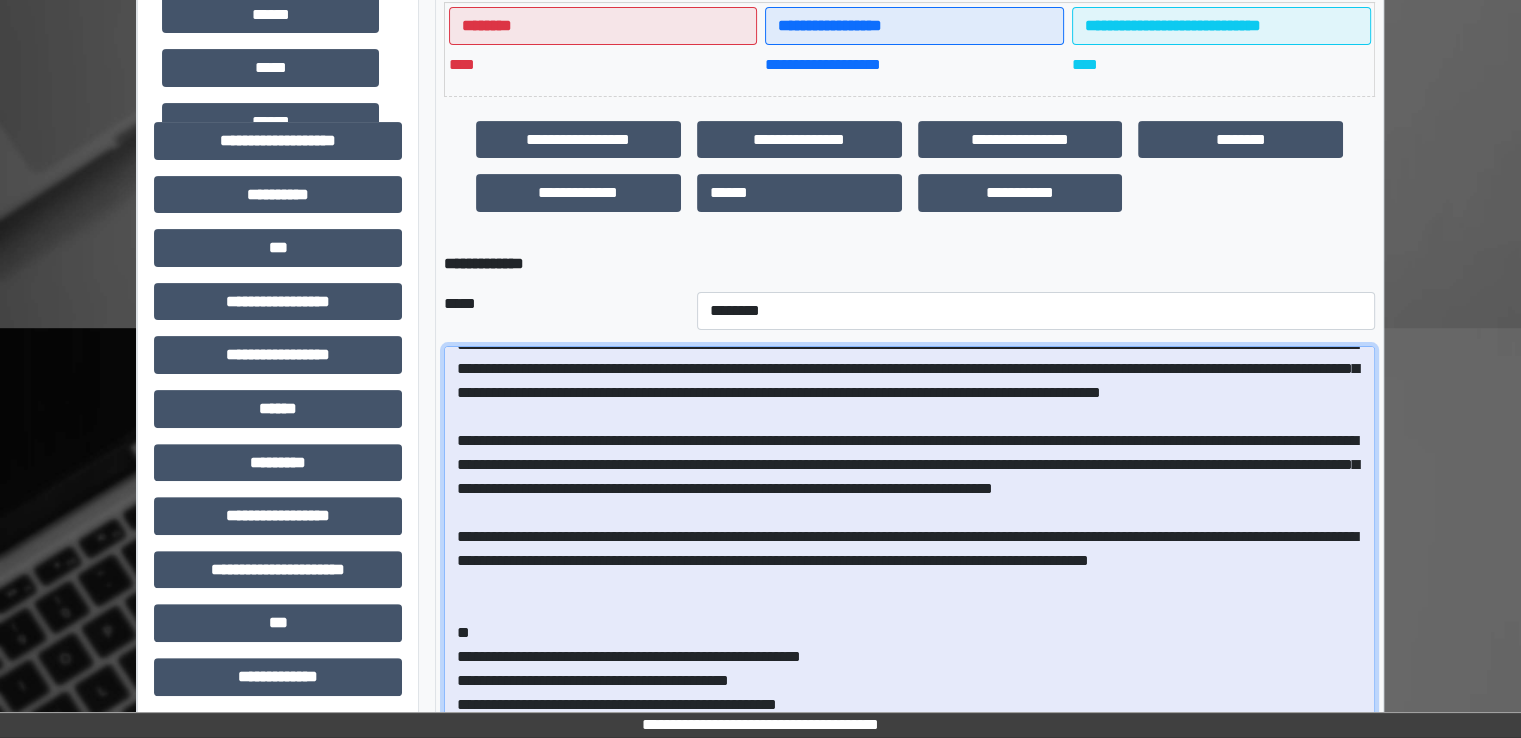 drag, startPoint x: 1371, startPoint y: 642, endPoint x: 1419, endPoint y: 740, distance: 109.12378 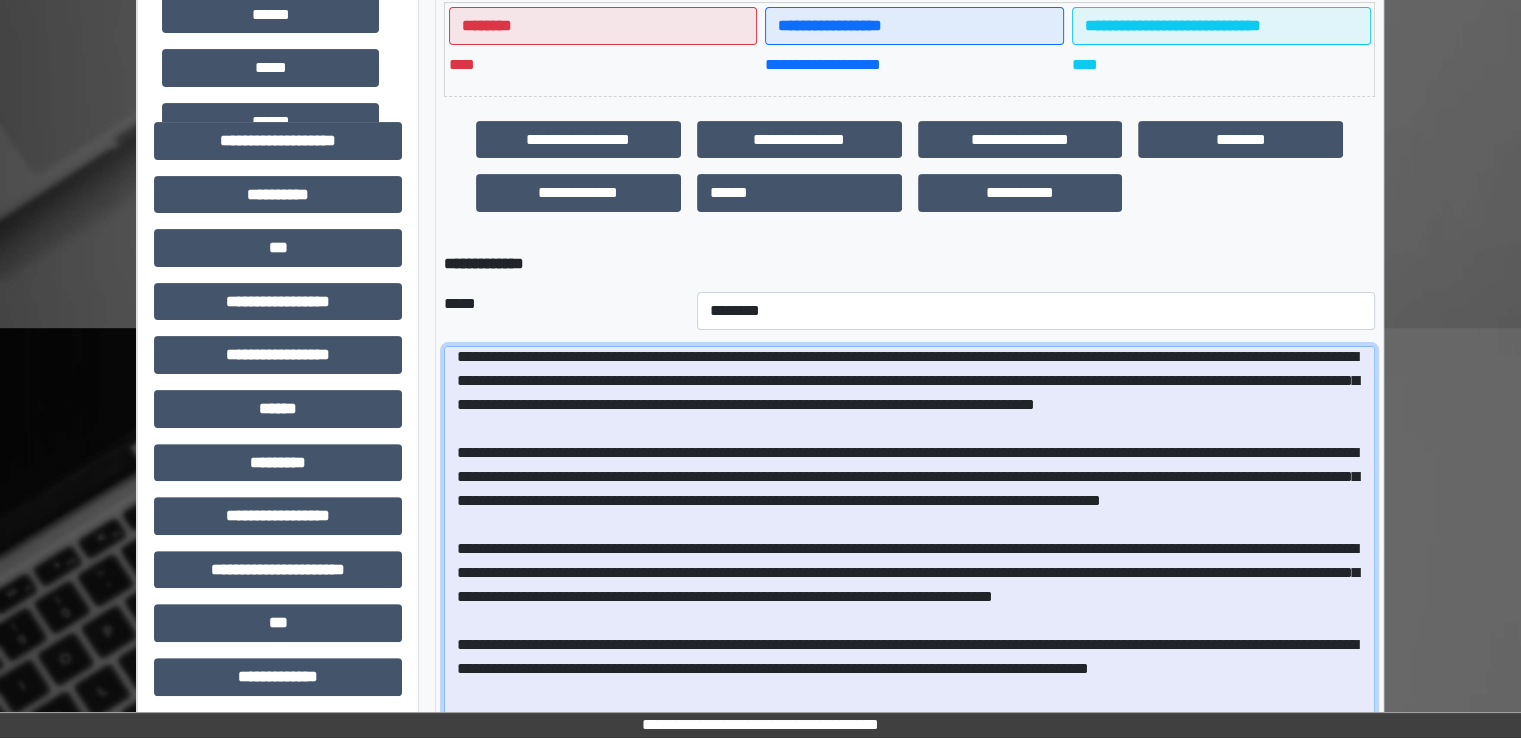 scroll, scrollTop: 0, scrollLeft: 0, axis: both 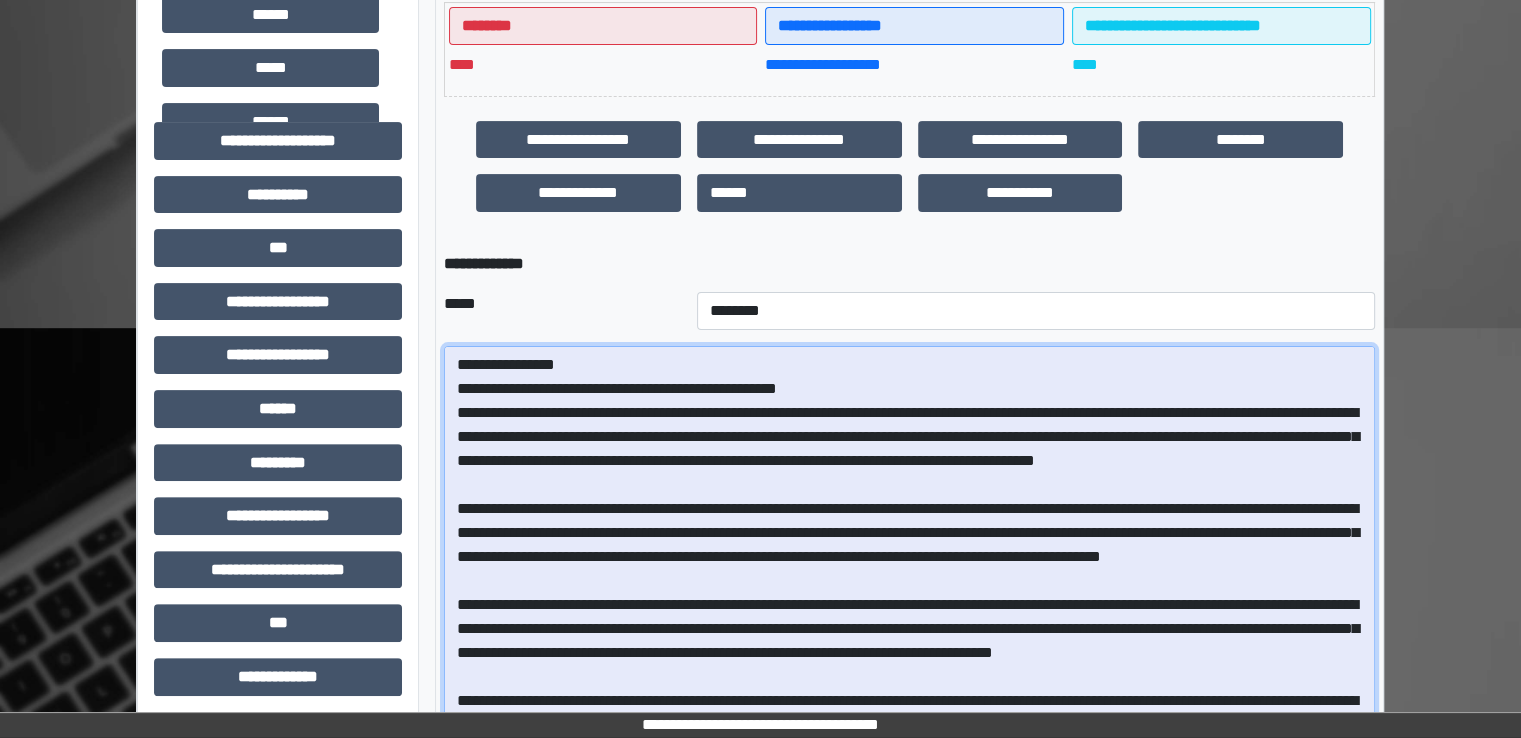 click at bounding box center [909, 547] 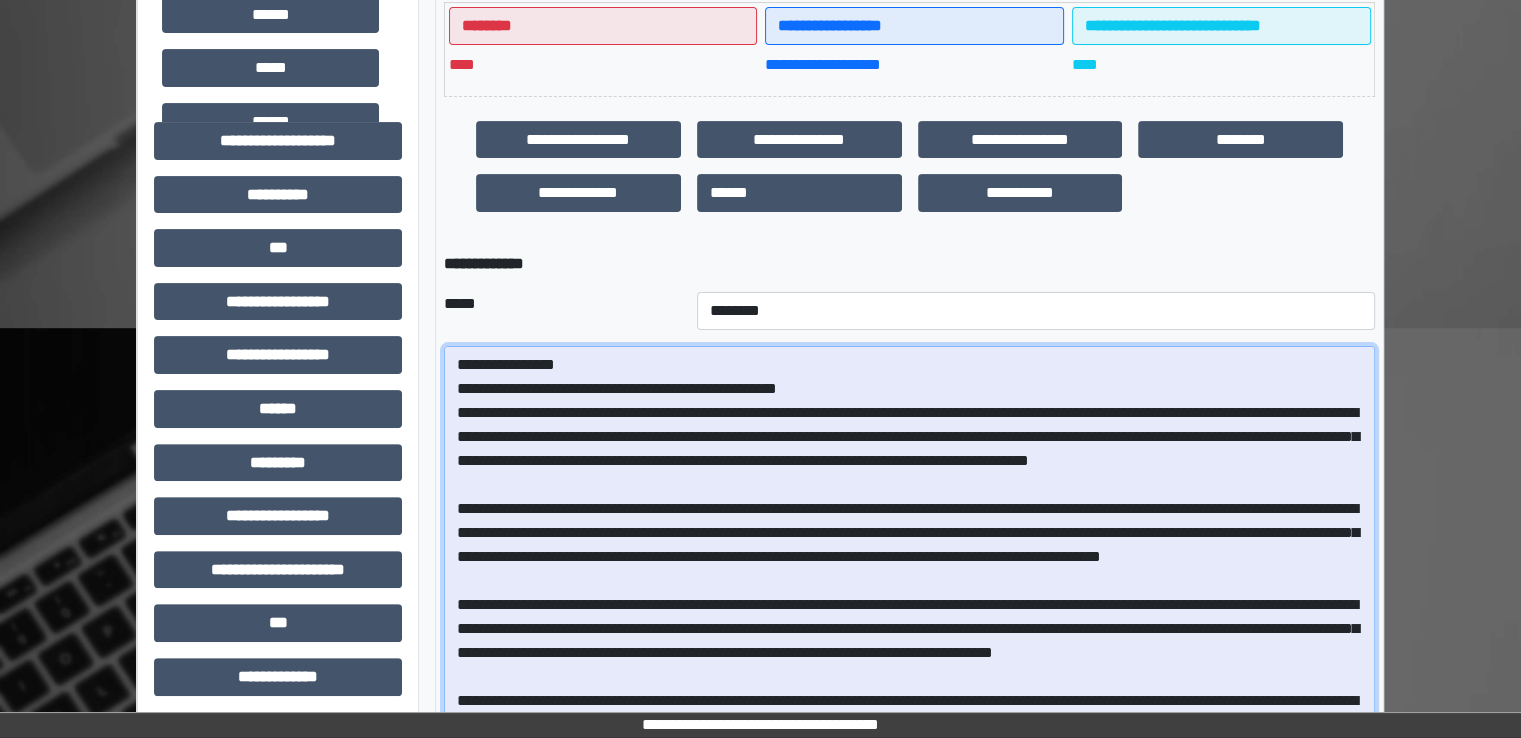 drag, startPoint x: 1048, startPoint y: 459, endPoint x: 919, endPoint y: 461, distance: 129.0155 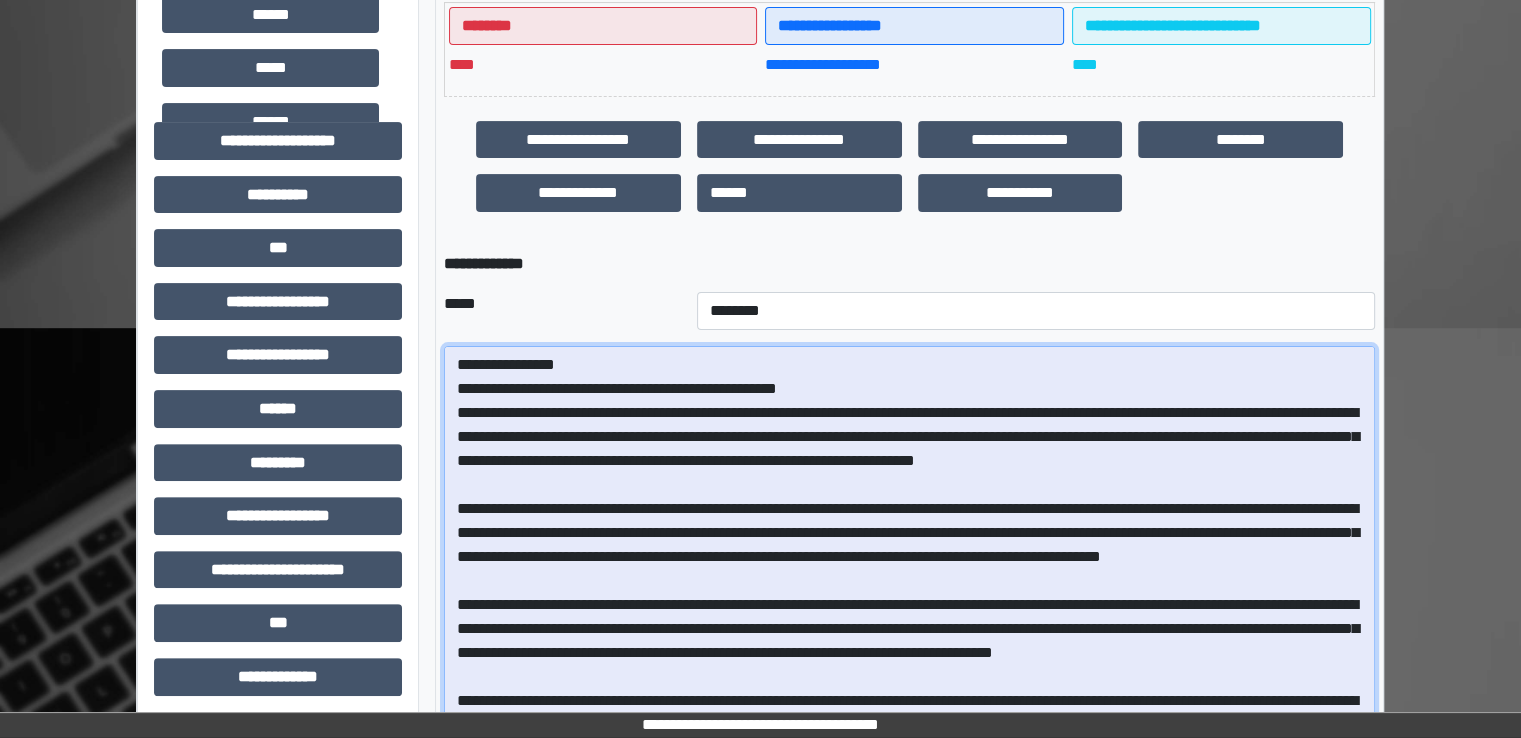 click at bounding box center [909, 547] 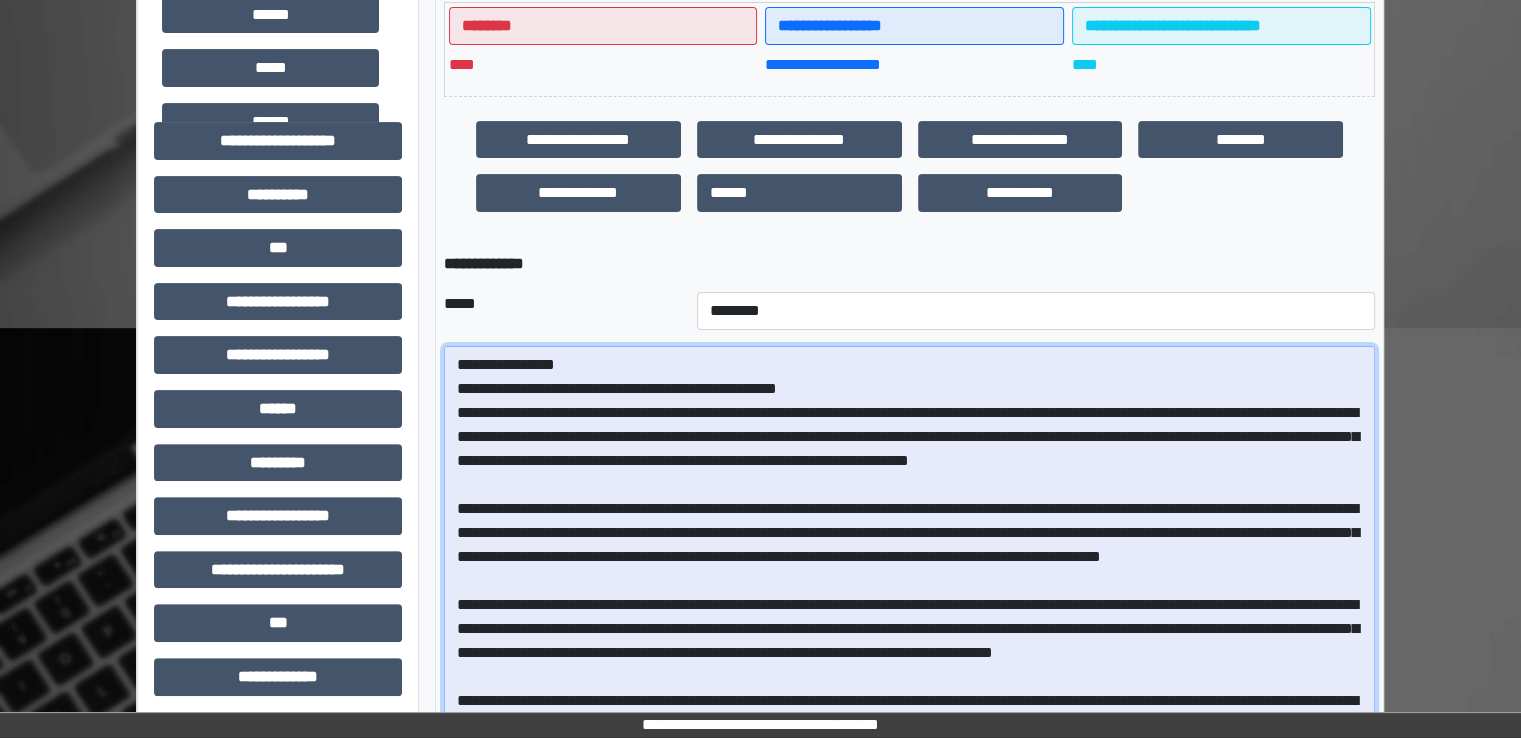 click at bounding box center (909, 547) 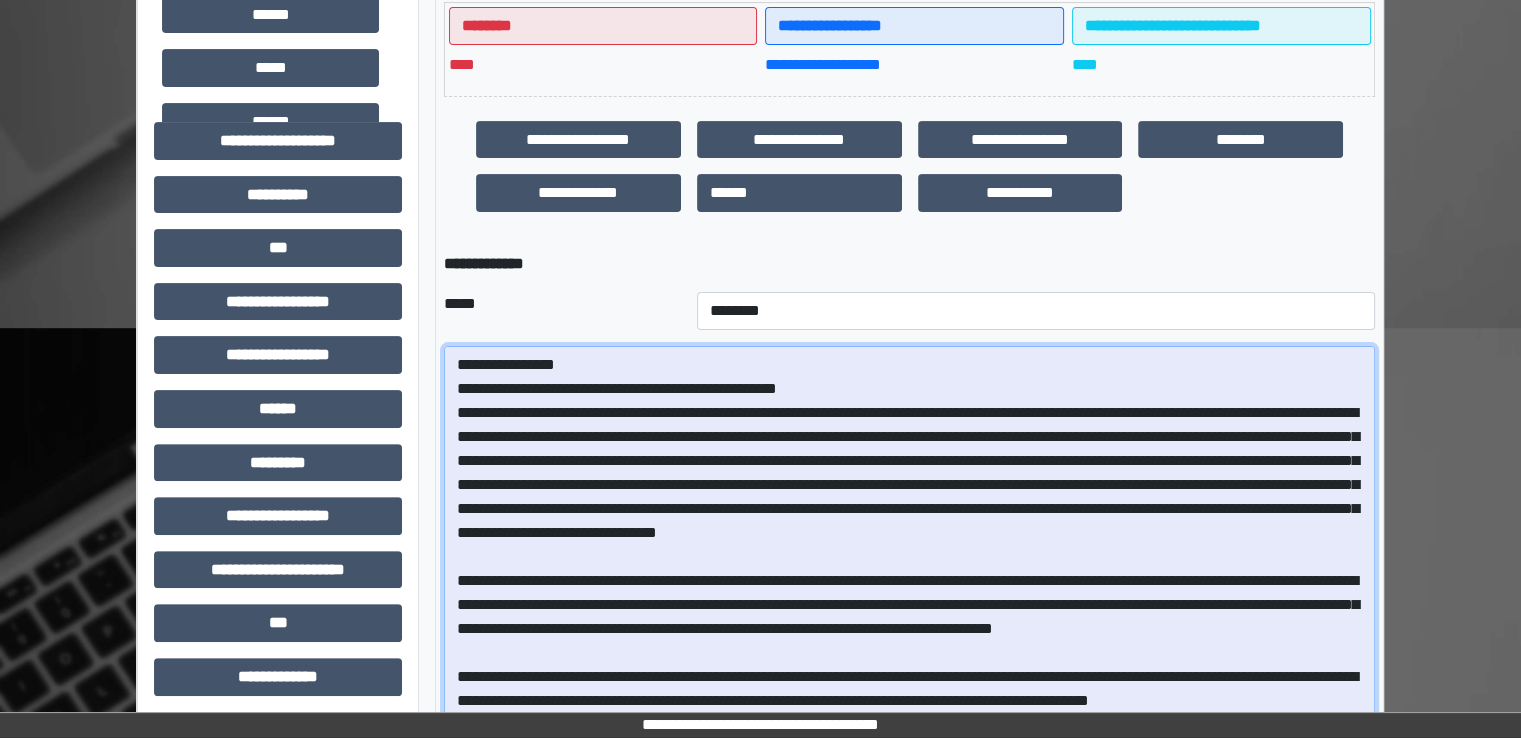 click at bounding box center (909, 547) 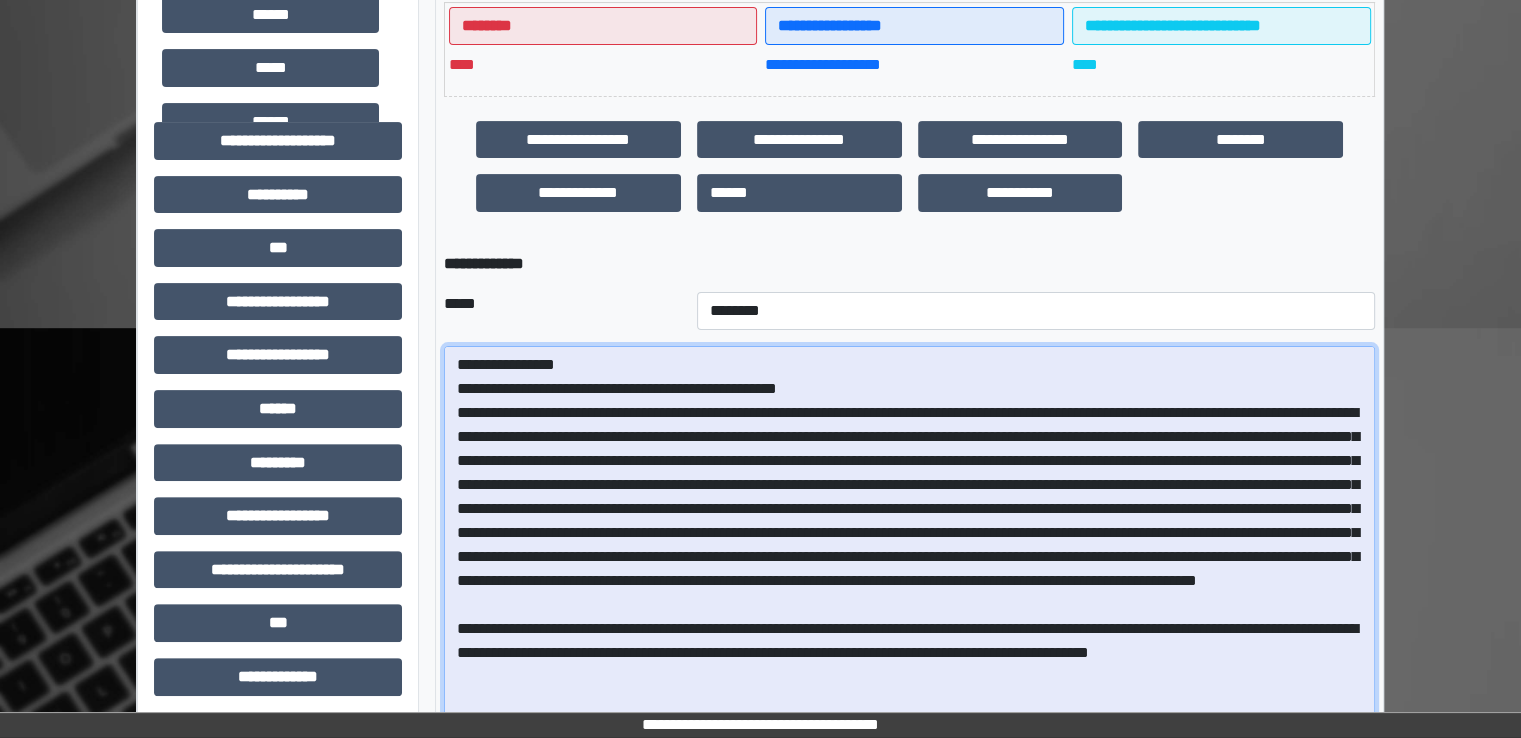 scroll, scrollTop: 100, scrollLeft: 0, axis: vertical 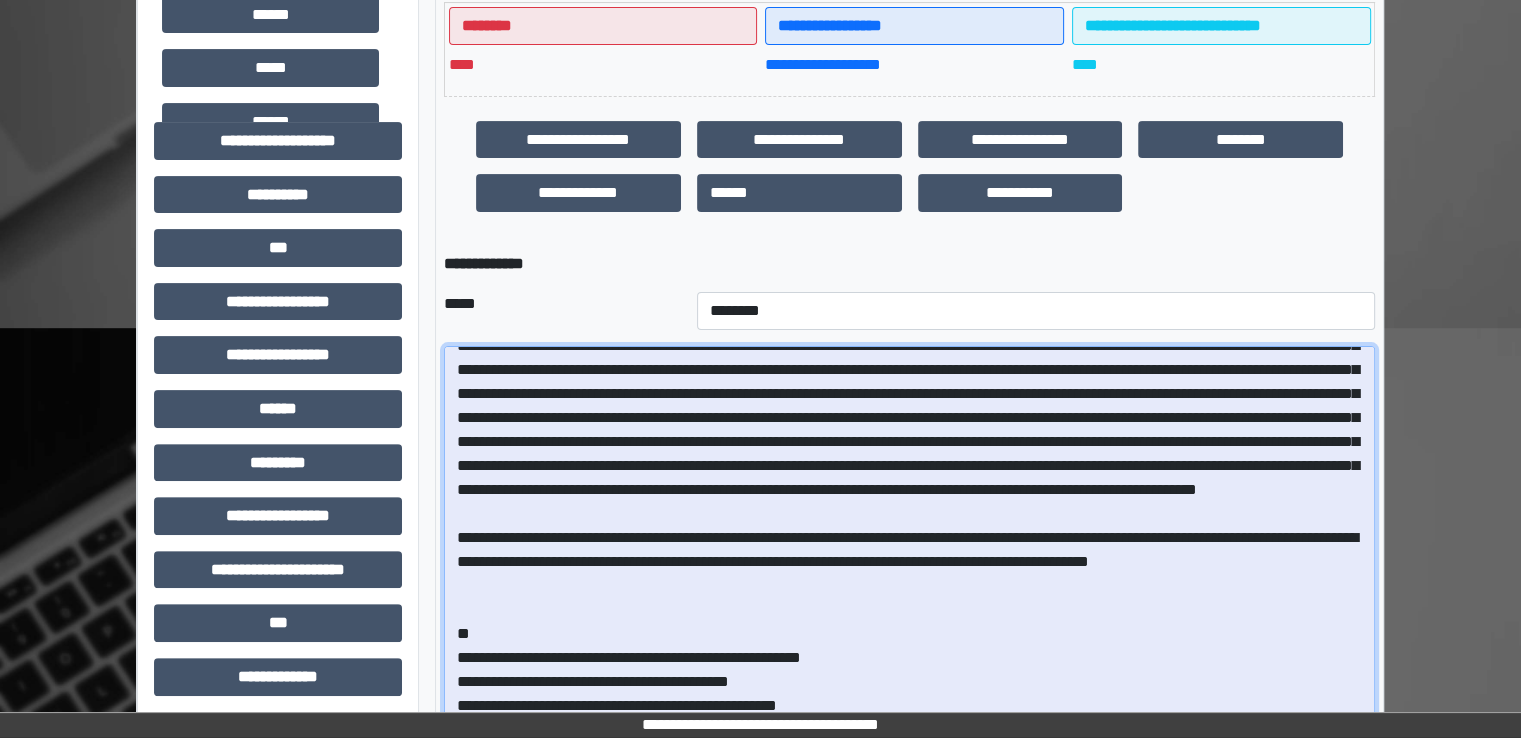 drag, startPoint x: 1259, startPoint y: 503, endPoint x: 1328, endPoint y: 514, distance: 69.87131 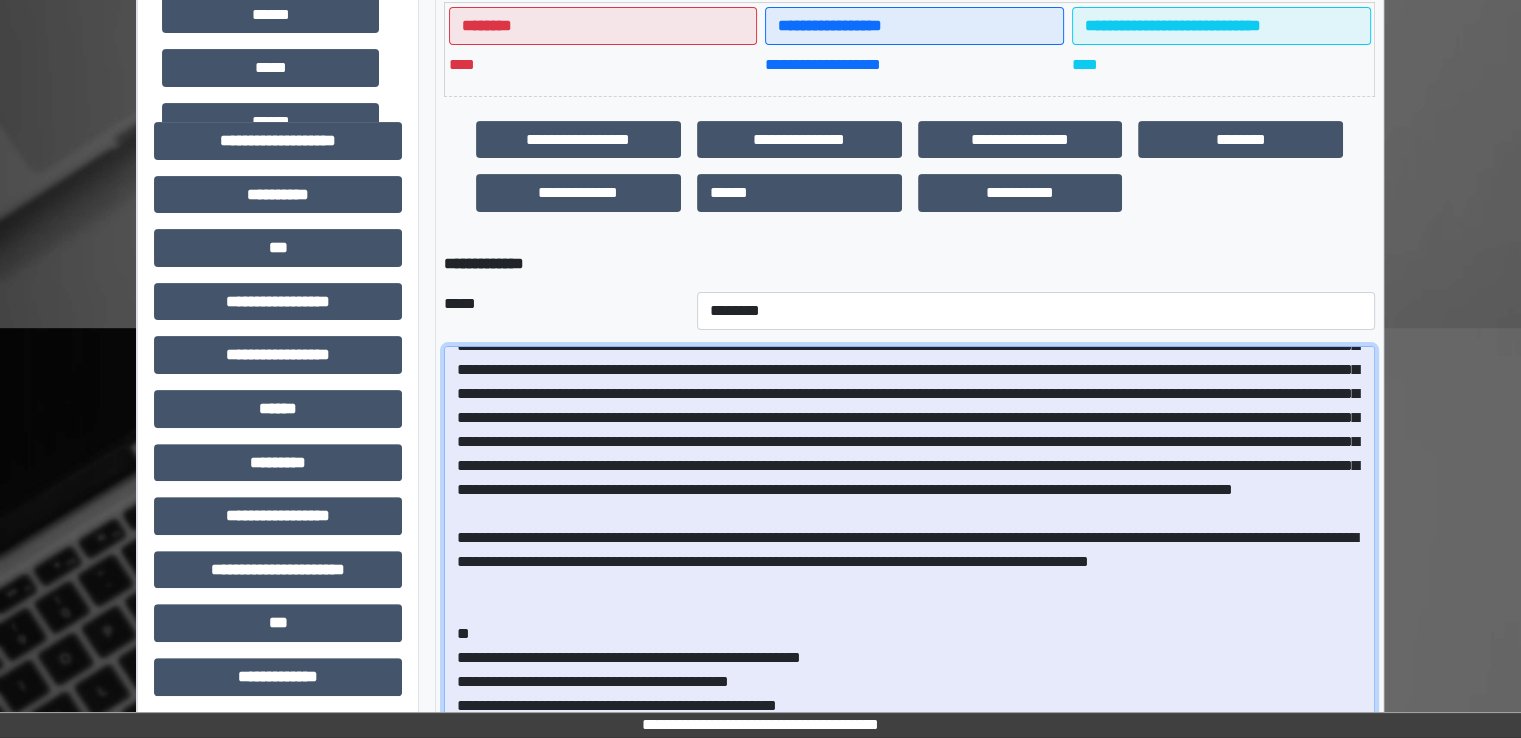 drag, startPoint x: 525, startPoint y: 522, endPoint x: 355, endPoint y: 538, distance: 170.75128 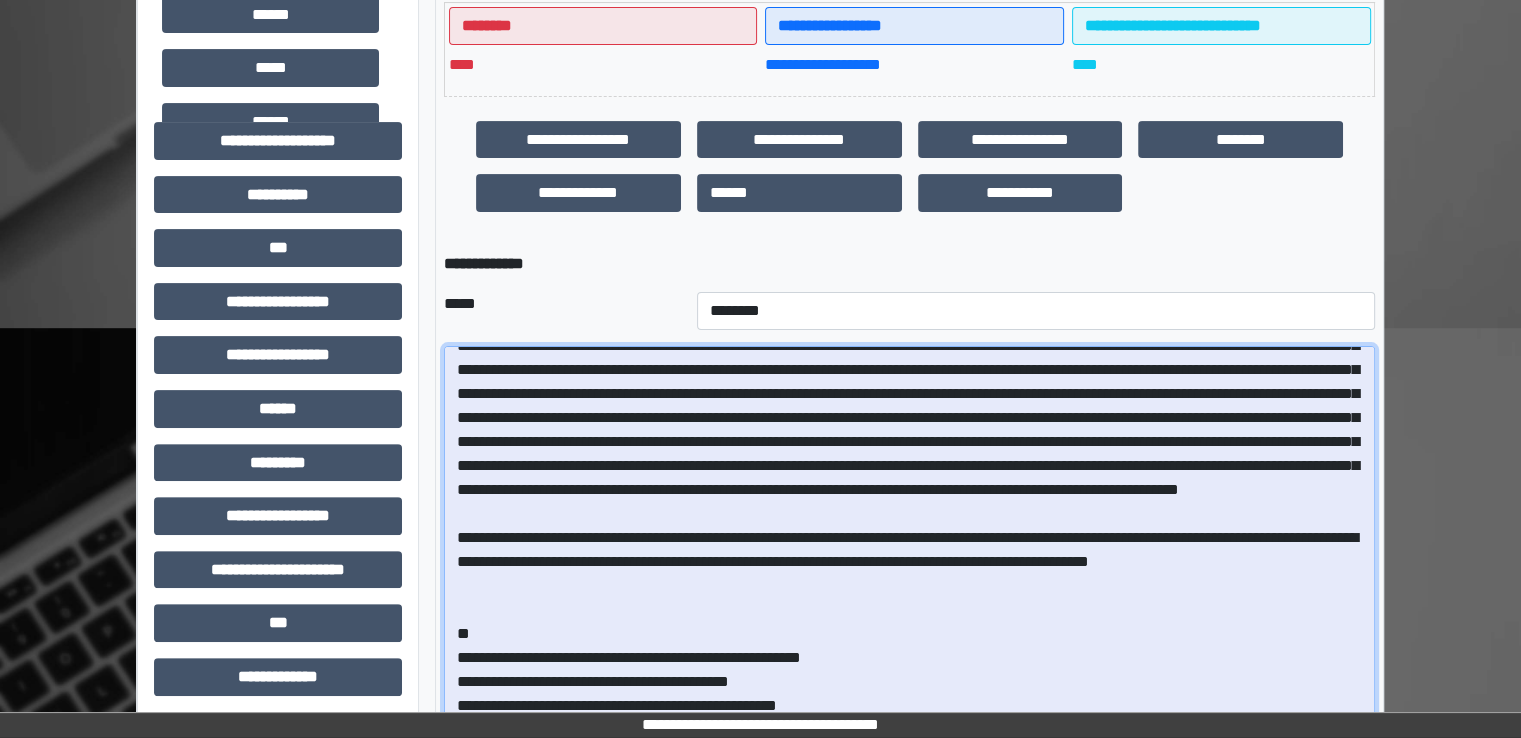 click at bounding box center [909, 547] 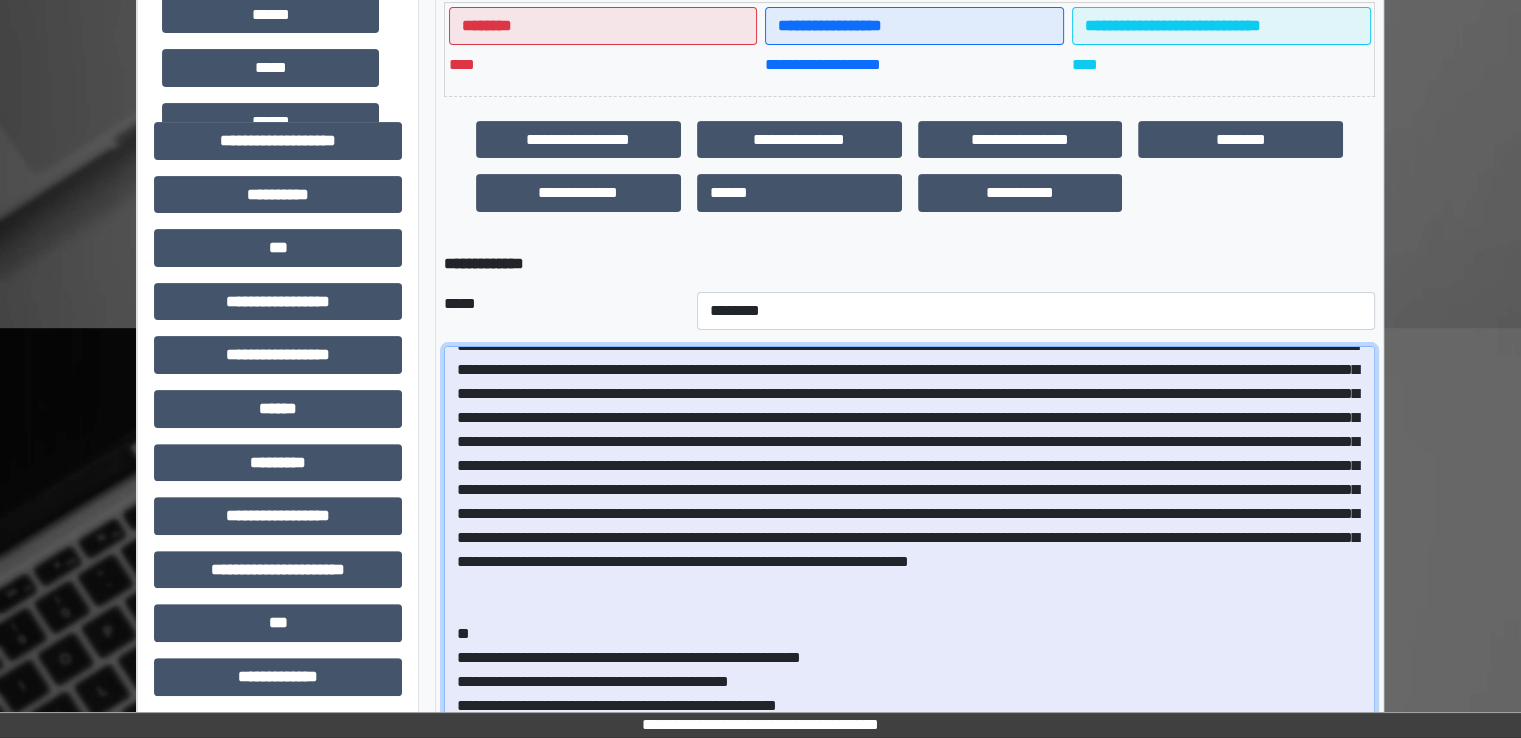 scroll, scrollTop: 76, scrollLeft: 0, axis: vertical 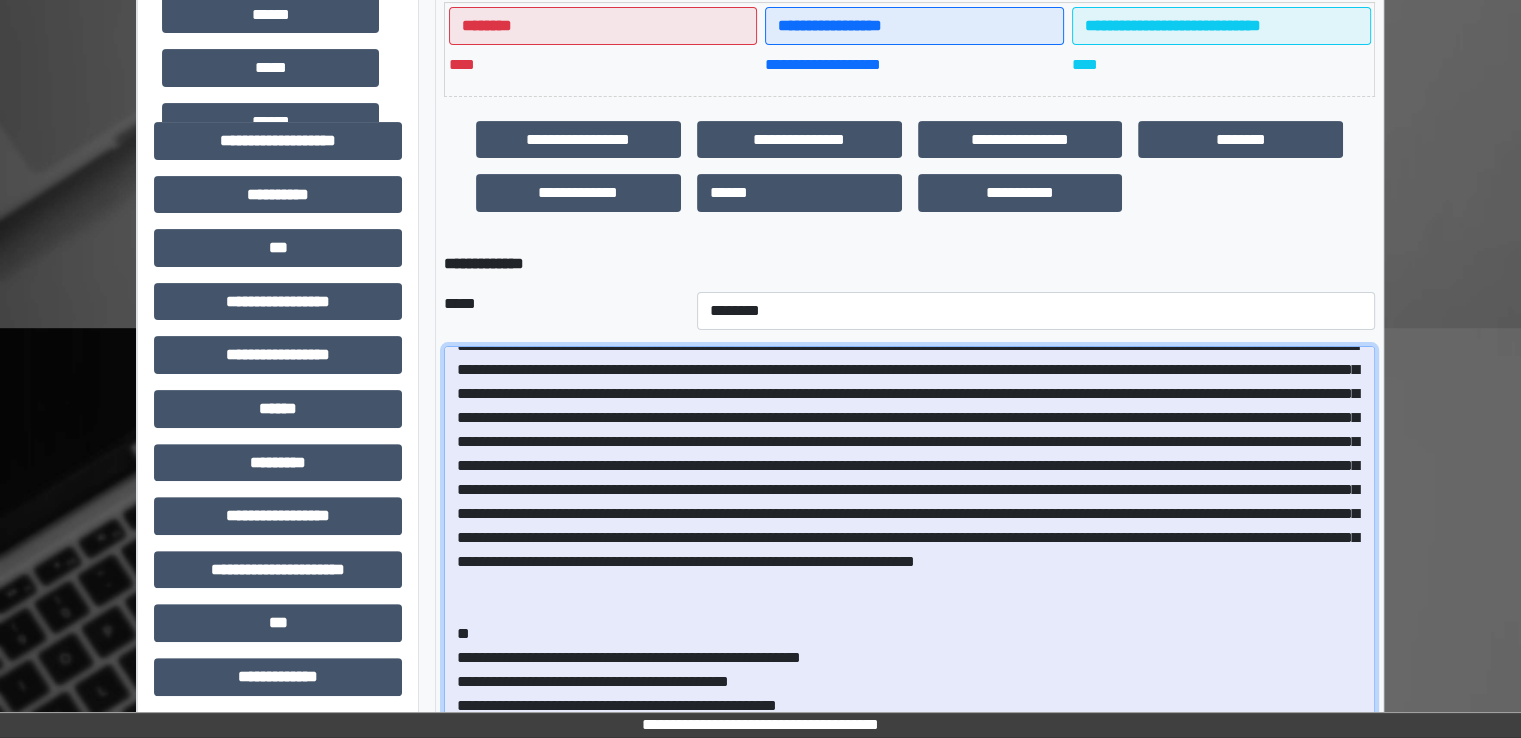 drag, startPoint x: 816, startPoint y: 575, endPoint x: 1230, endPoint y: 593, distance: 414.3911 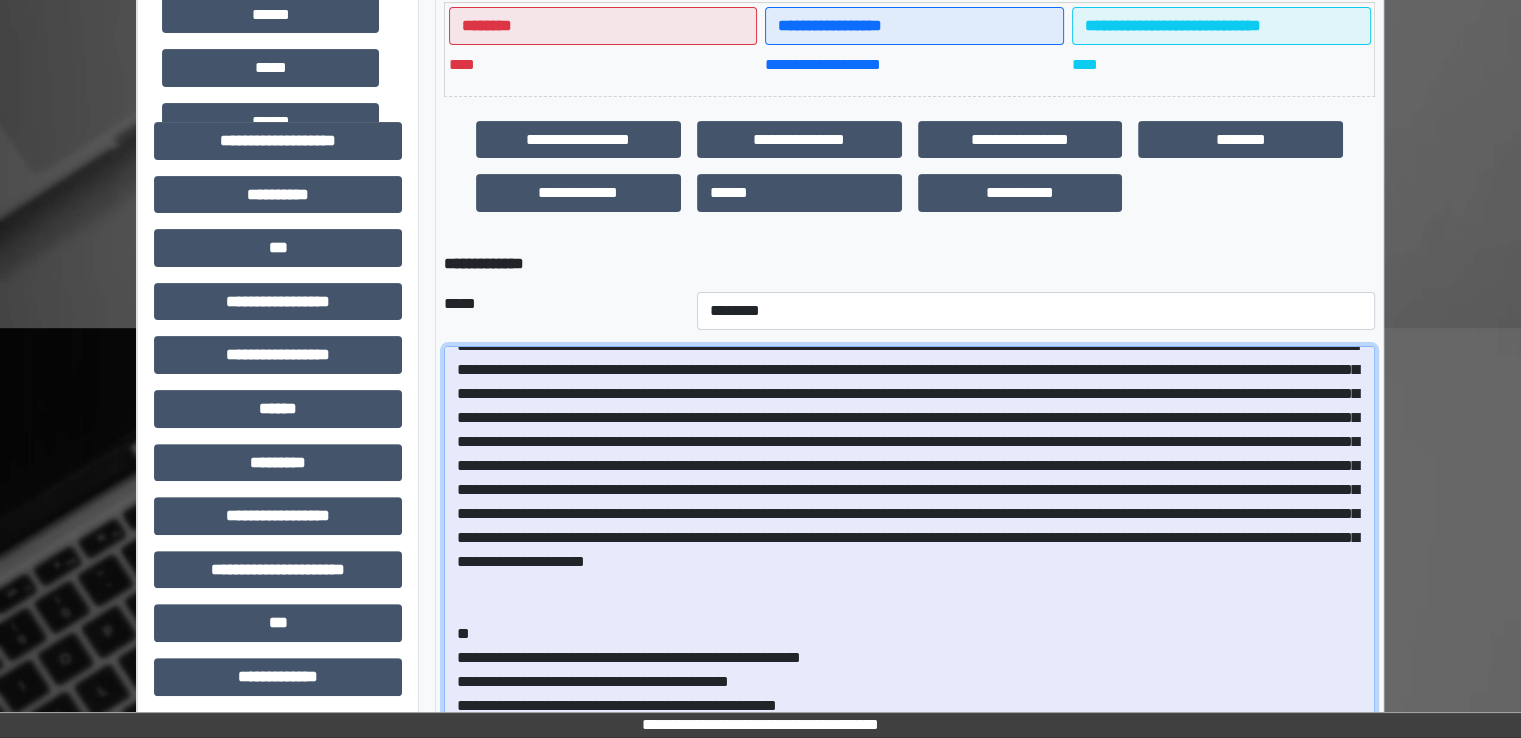 click at bounding box center [909, 547] 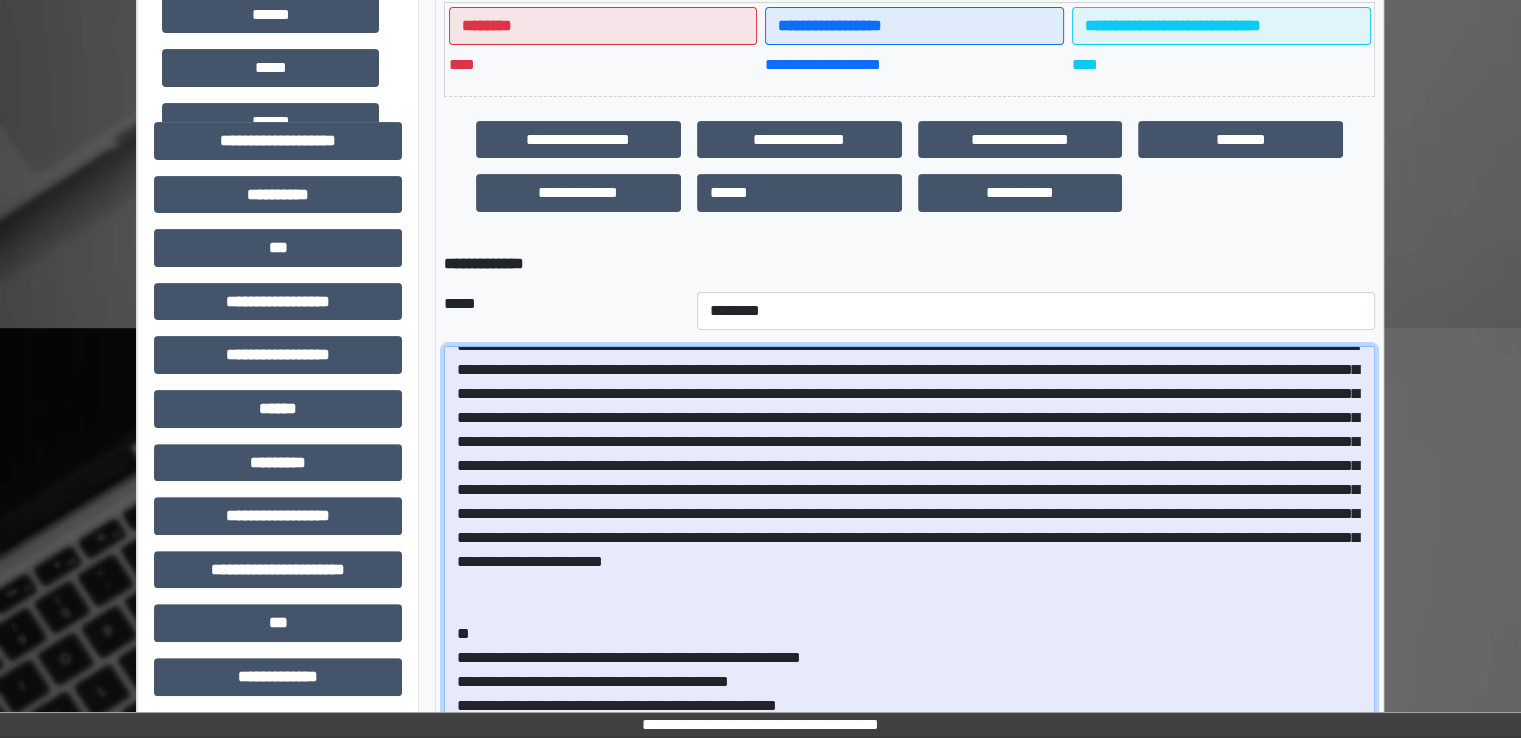 drag, startPoint x: 1152, startPoint y: 573, endPoint x: 1248, endPoint y: 641, distance: 117.64353 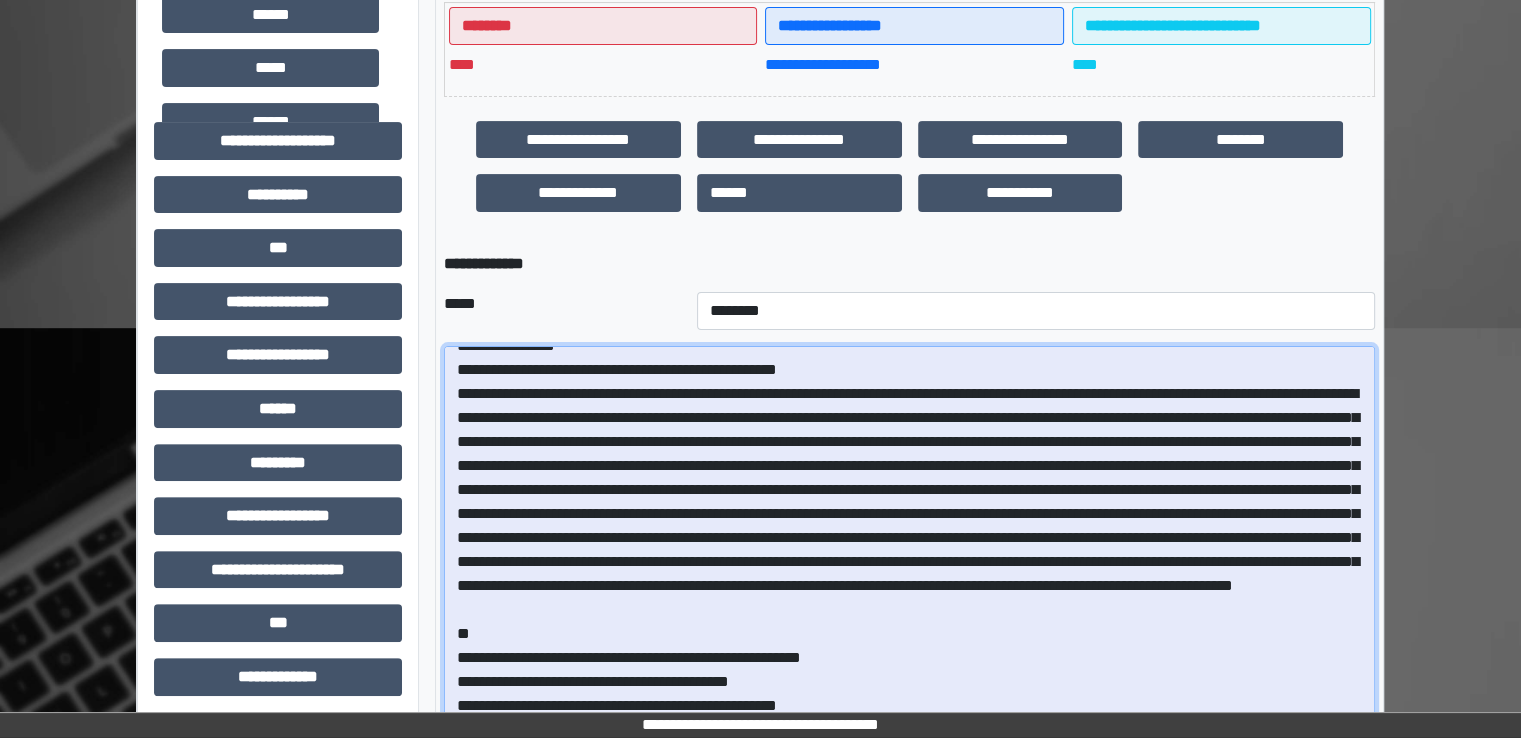 scroll, scrollTop: 114, scrollLeft: 0, axis: vertical 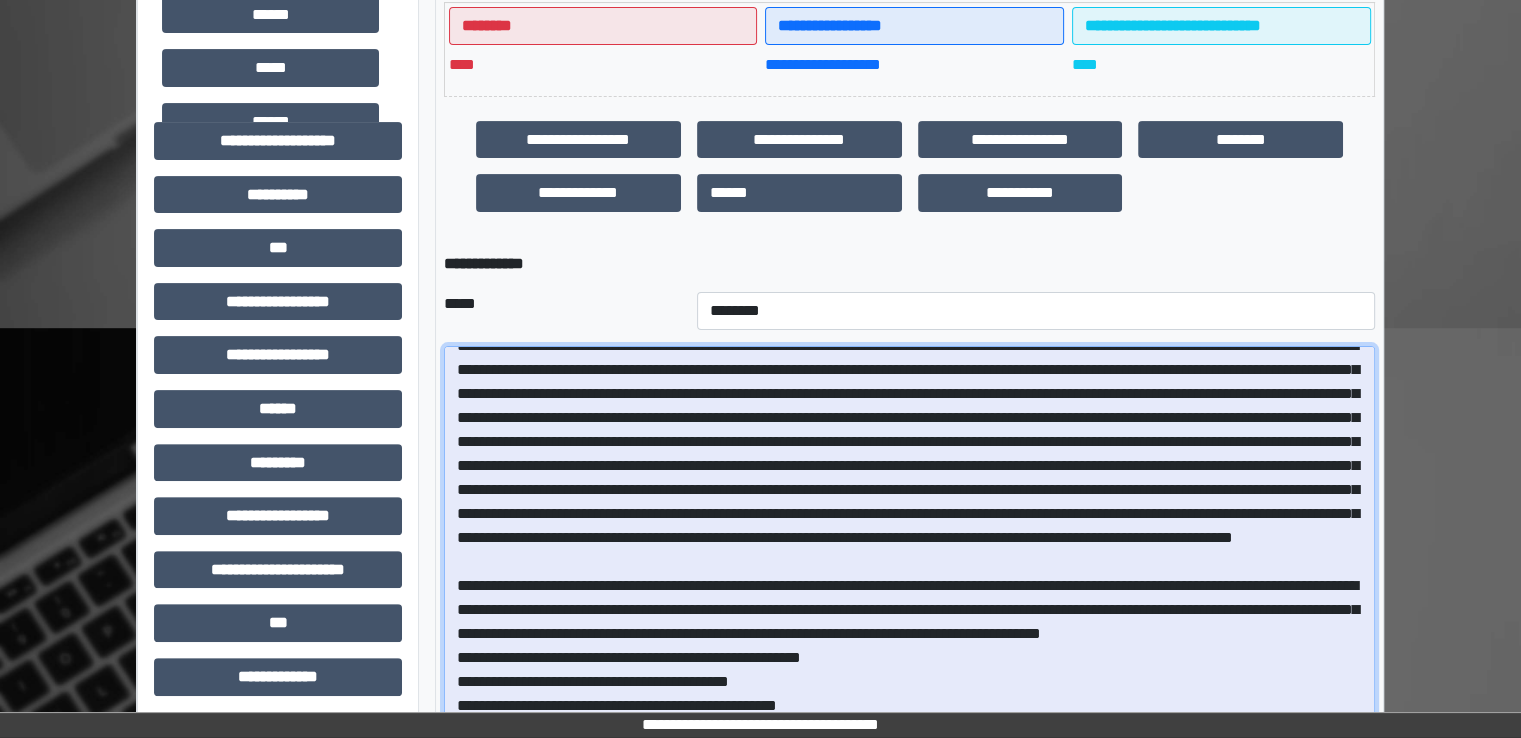 click at bounding box center [909, 547] 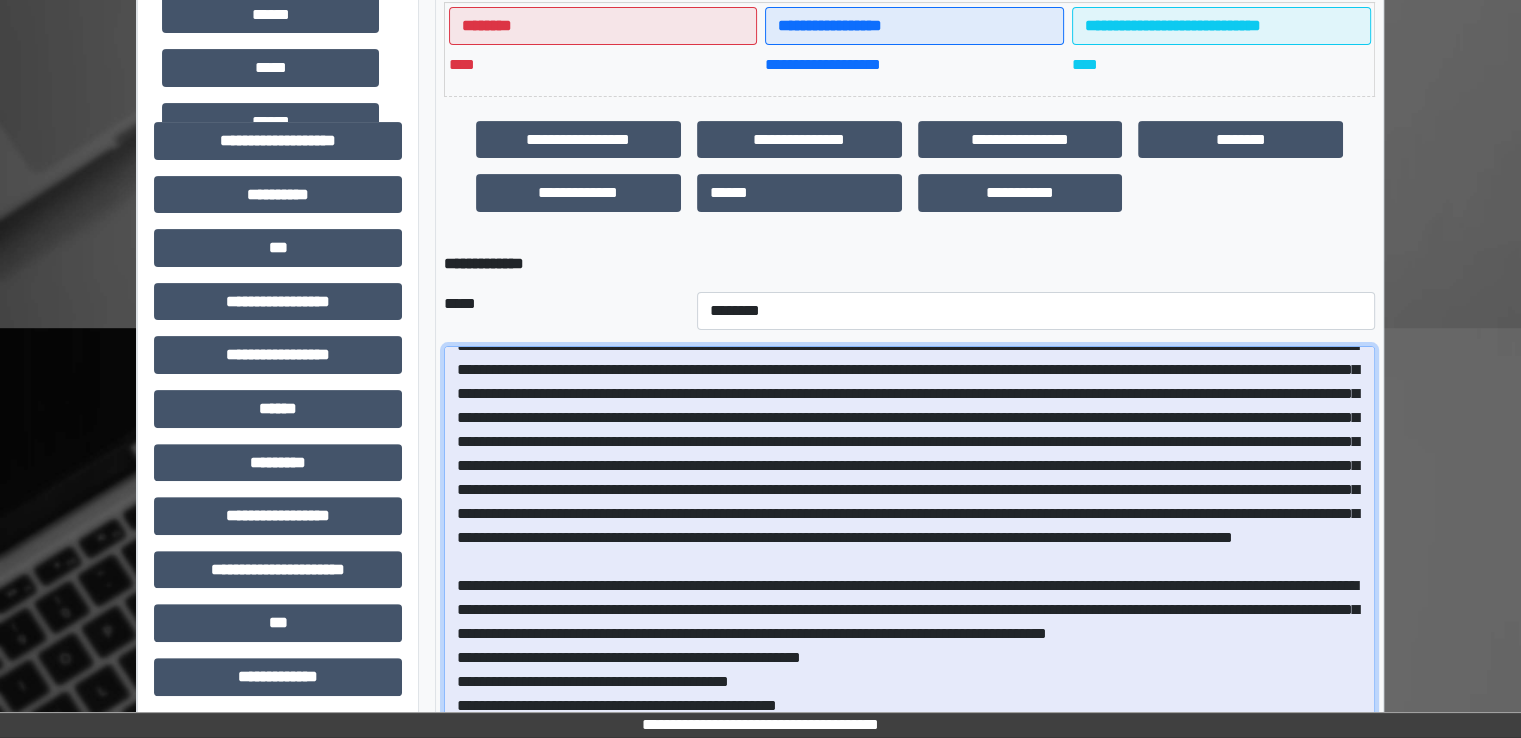 scroll, scrollTop: 186, scrollLeft: 0, axis: vertical 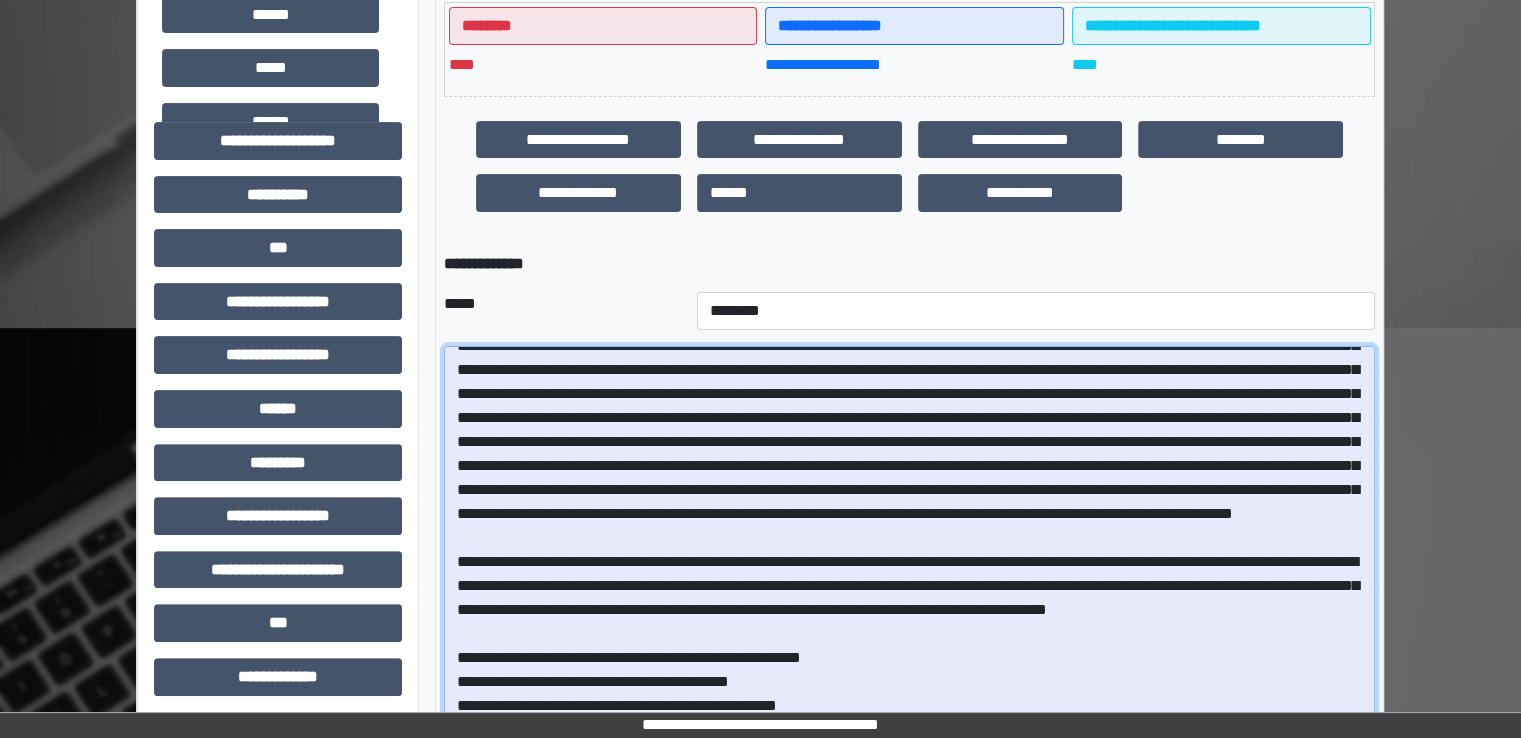 click at bounding box center [909, 547] 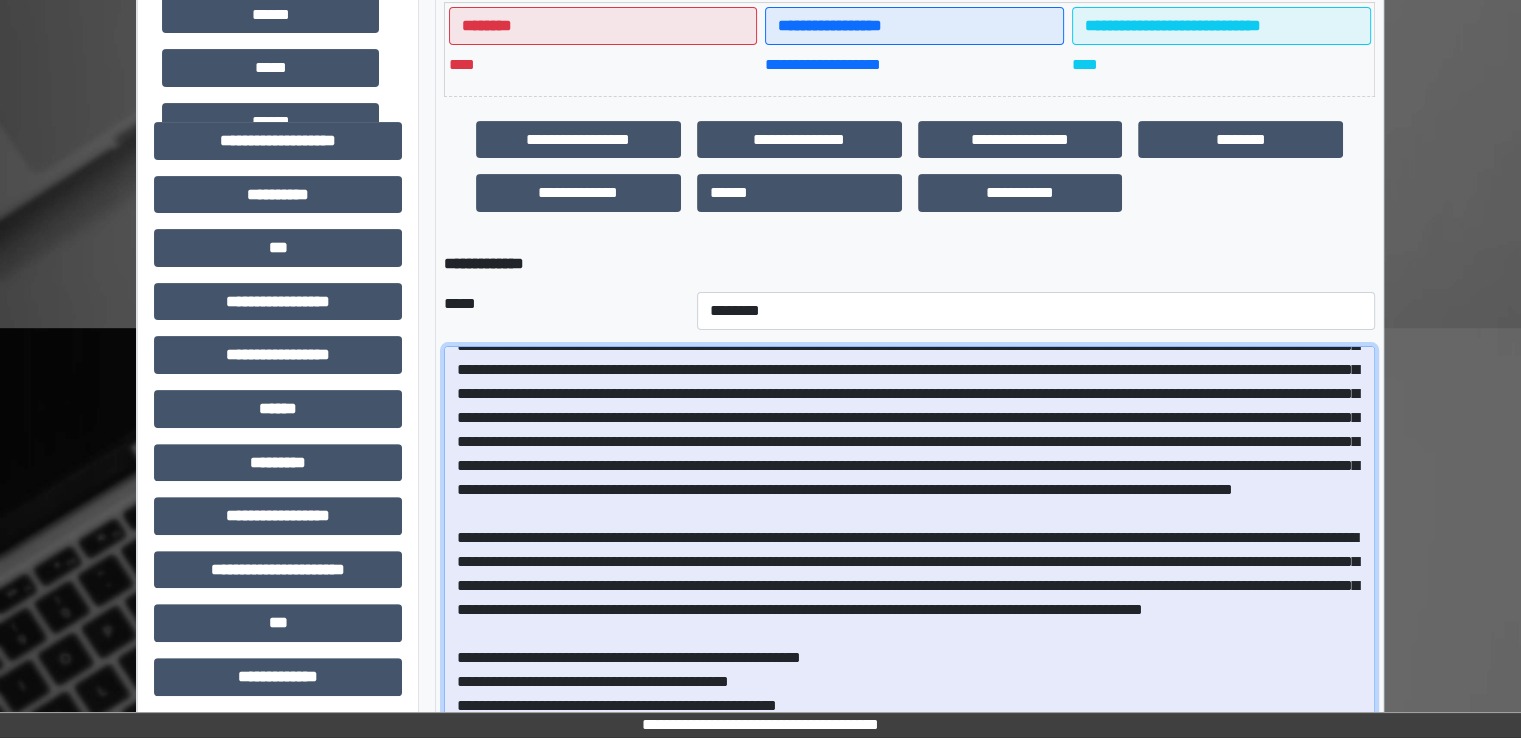 drag, startPoint x: 1204, startPoint y: 549, endPoint x: 1108, endPoint y: 549, distance: 96 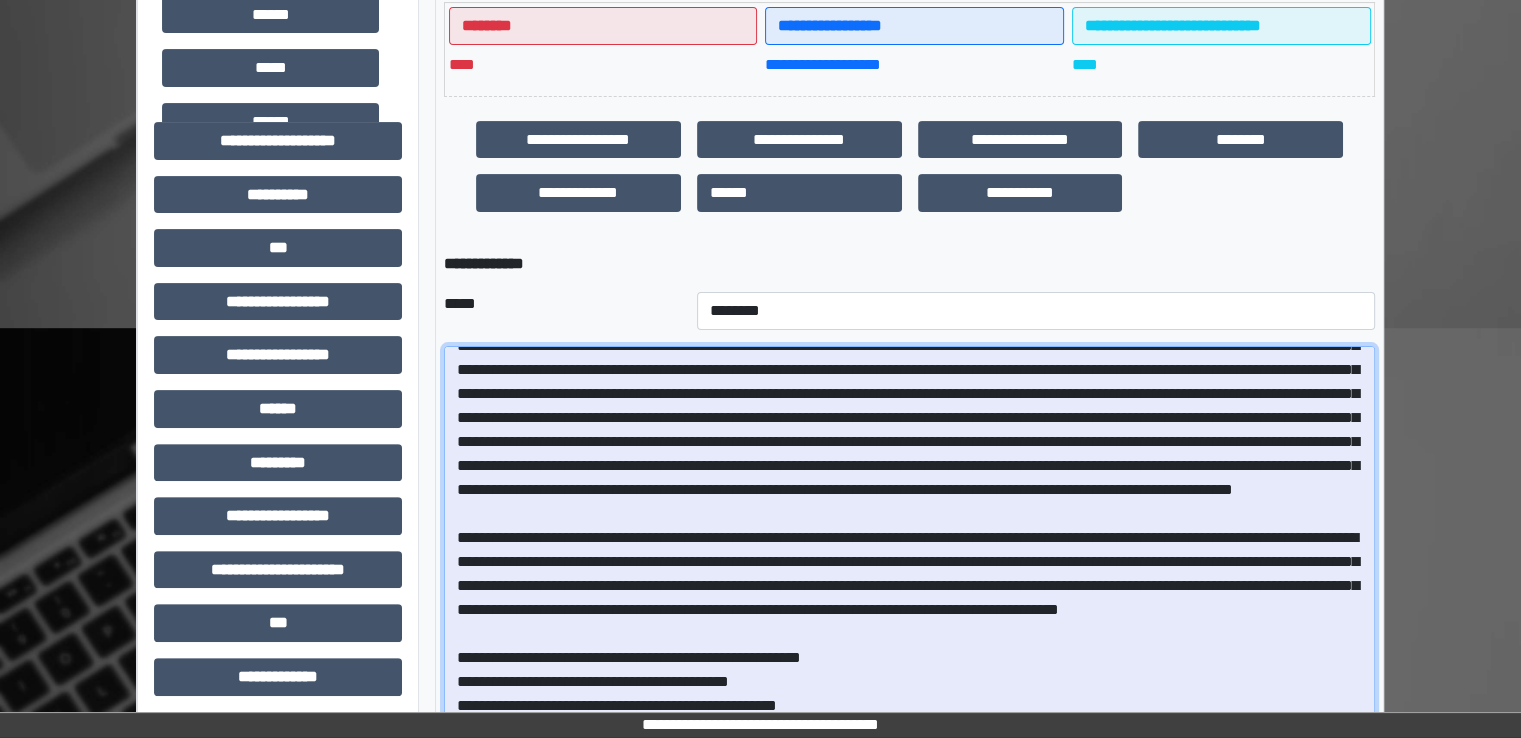 click at bounding box center (909, 547) 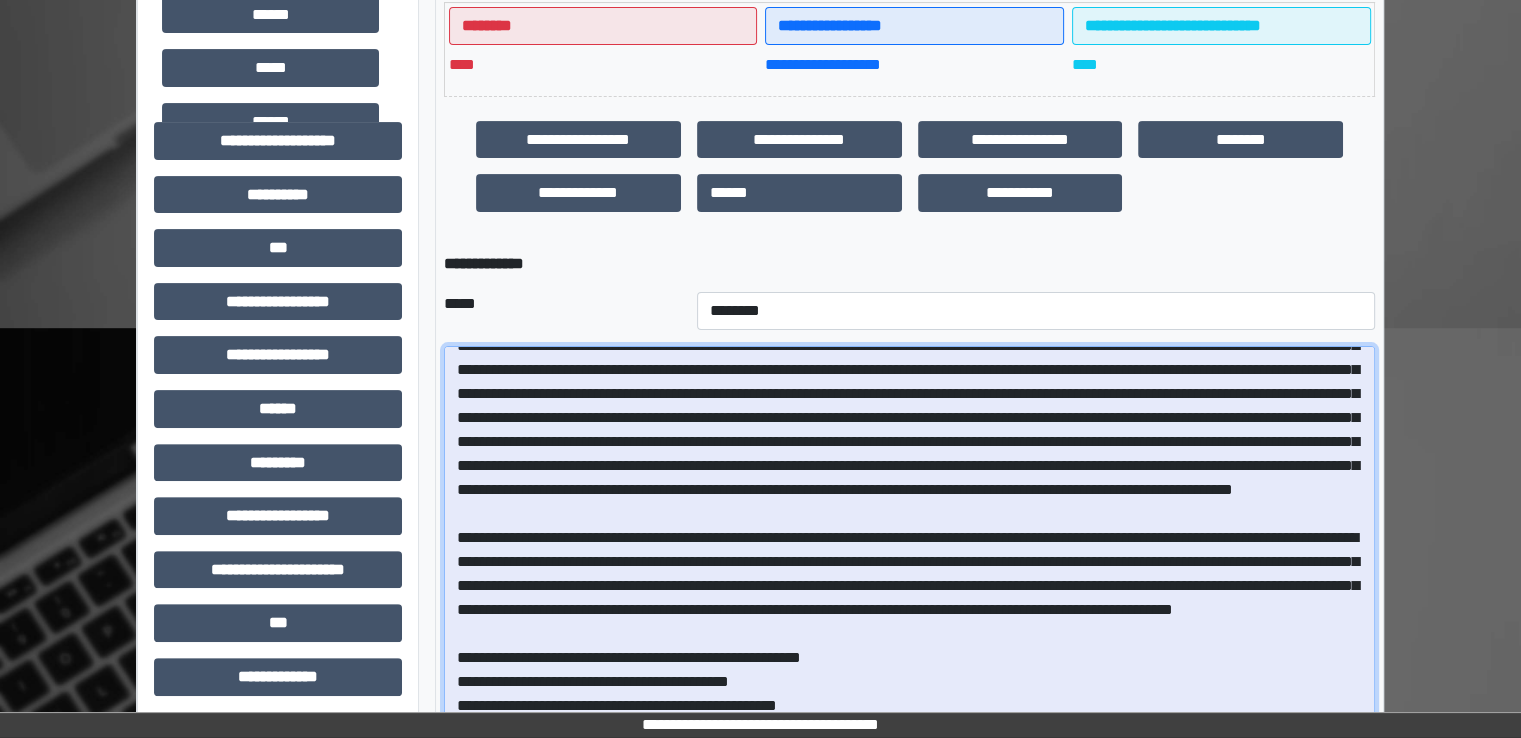 scroll, scrollTop: 234, scrollLeft: 0, axis: vertical 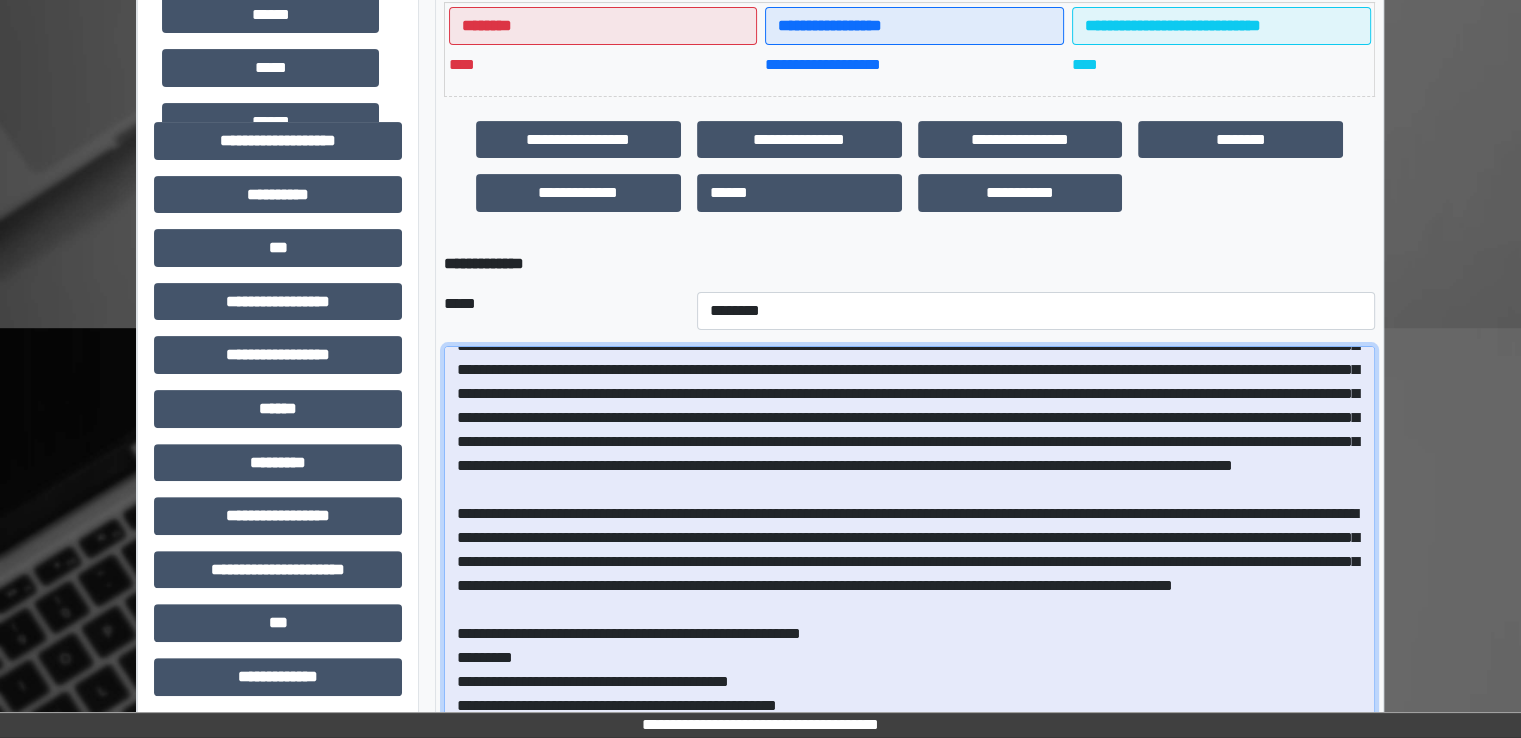 paste on "**********" 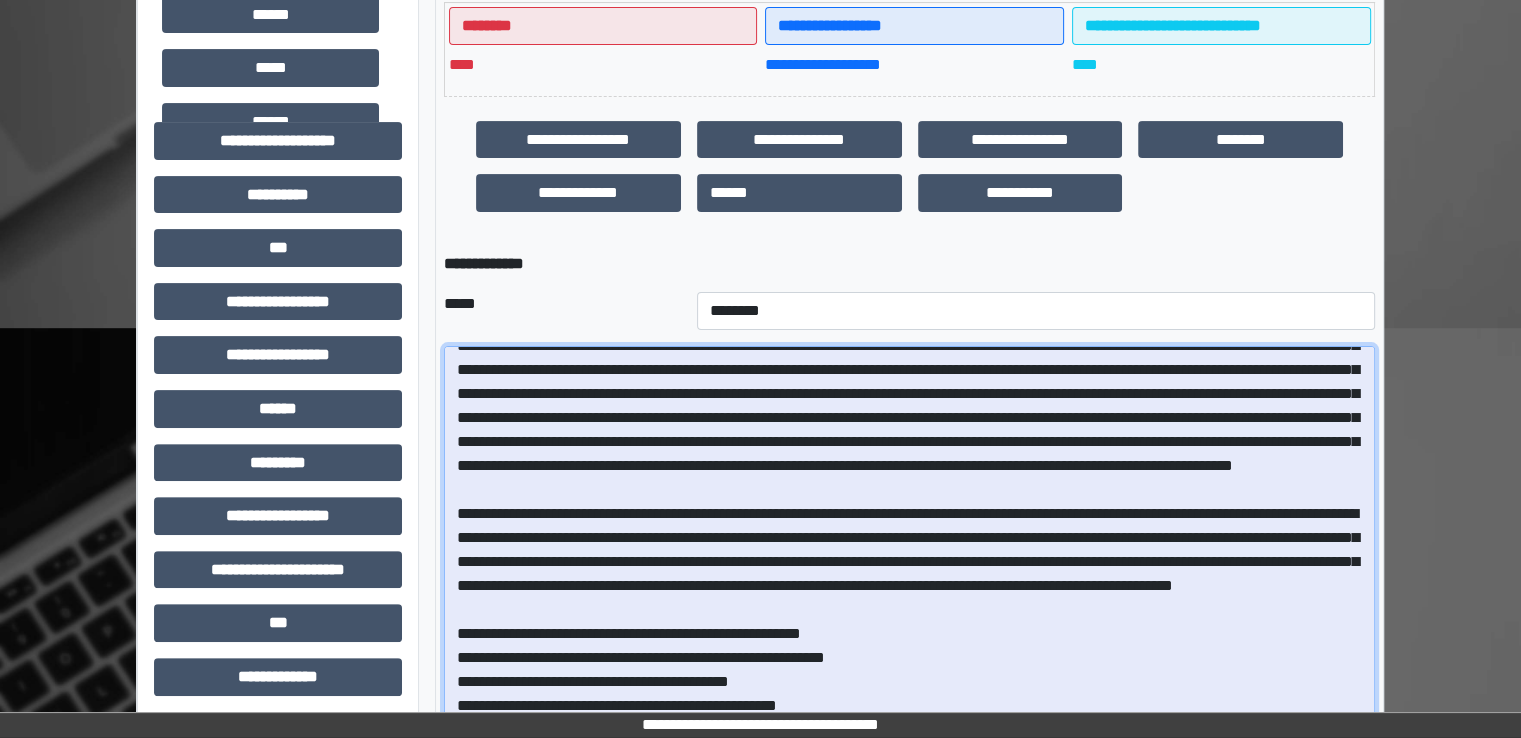click at bounding box center (909, 547) 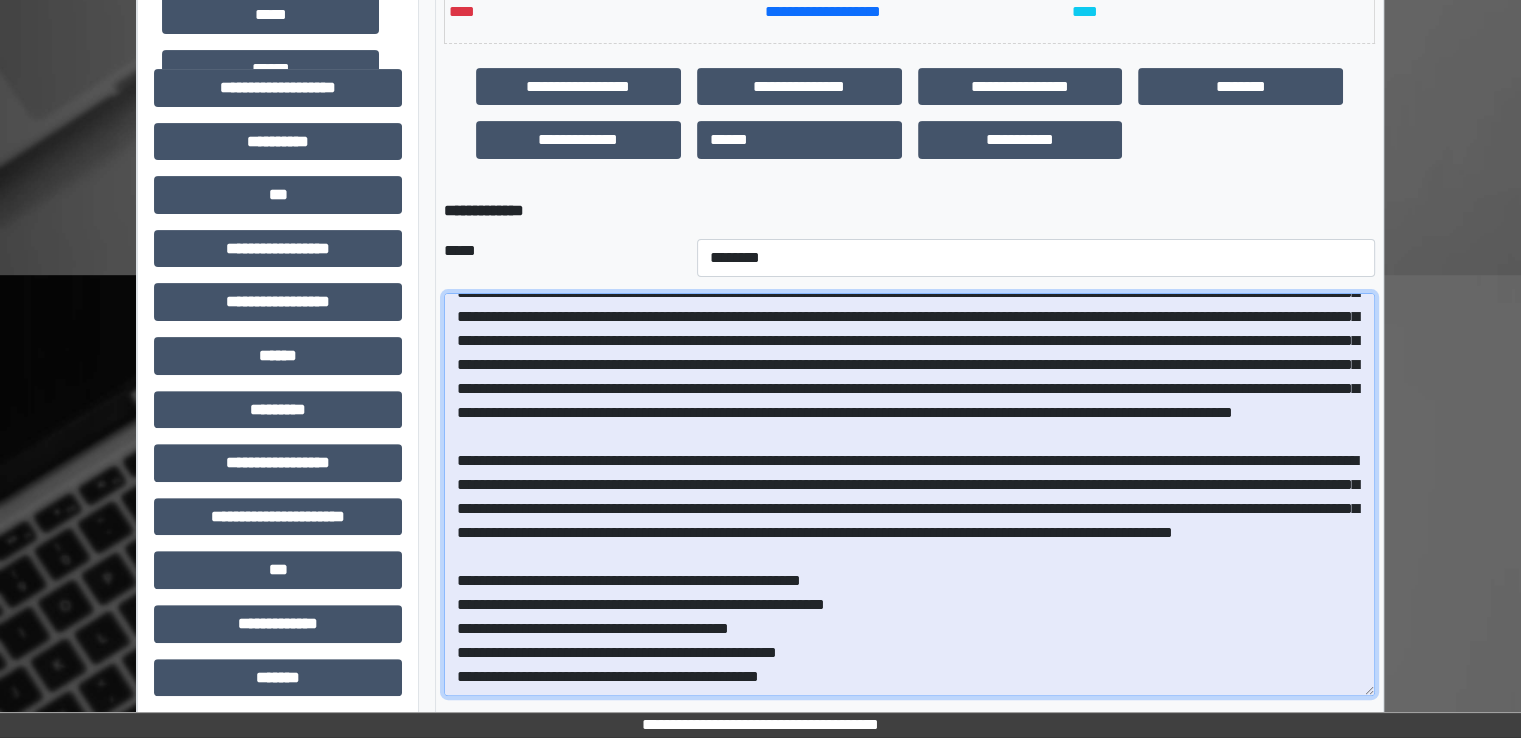 scroll, scrollTop: 626, scrollLeft: 0, axis: vertical 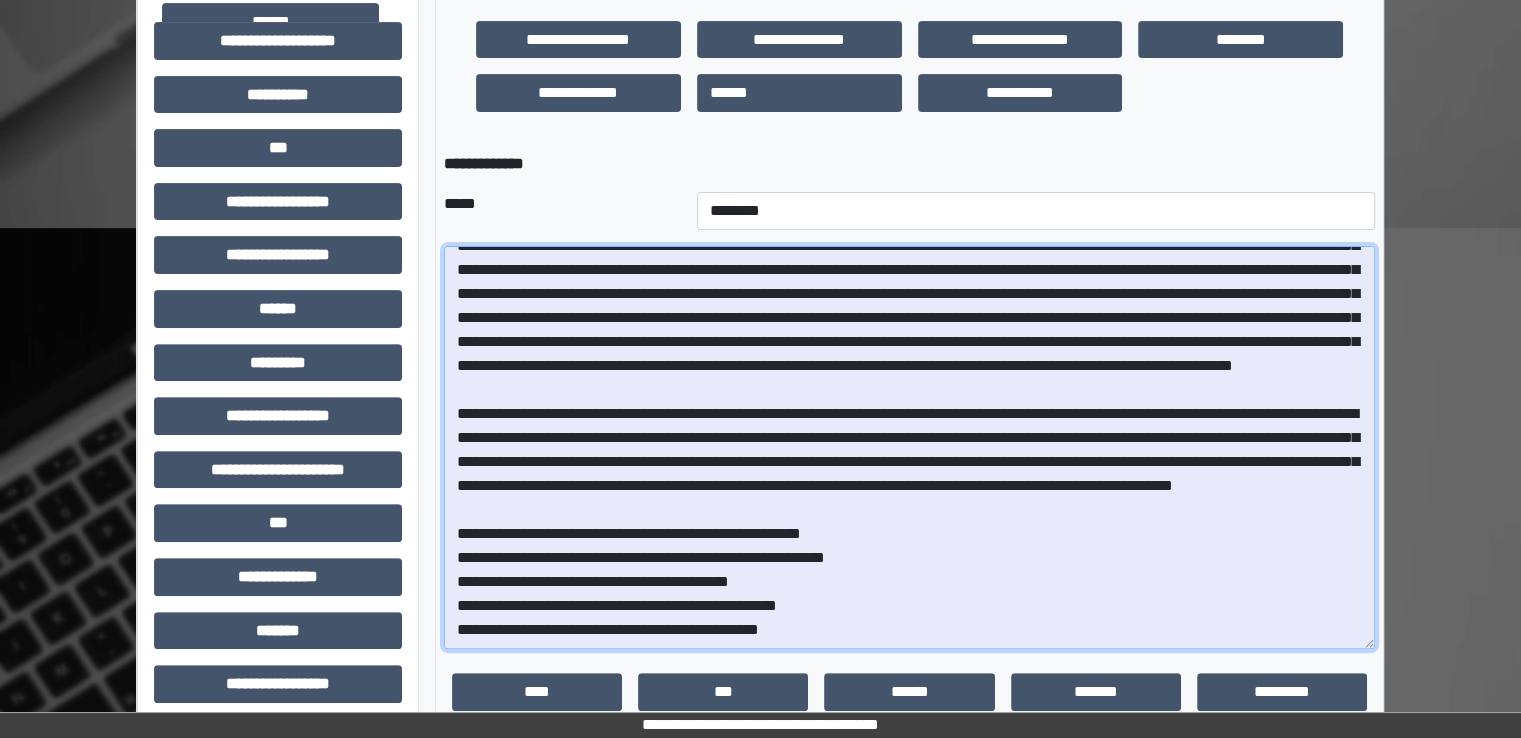 click at bounding box center (909, 447) 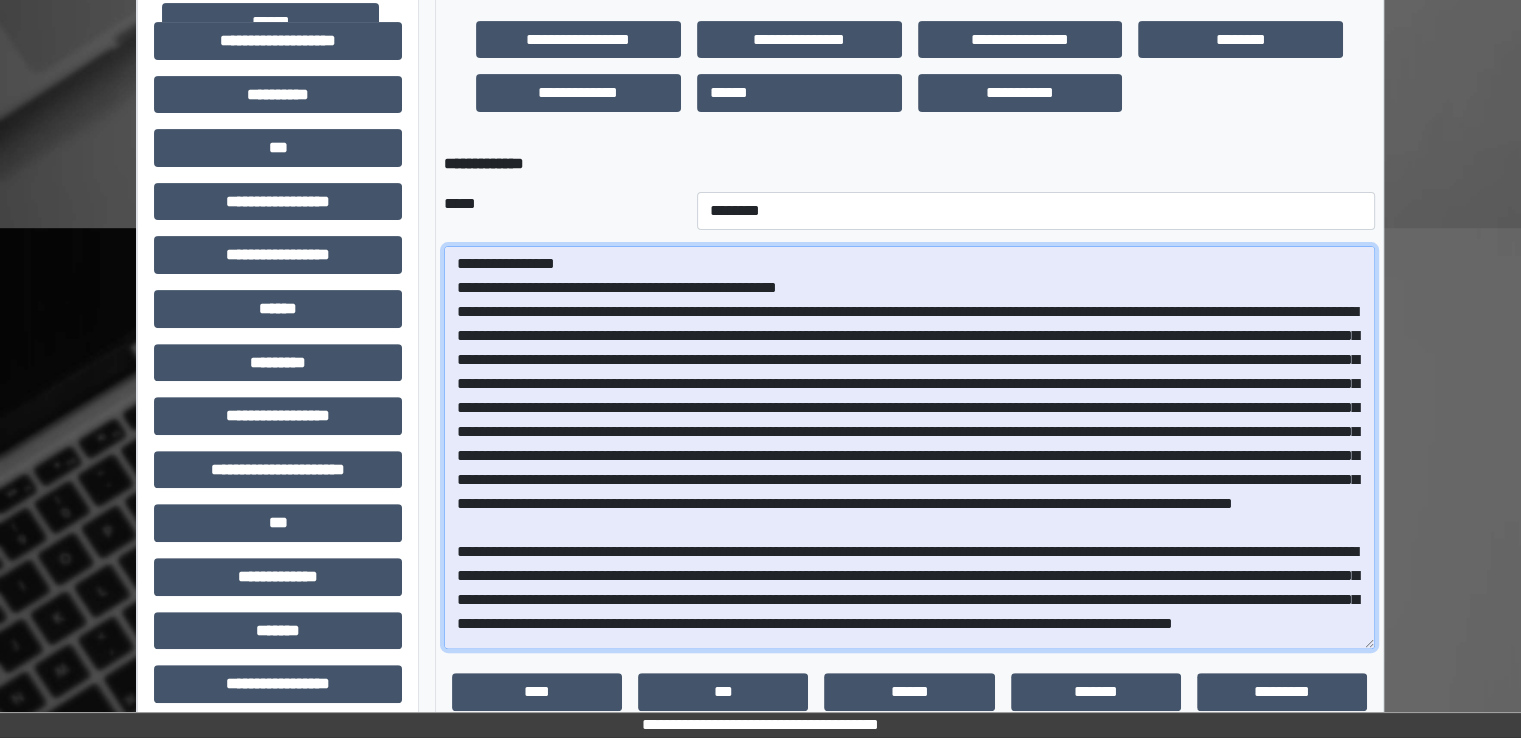 scroll, scrollTop: 0, scrollLeft: 0, axis: both 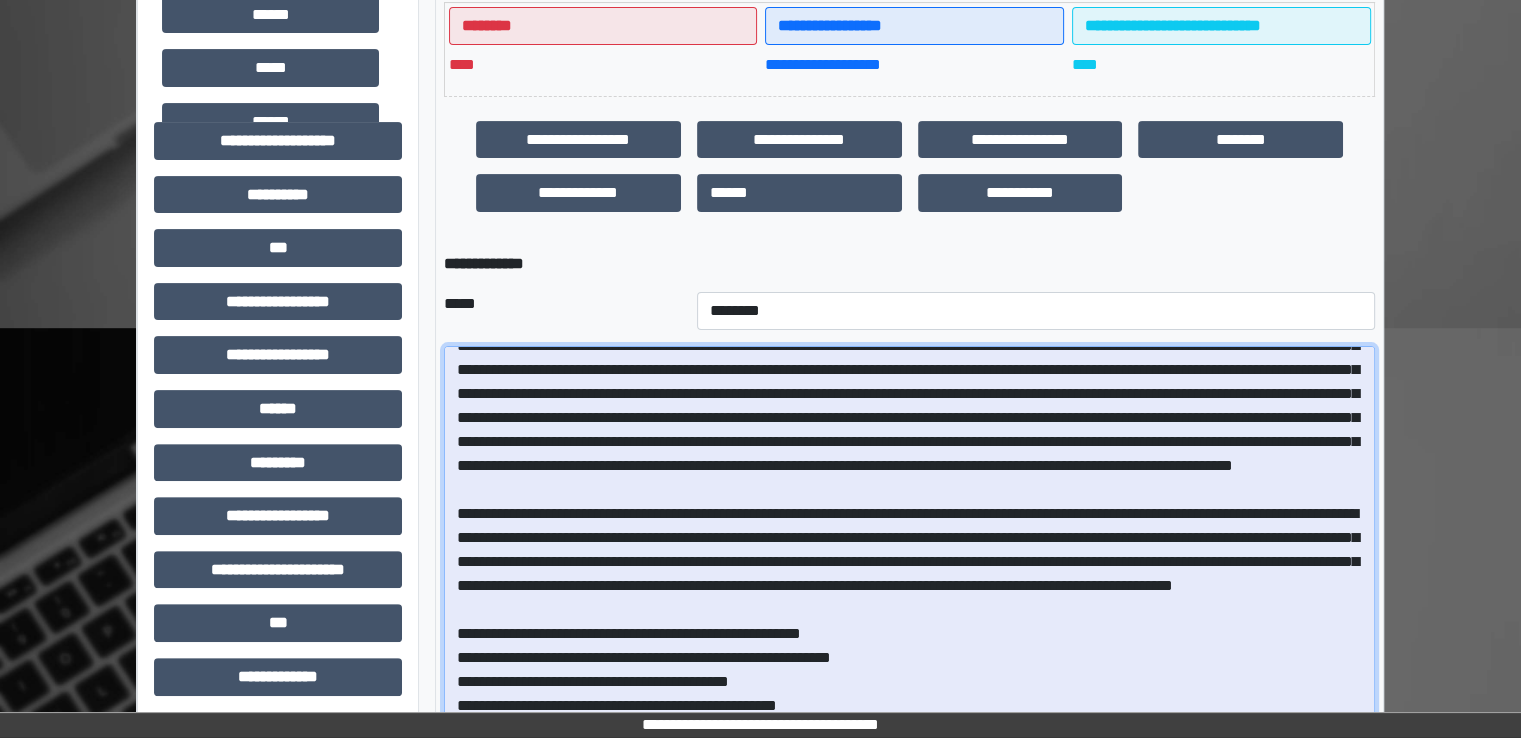 click at bounding box center [909, 547] 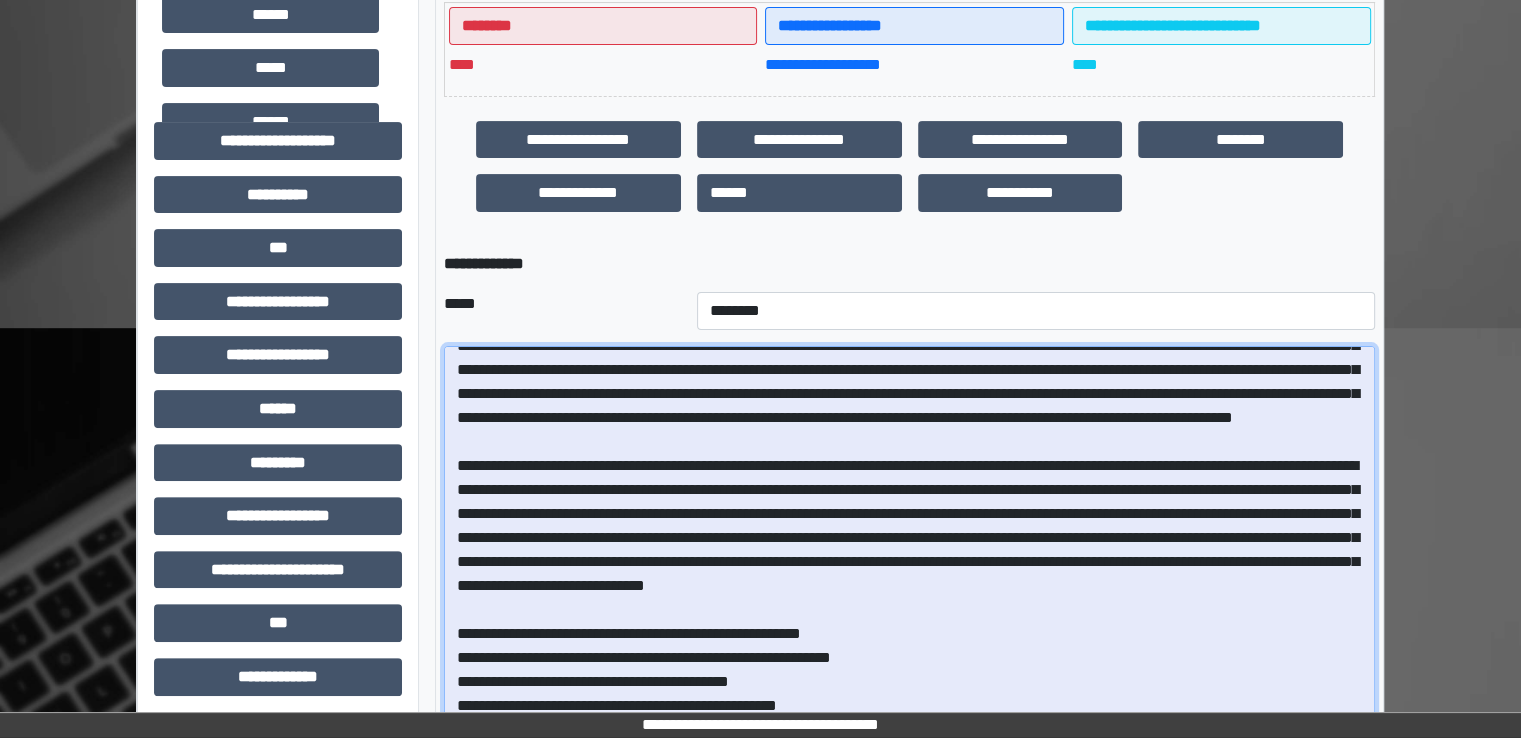 click at bounding box center (909, 547) 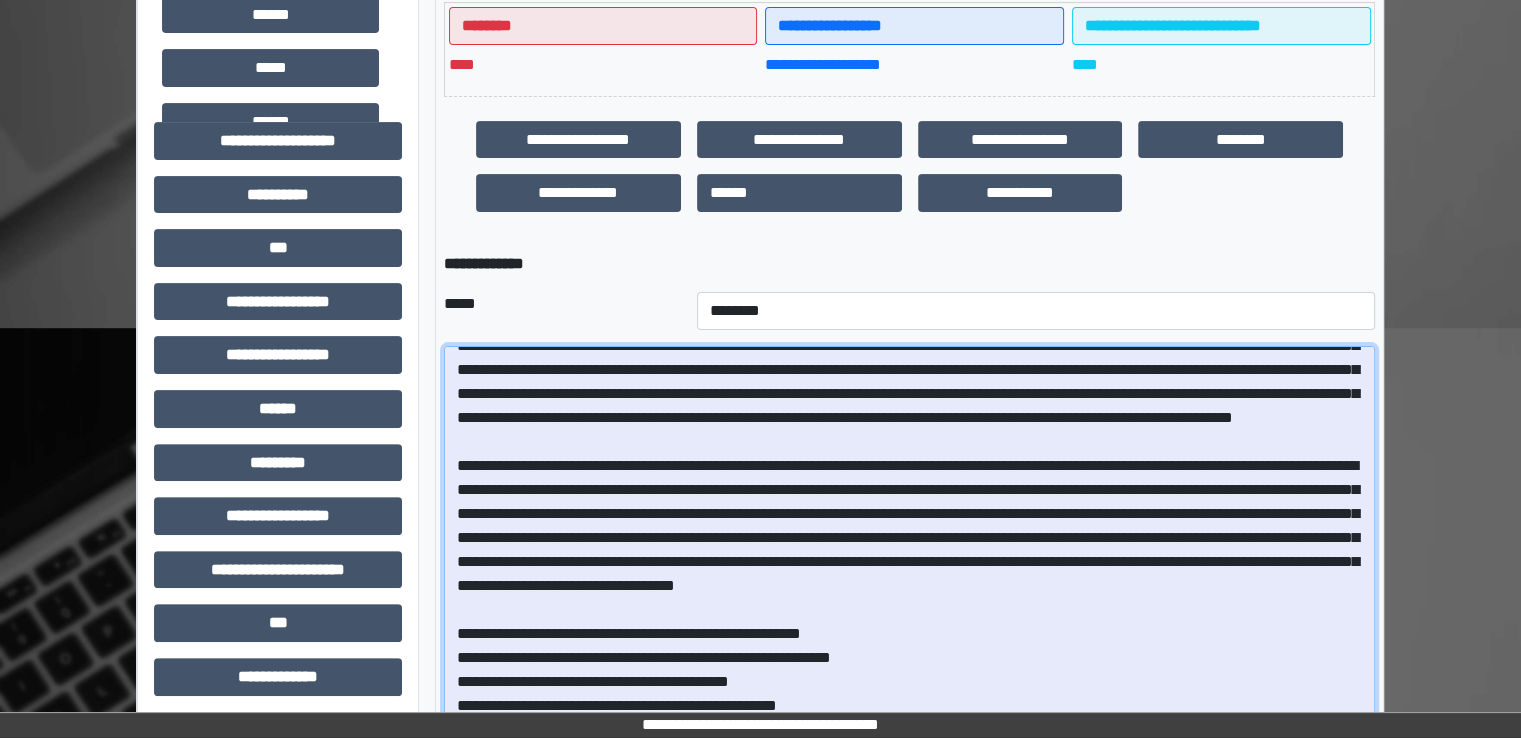 drag, startPoint x: 639, startPoint y: 467, endPoint x: 704, endPoint y: 465, distance: 65.03076 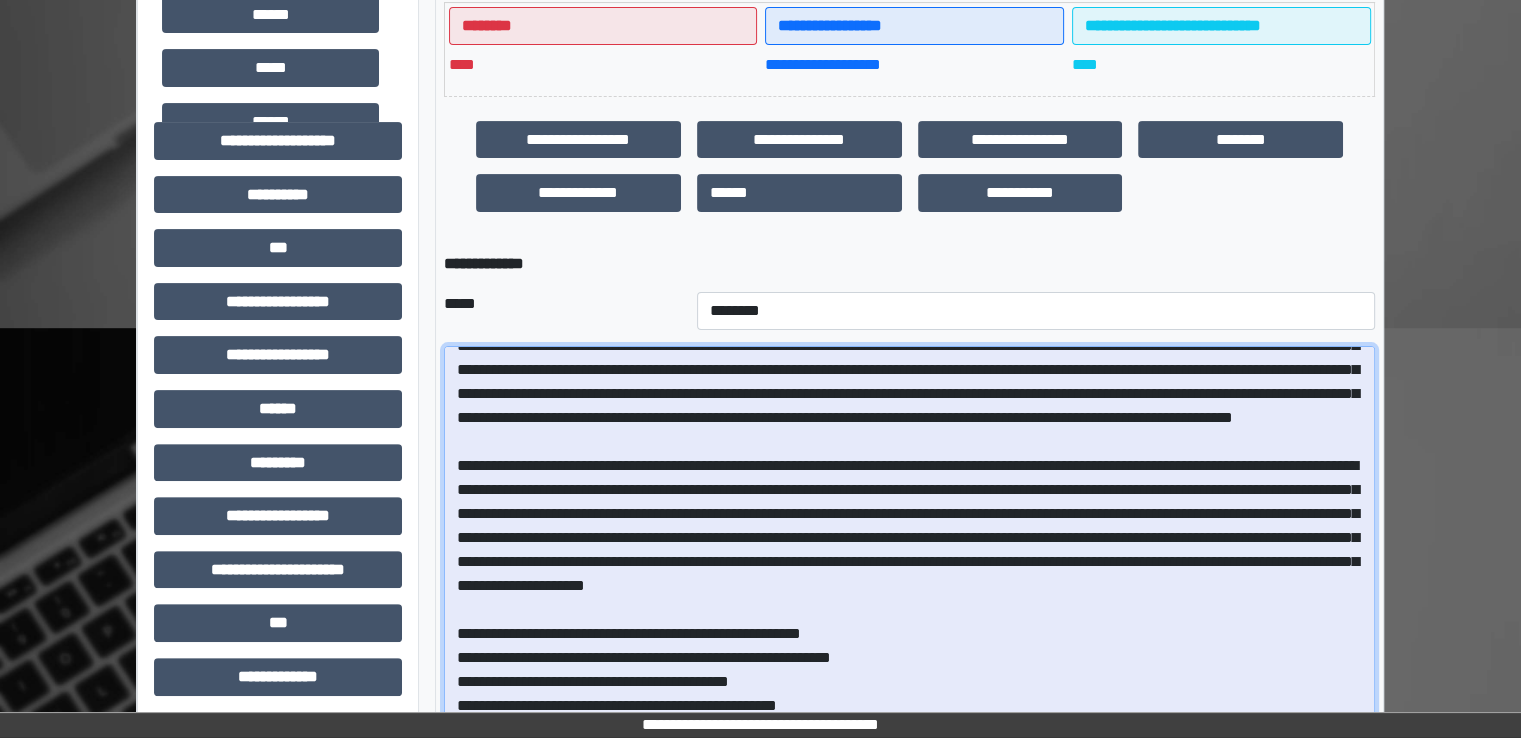 click at bounding box center (909, 547) 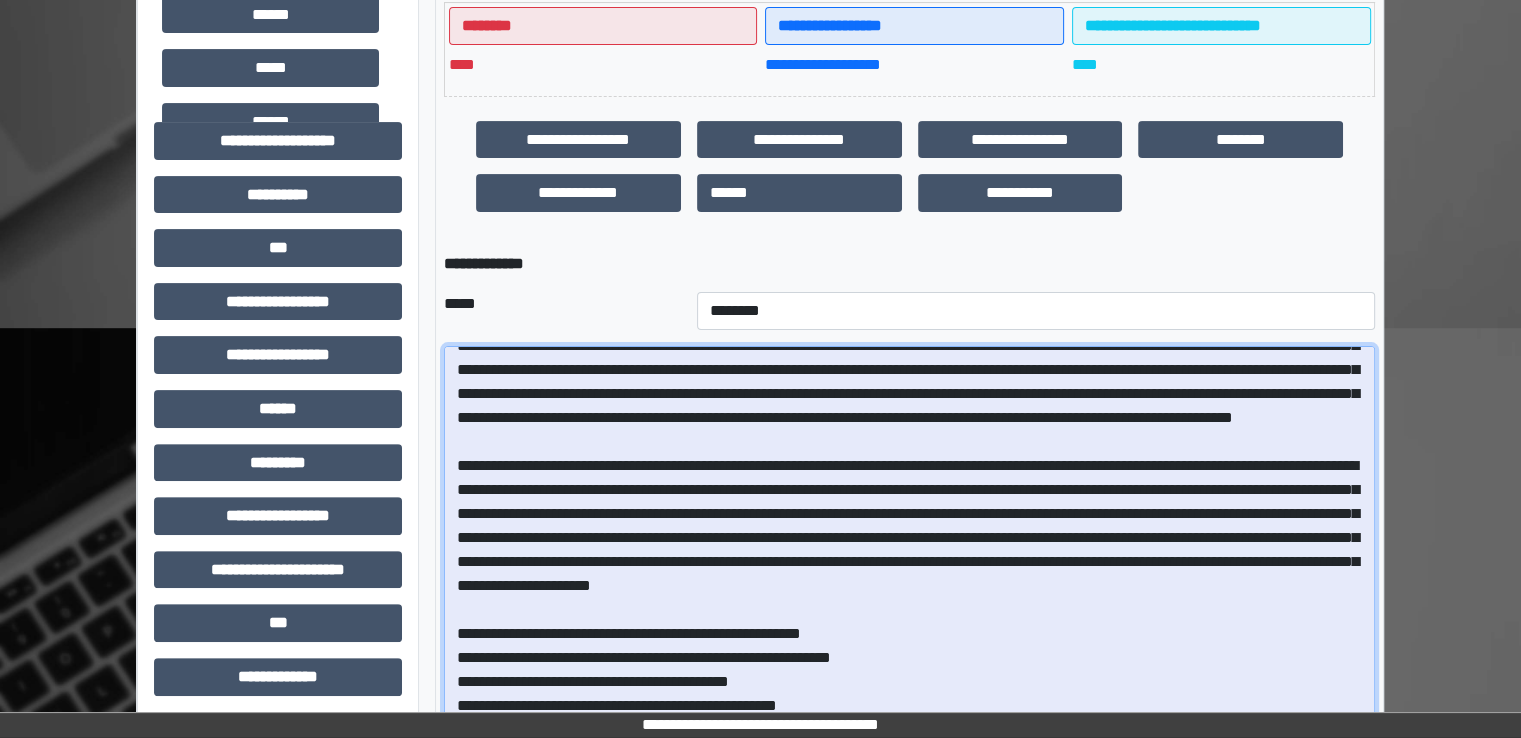 click at bounding box center [909, 547] 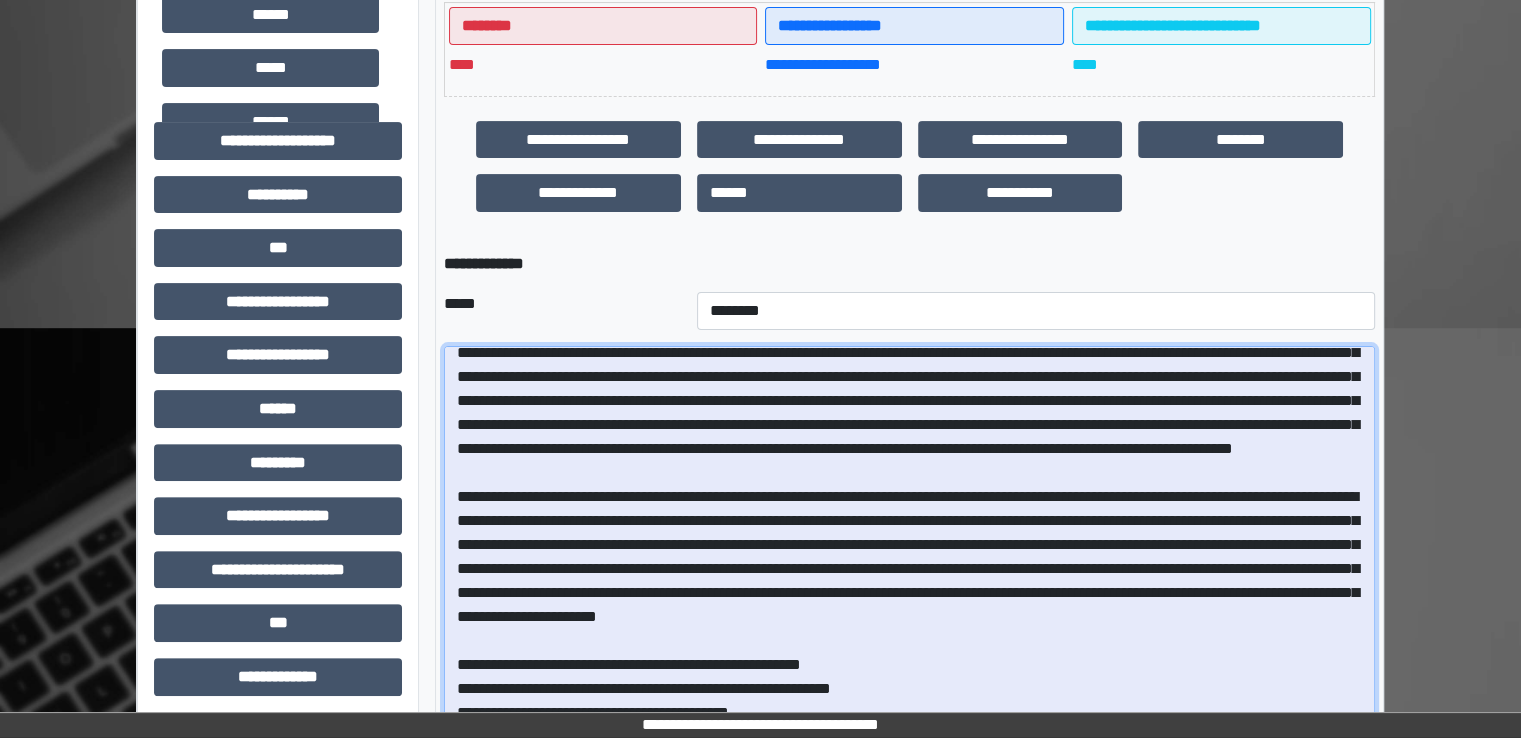 scroll, scrollTop: 306, scrollLeft: 0, axis: vertical 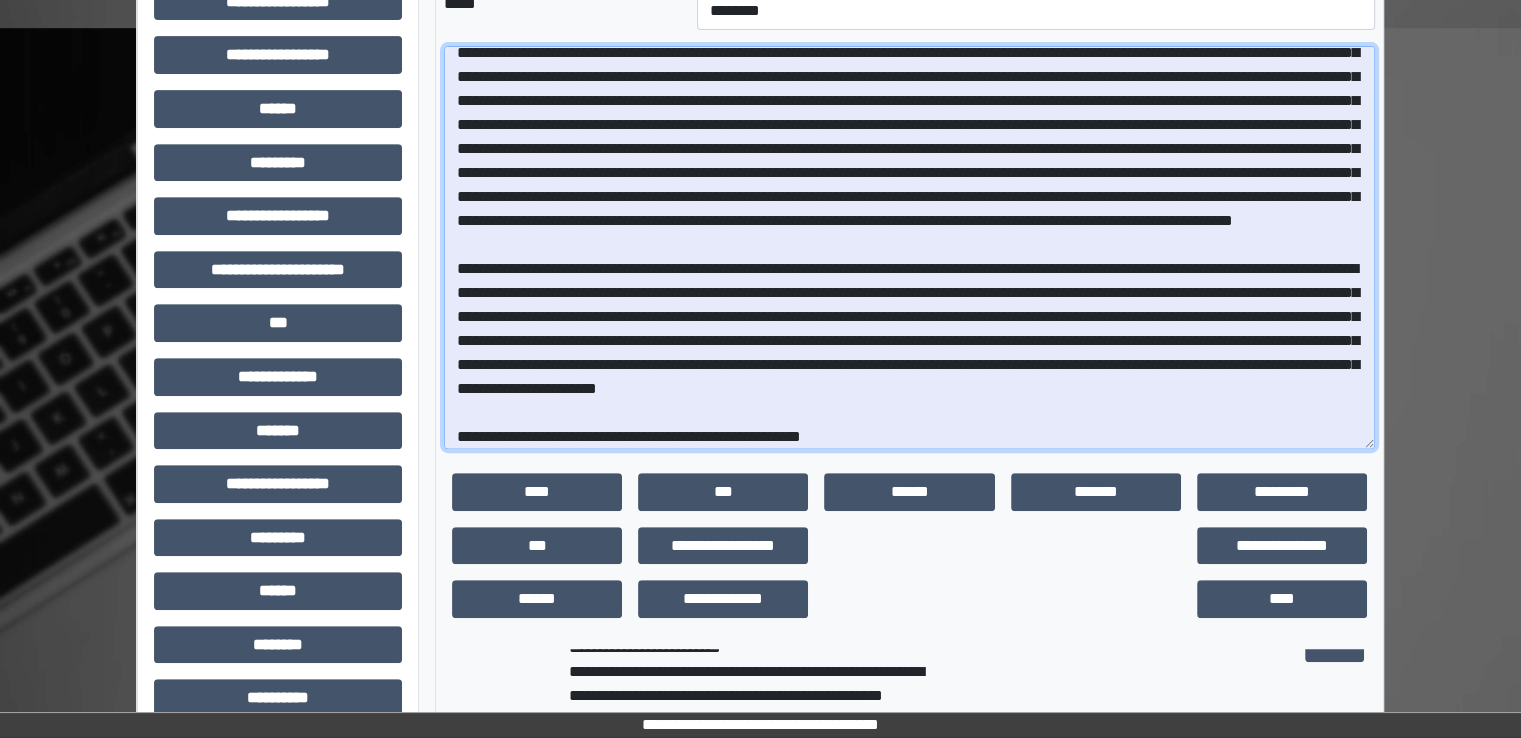 drag, startPoint x: 885, startPoint y: 417, endPoint x: 421, endPoint y: 57, distance: 587.27844 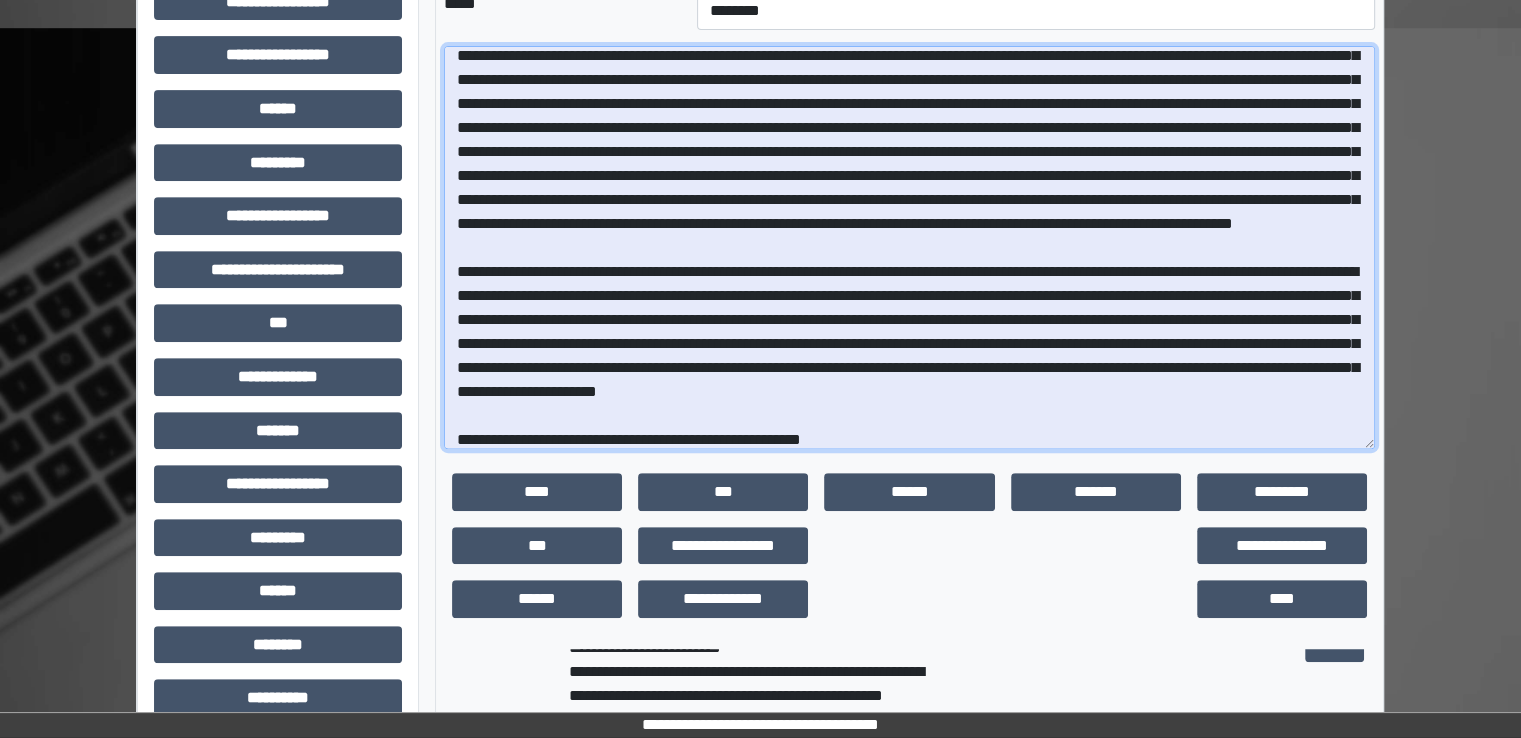 drag, startPoint x: 556, startPoint y: 129, endPoint x: 536, endPoint y: 137, distance: 21.540659 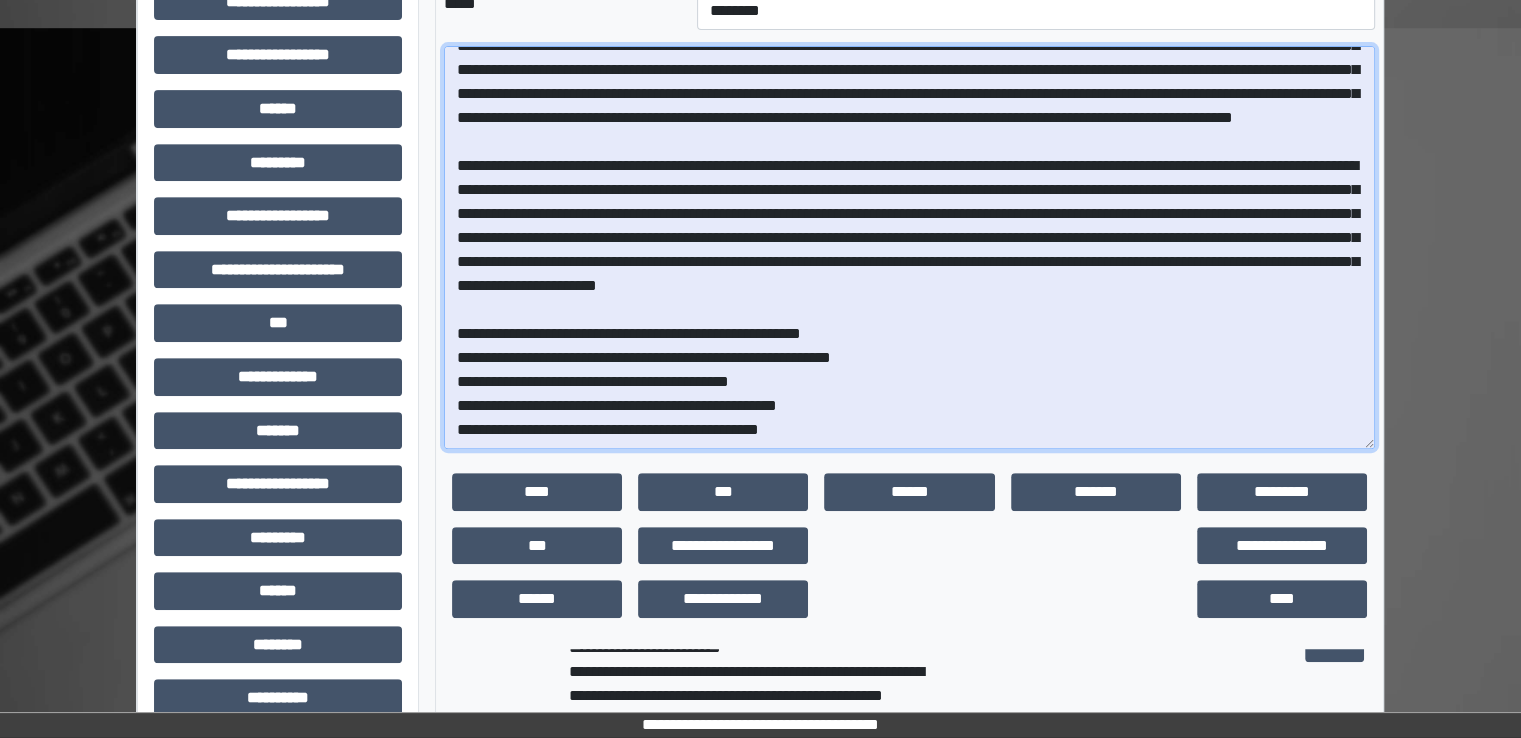 scroll, scrollTop: 306, scrollLeft: 0, axis: vertical 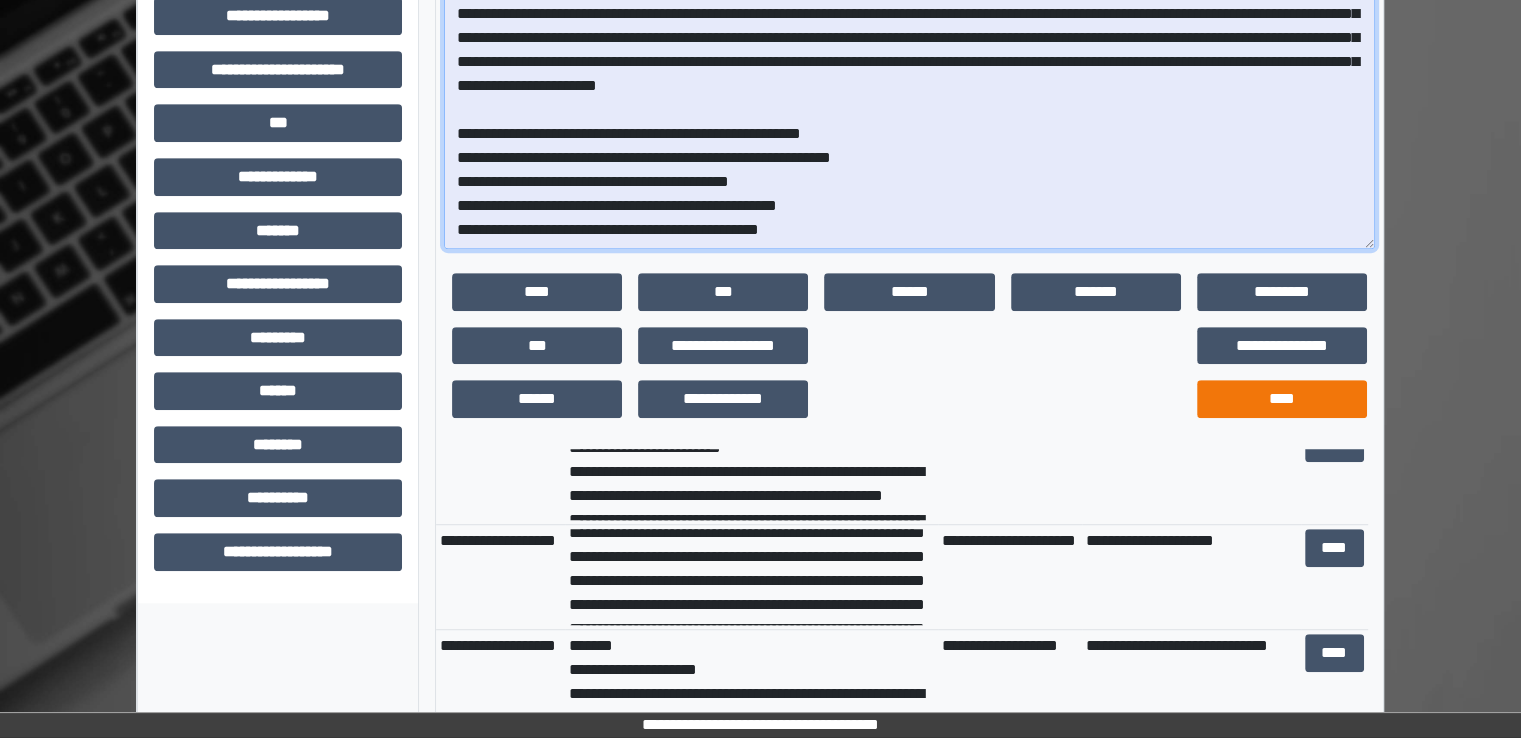 type on "**********" 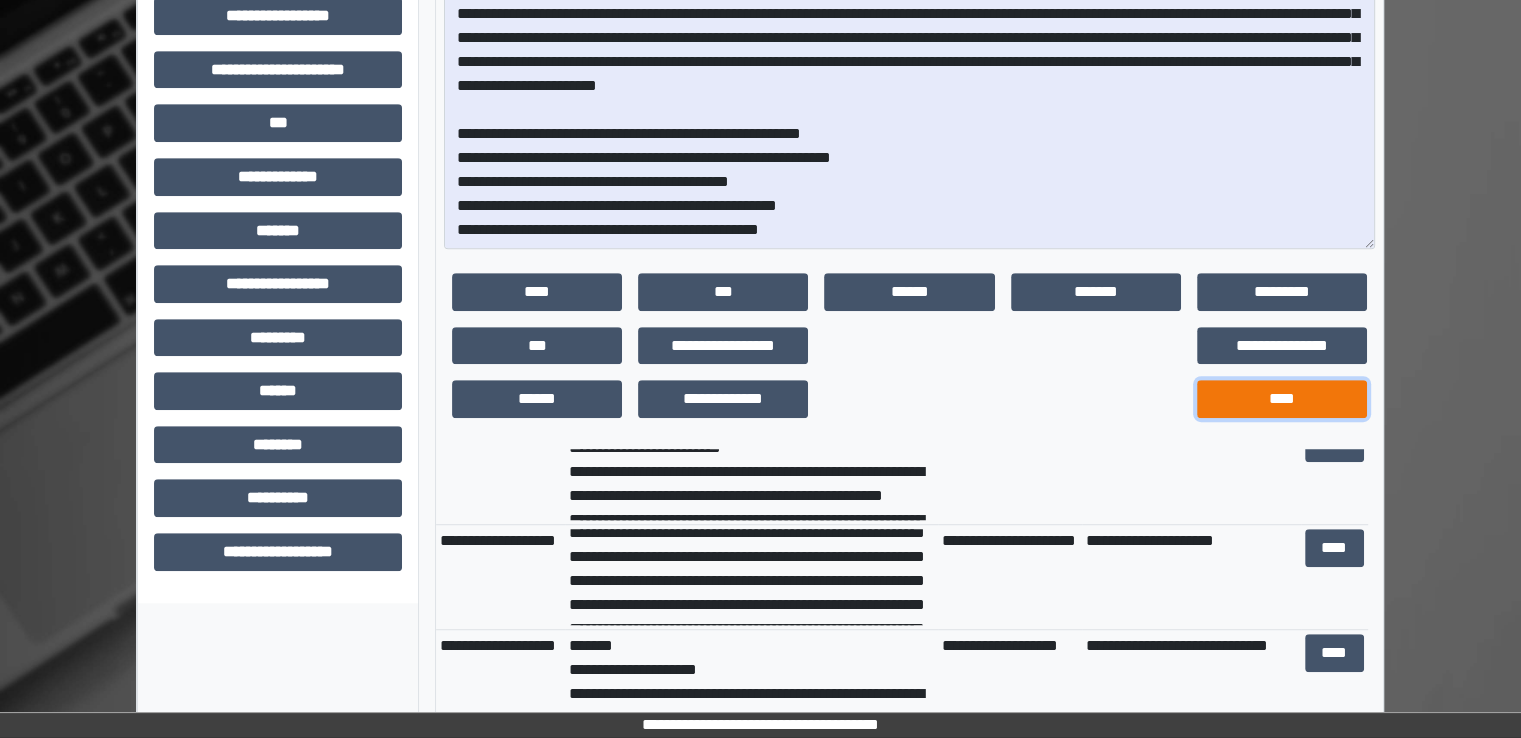 click on "****" at bounding box center (1282, 399) 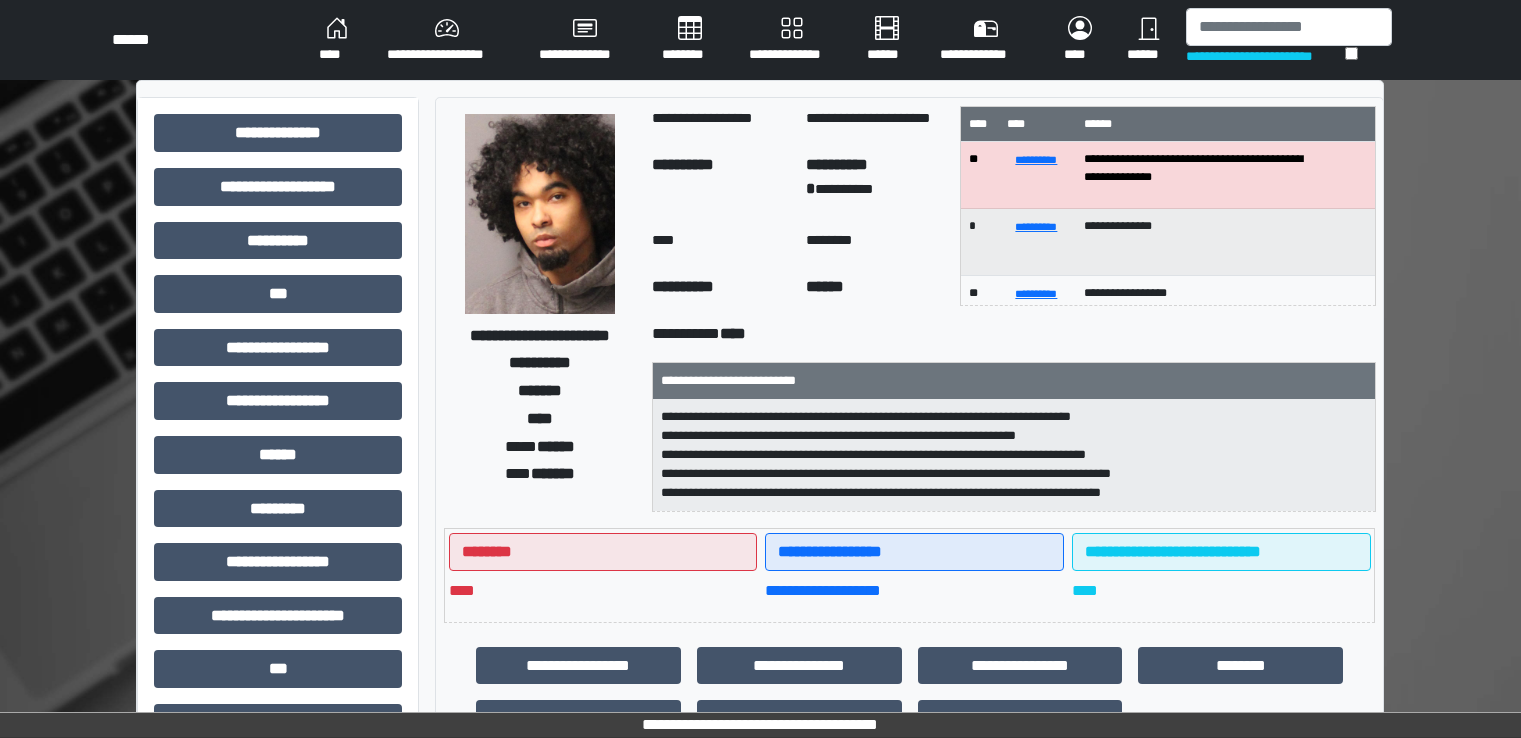 scroll, scrollTop: 0, scrollLeft: 0, axis: both 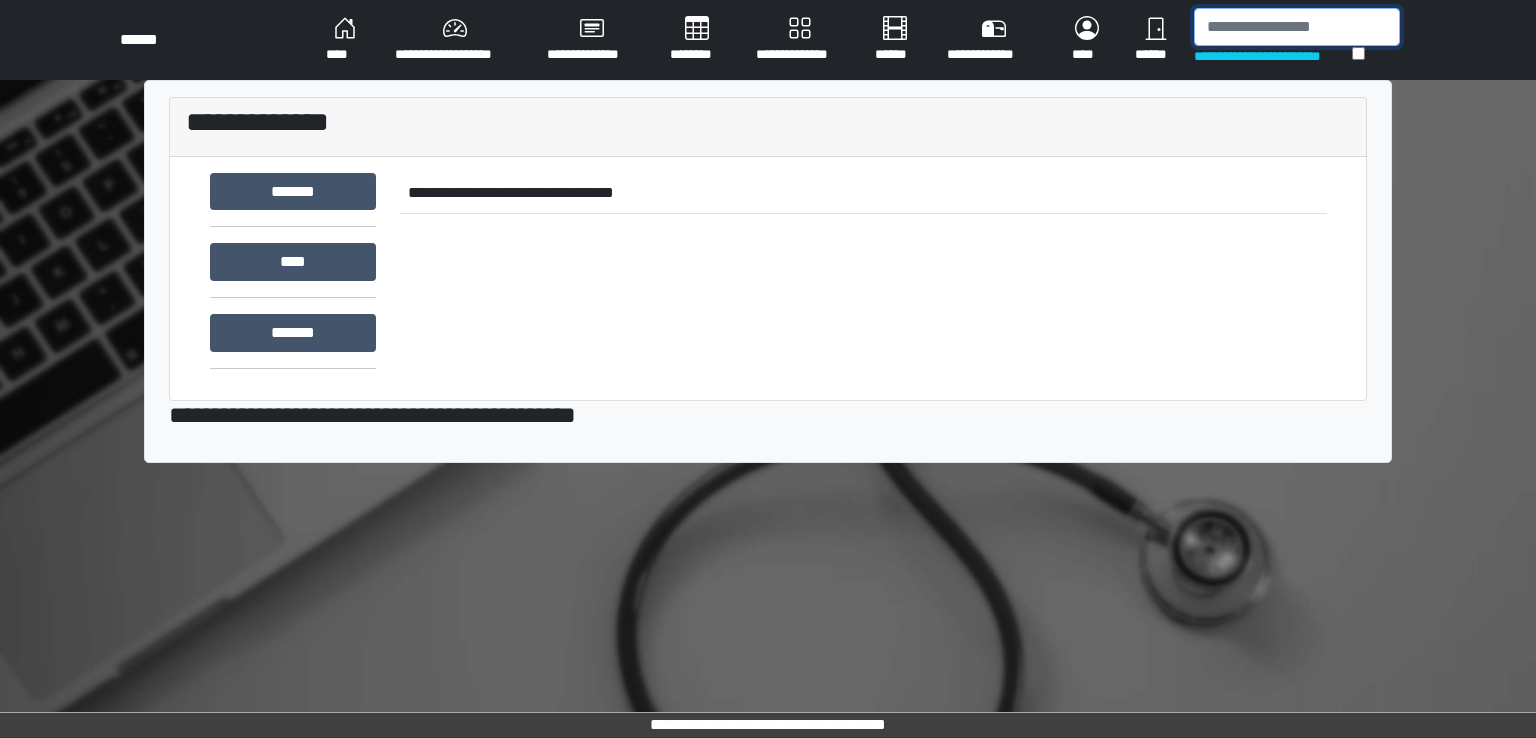 click at bounding box center (1297, 27) 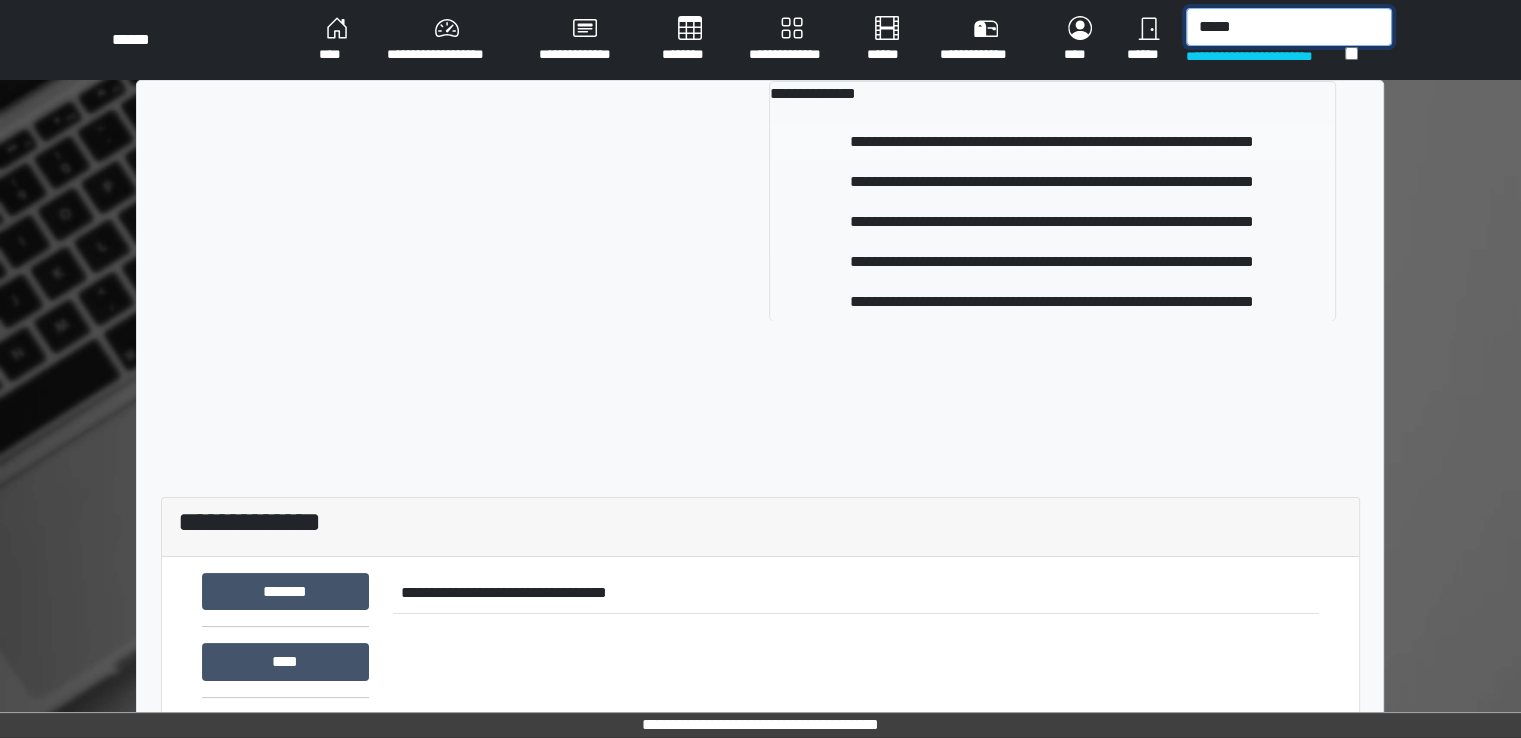 type on "*****" 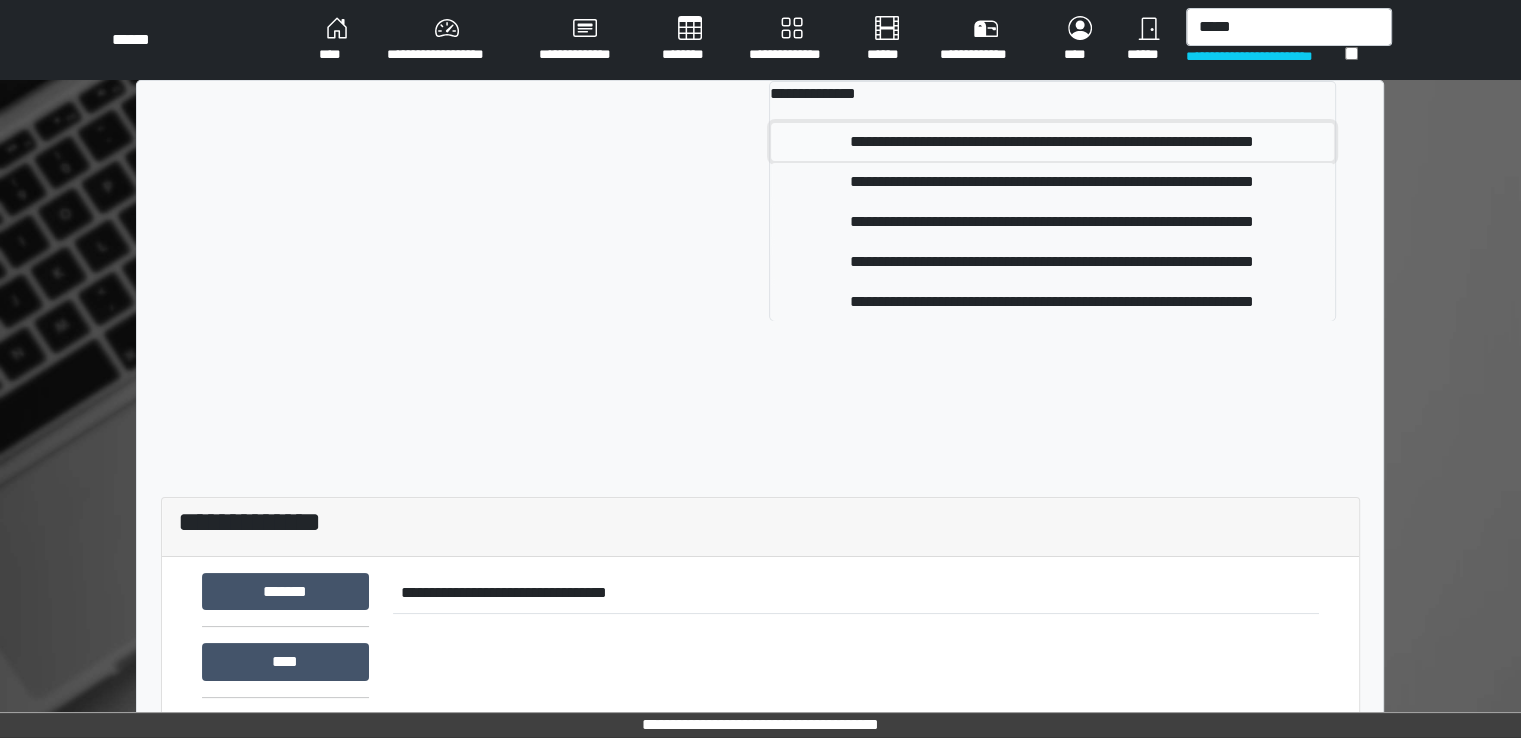 click on "**********" at bounding box center (1052, 142) 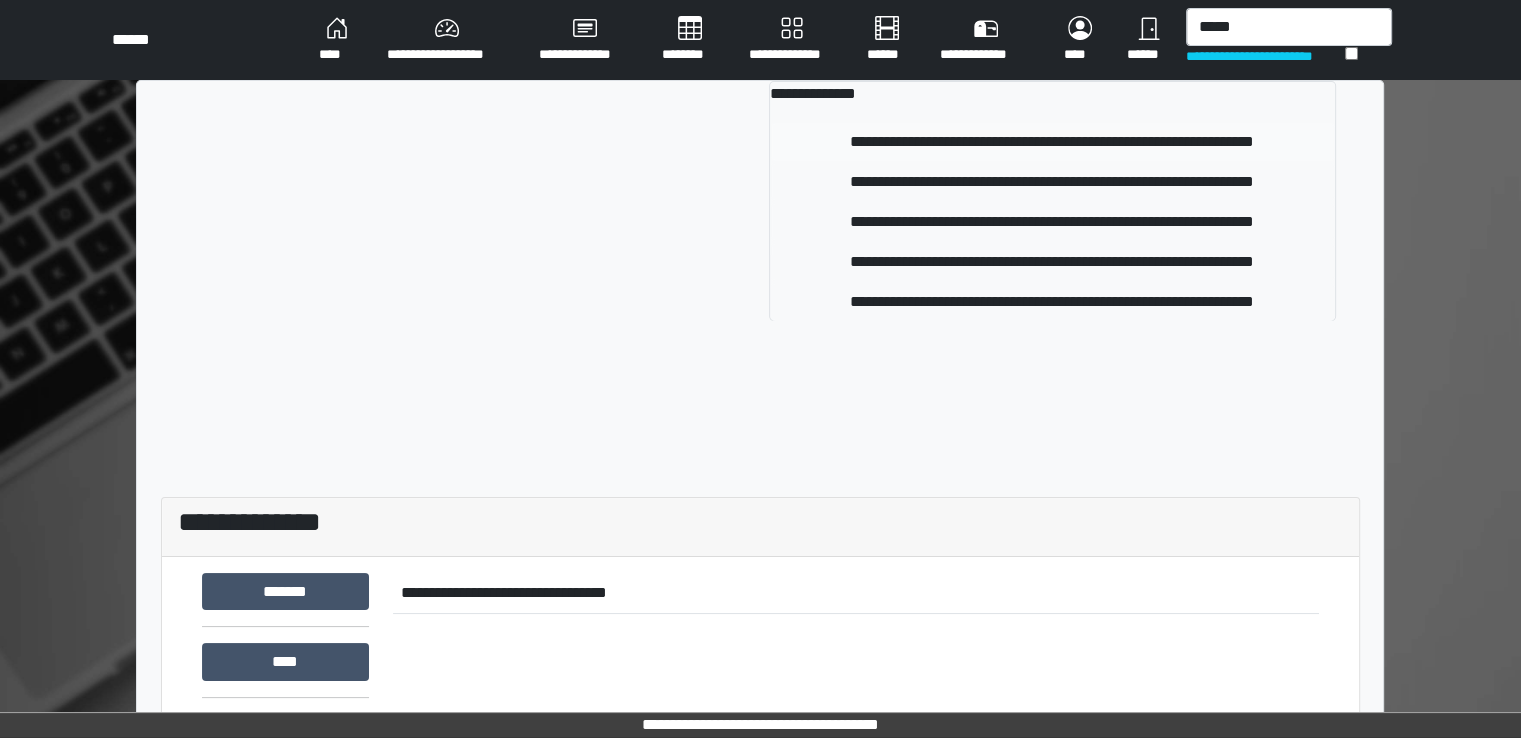 type 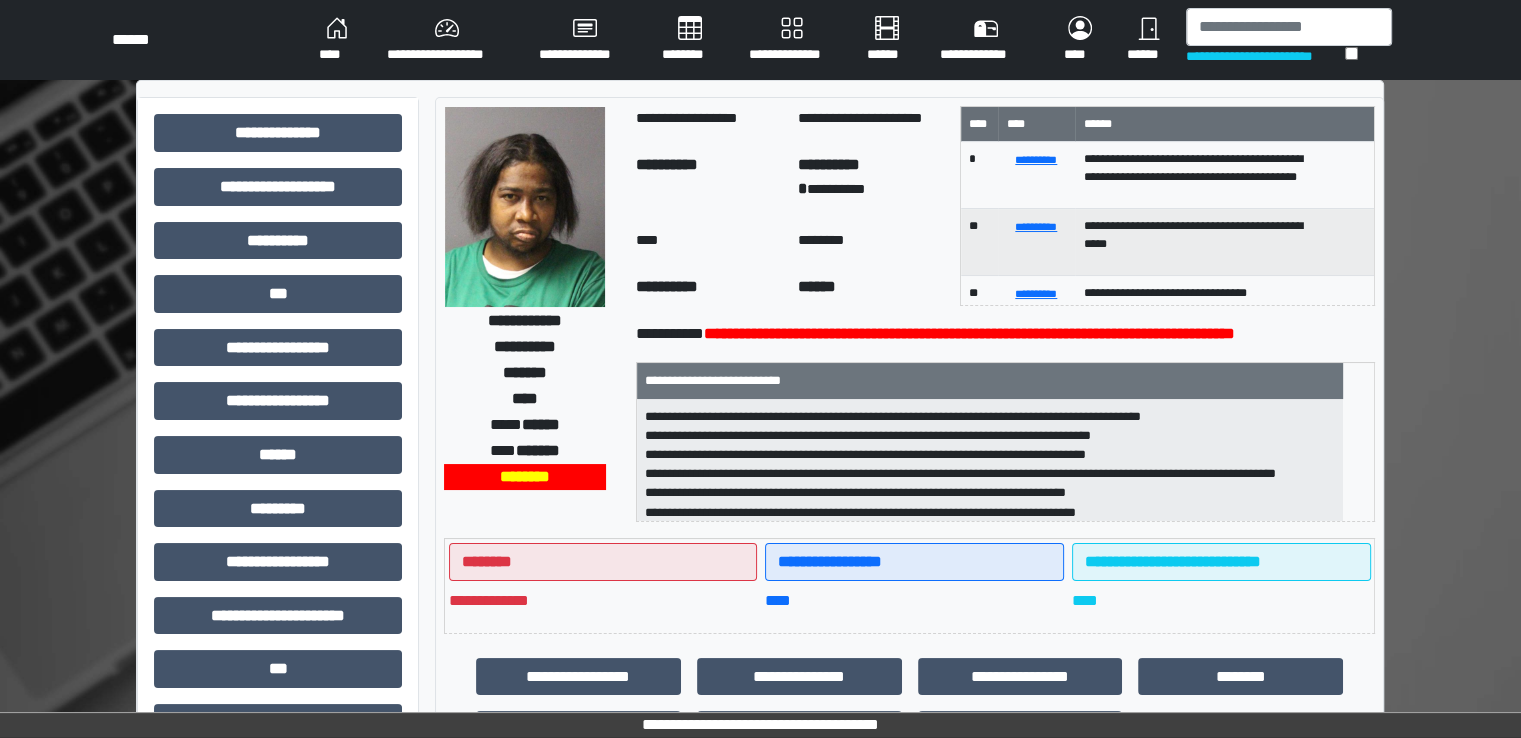 click on "********" at bounding box center (689, 40) 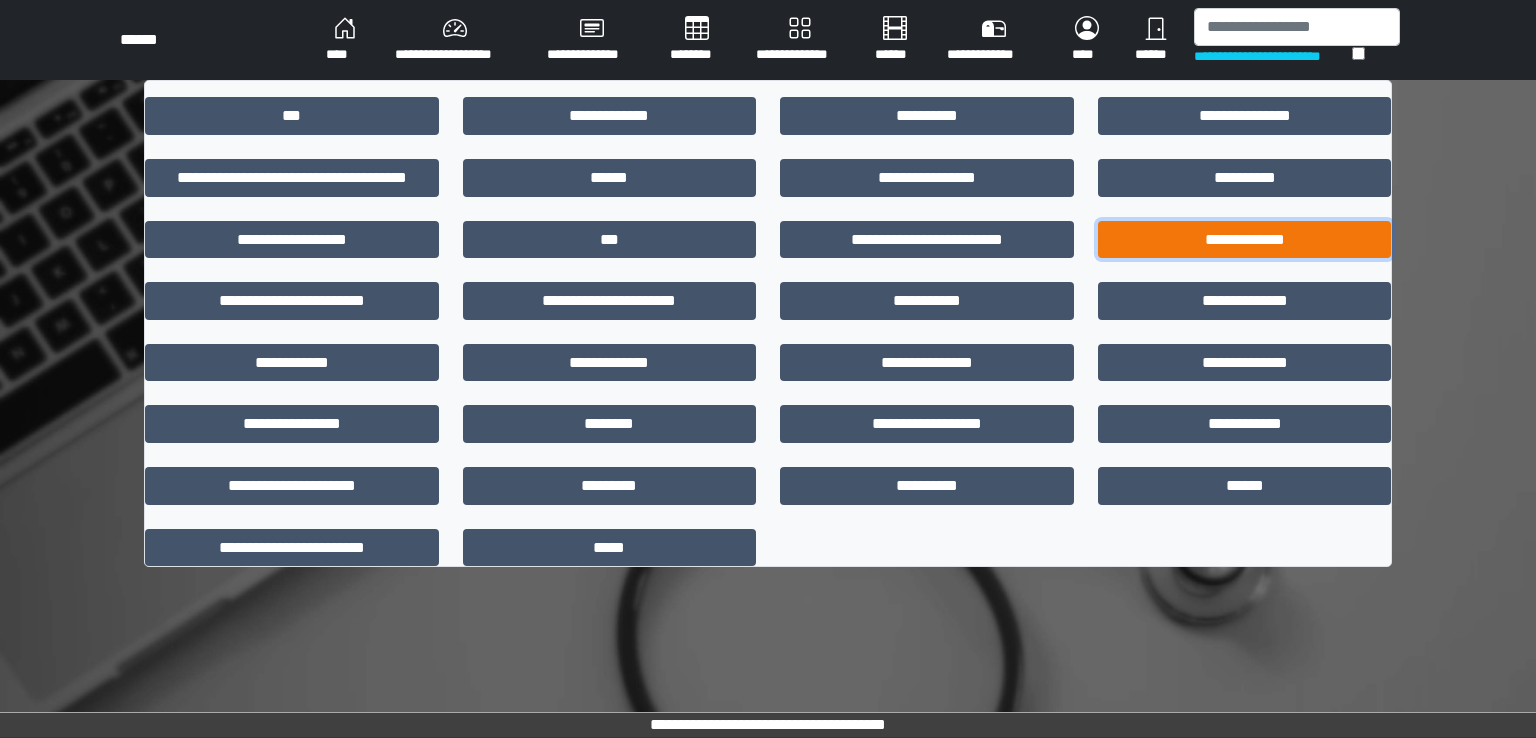 click on "**********" at bounding box center (1245, 240) 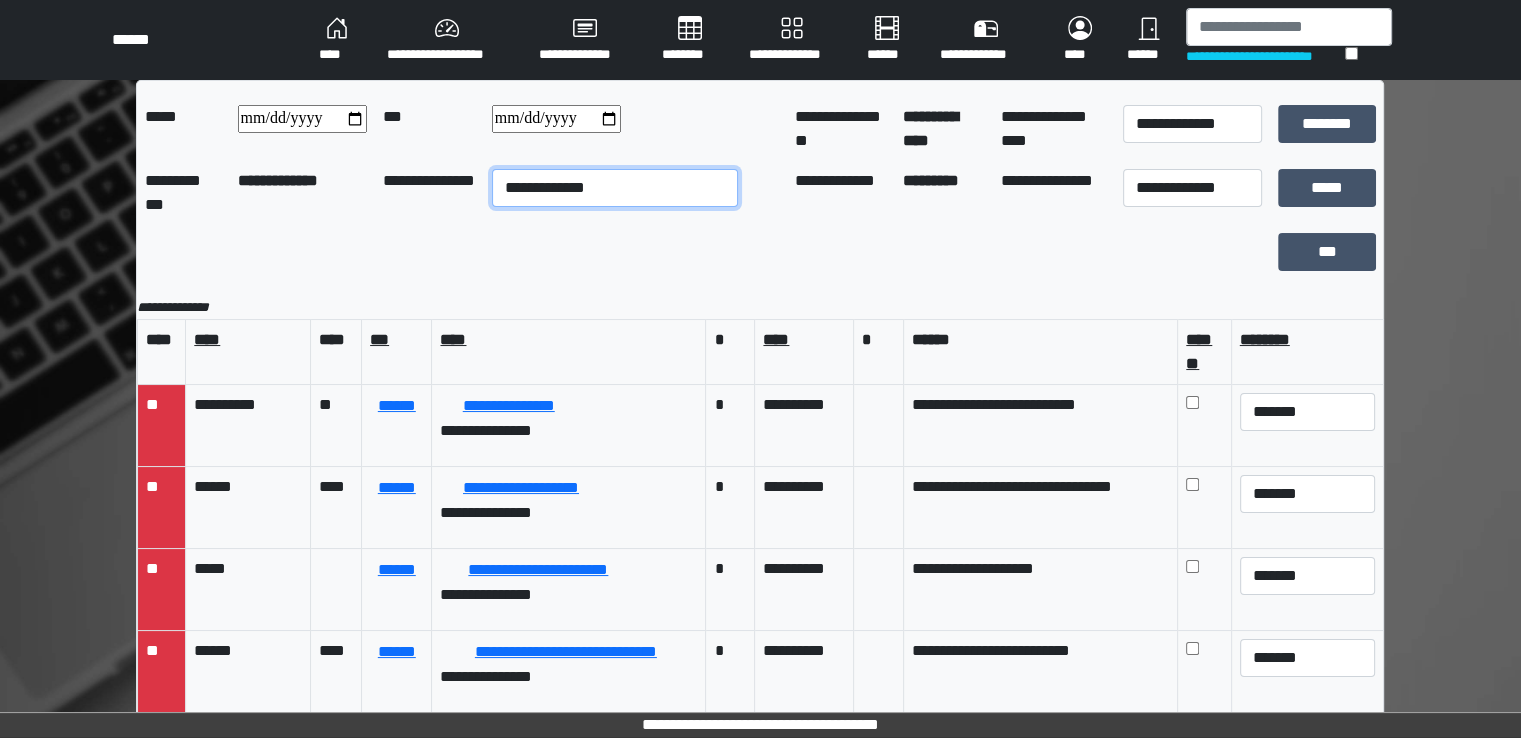 click on "**********" at bounding box center (615, 188) 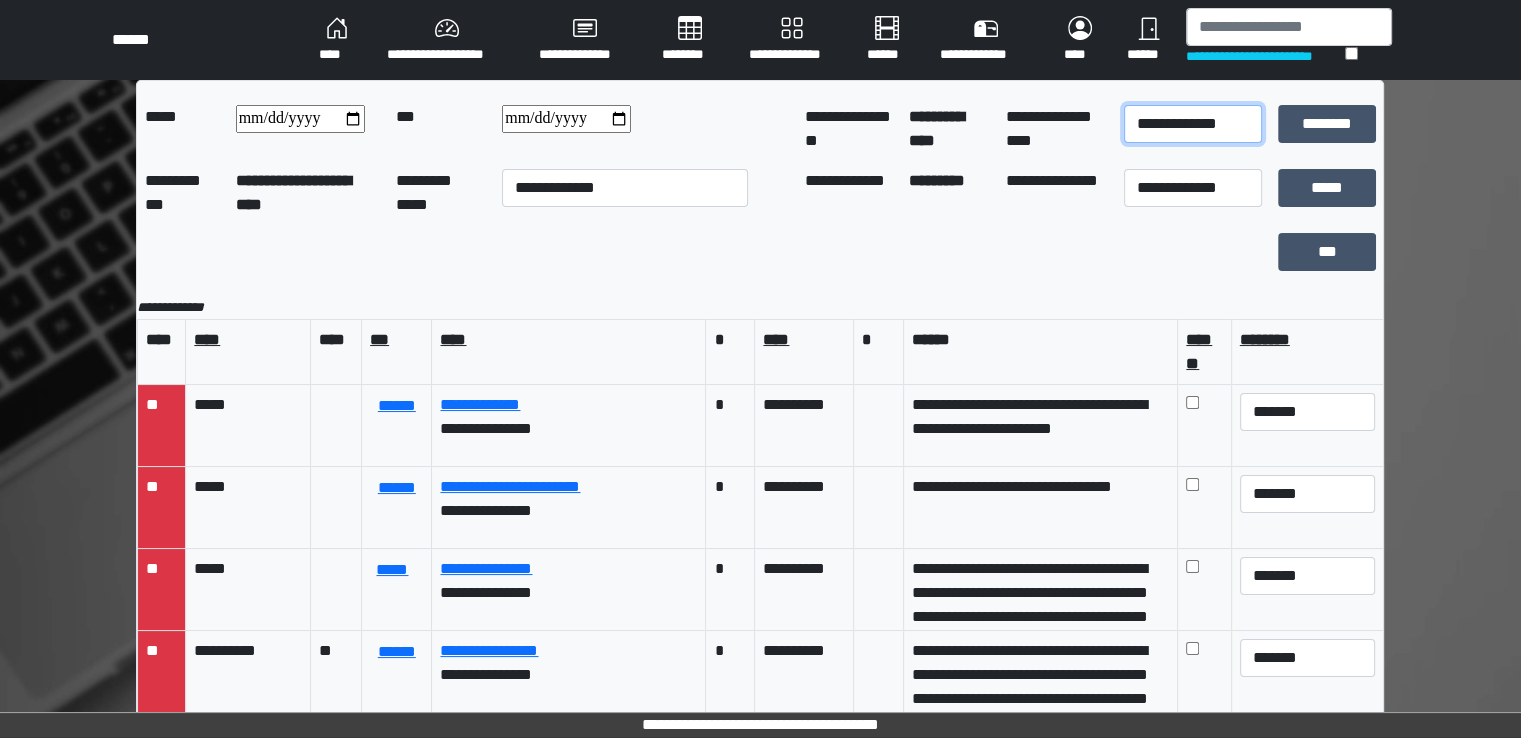drag, startPoint x: 1219, startPoint y: 118, endPoint x: 1214, endPoint y: 140, distance: 22.561028 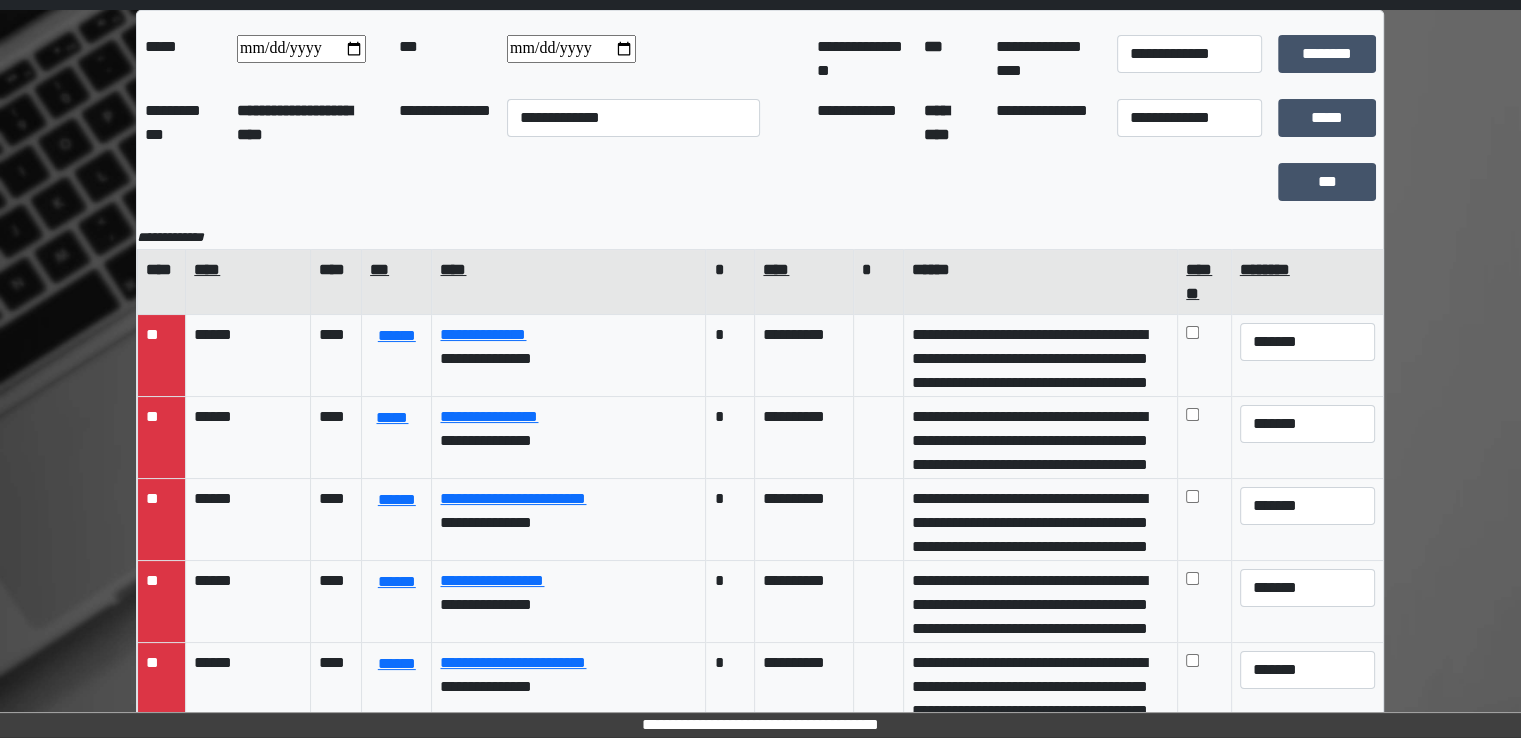 scroll, scrollTop: 174, scrollLeft: 0, axis: vertical 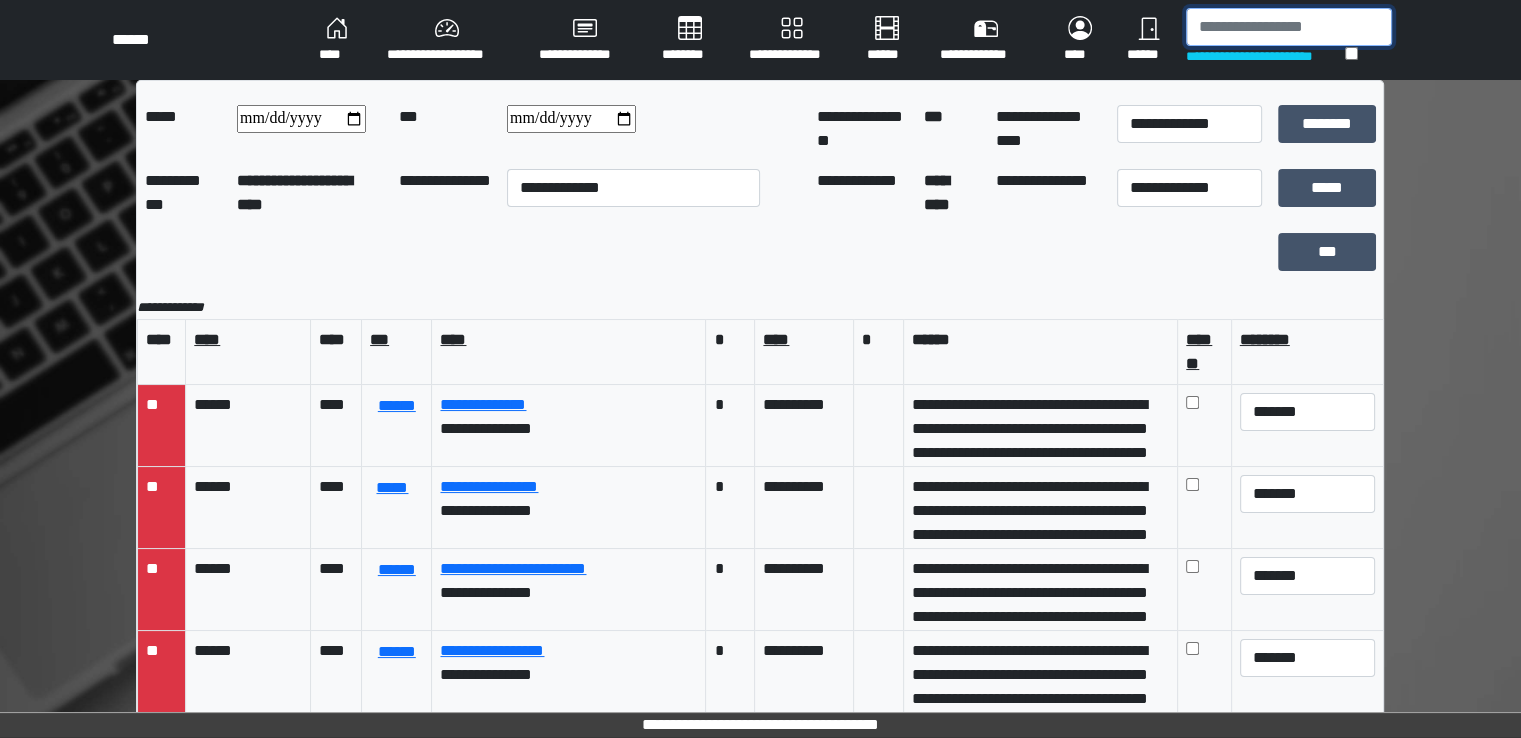 click at bounding box center (1289, 27) 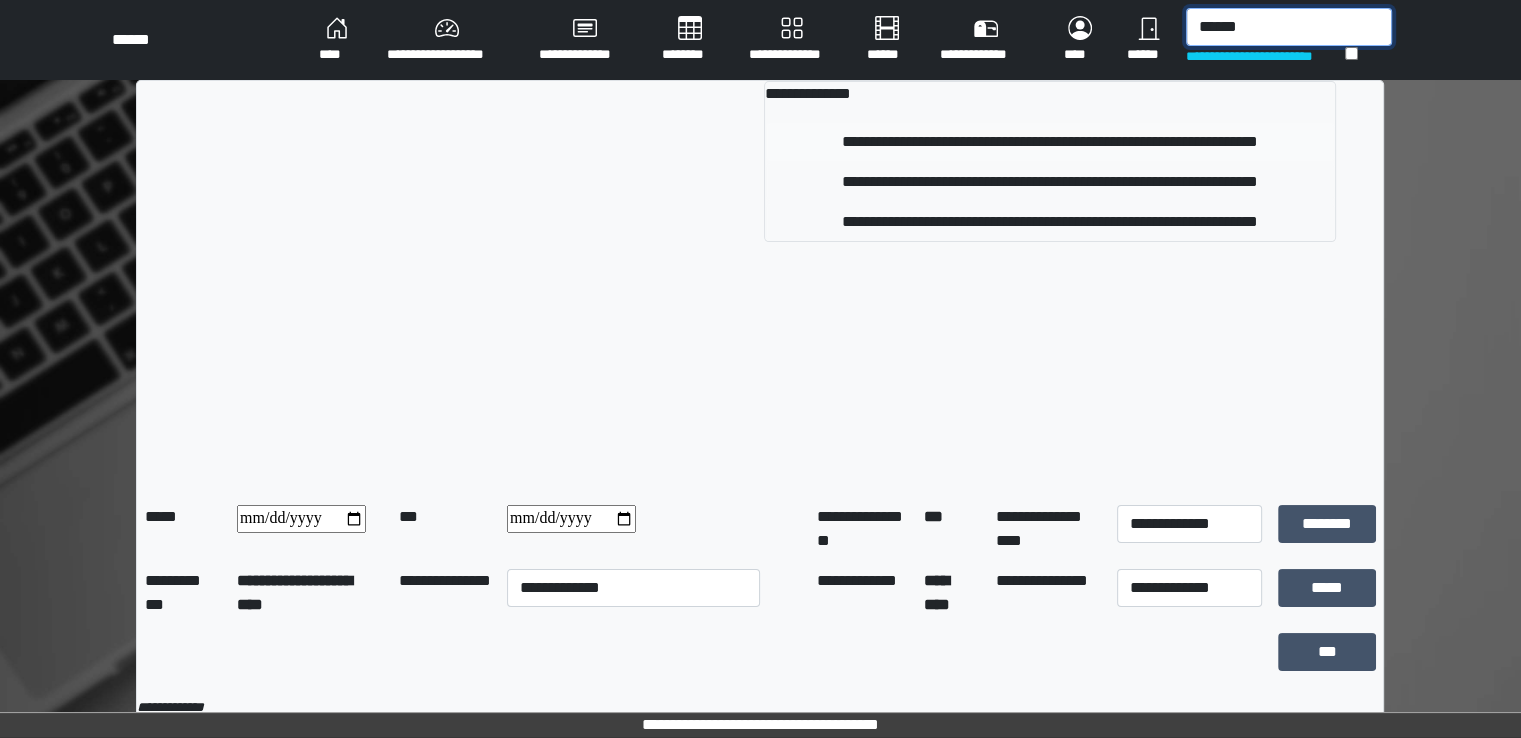 type on "******" 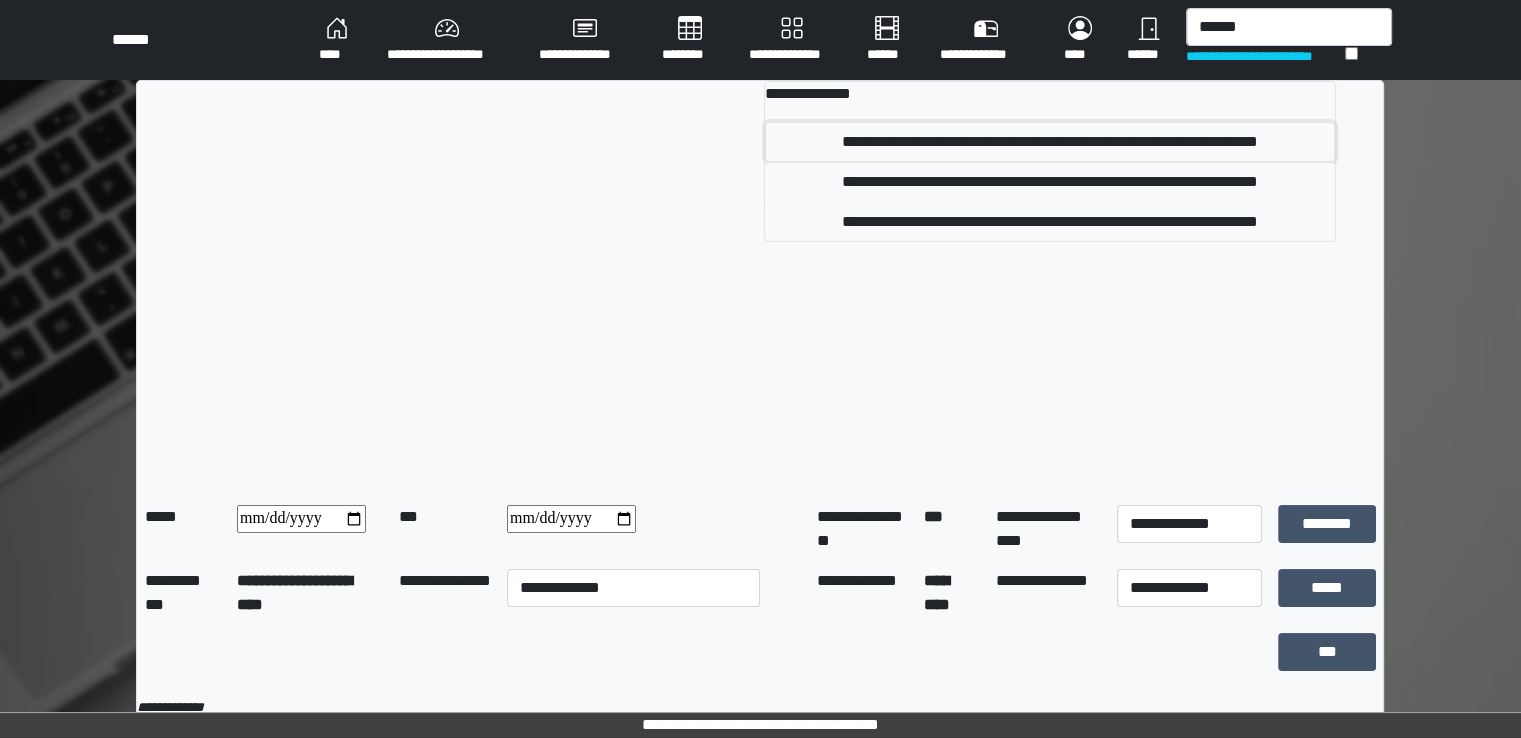 click on "**********" at bounding box center [1050, 142] 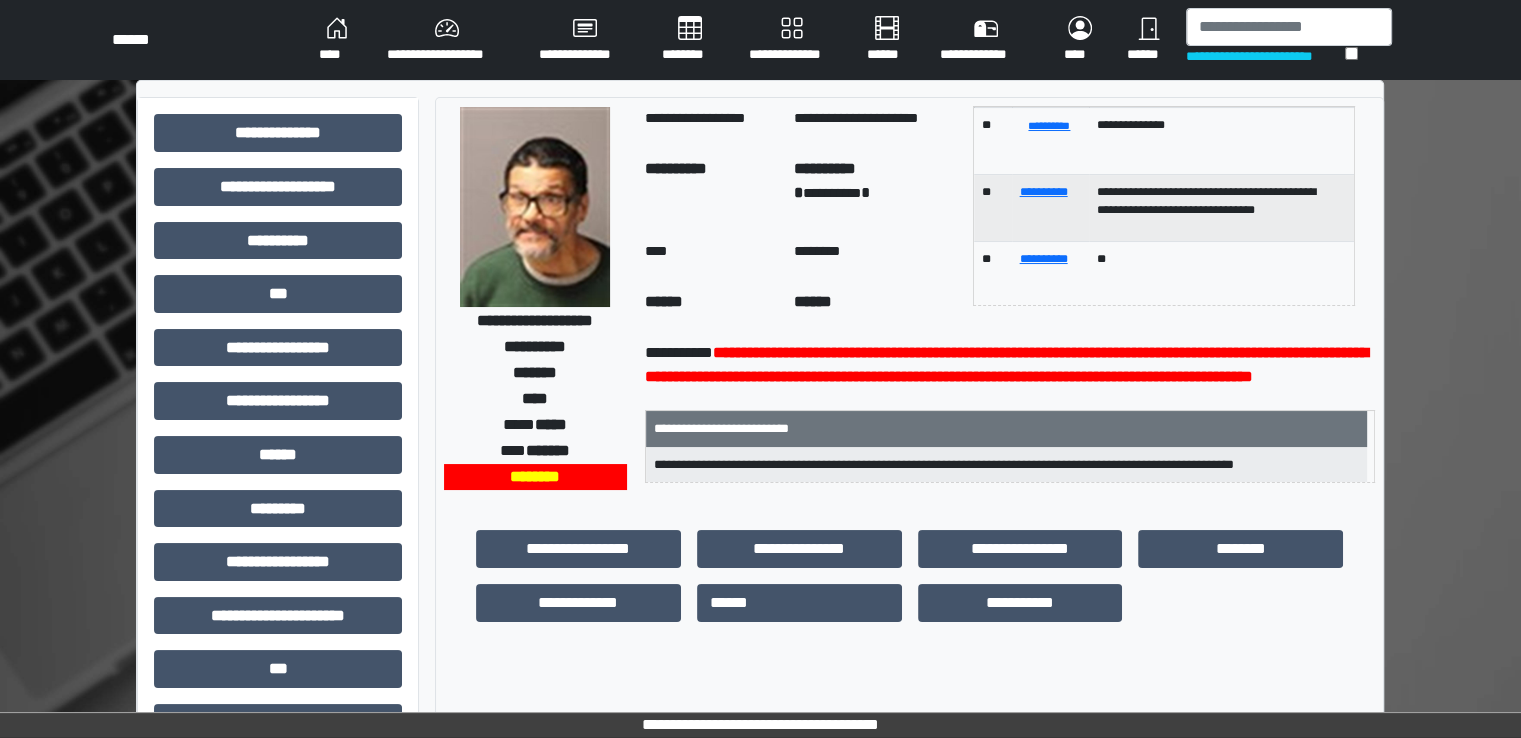 scroll, scrollTop: 52, scrollLeft: 0, axis: vertical 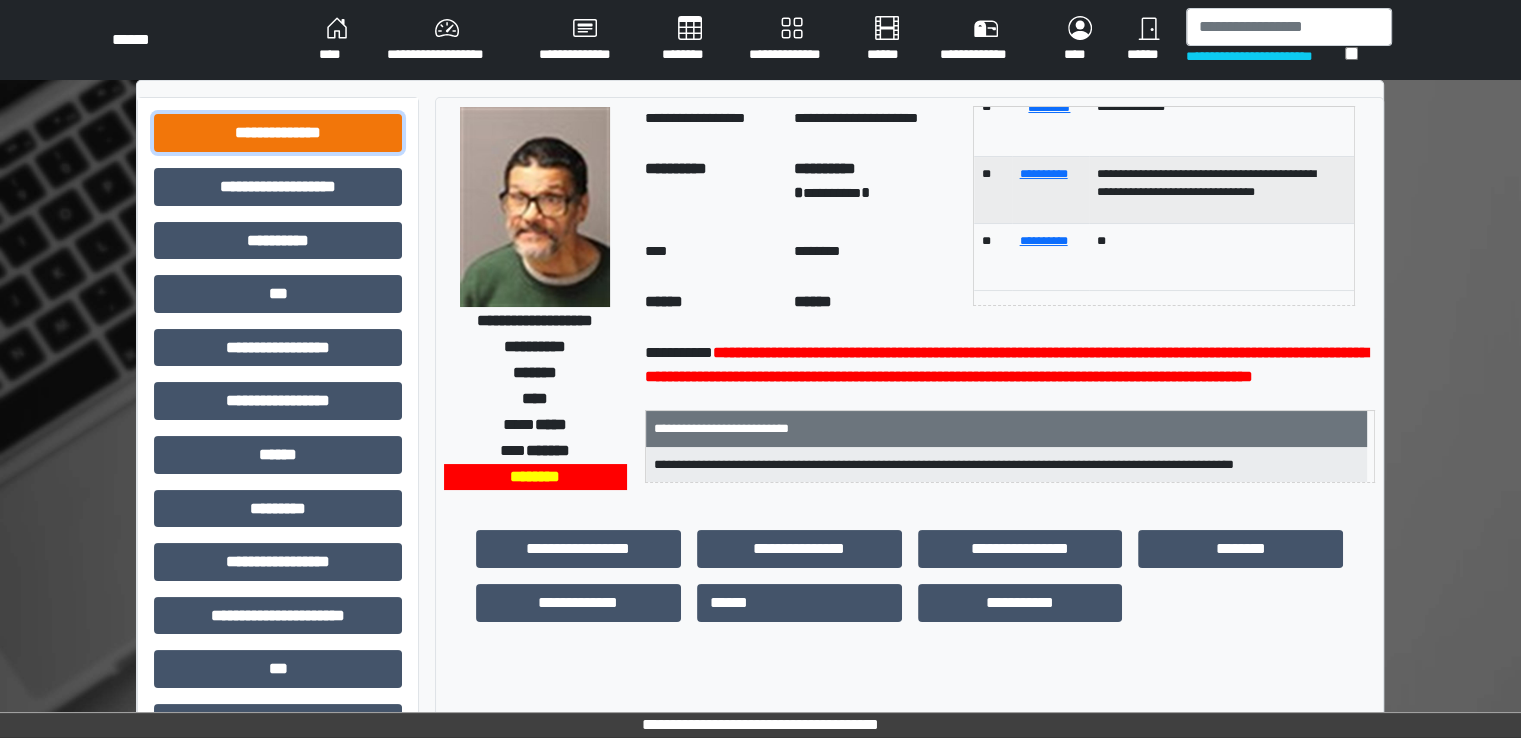 click on "**********" at bounding box center [278, 133] 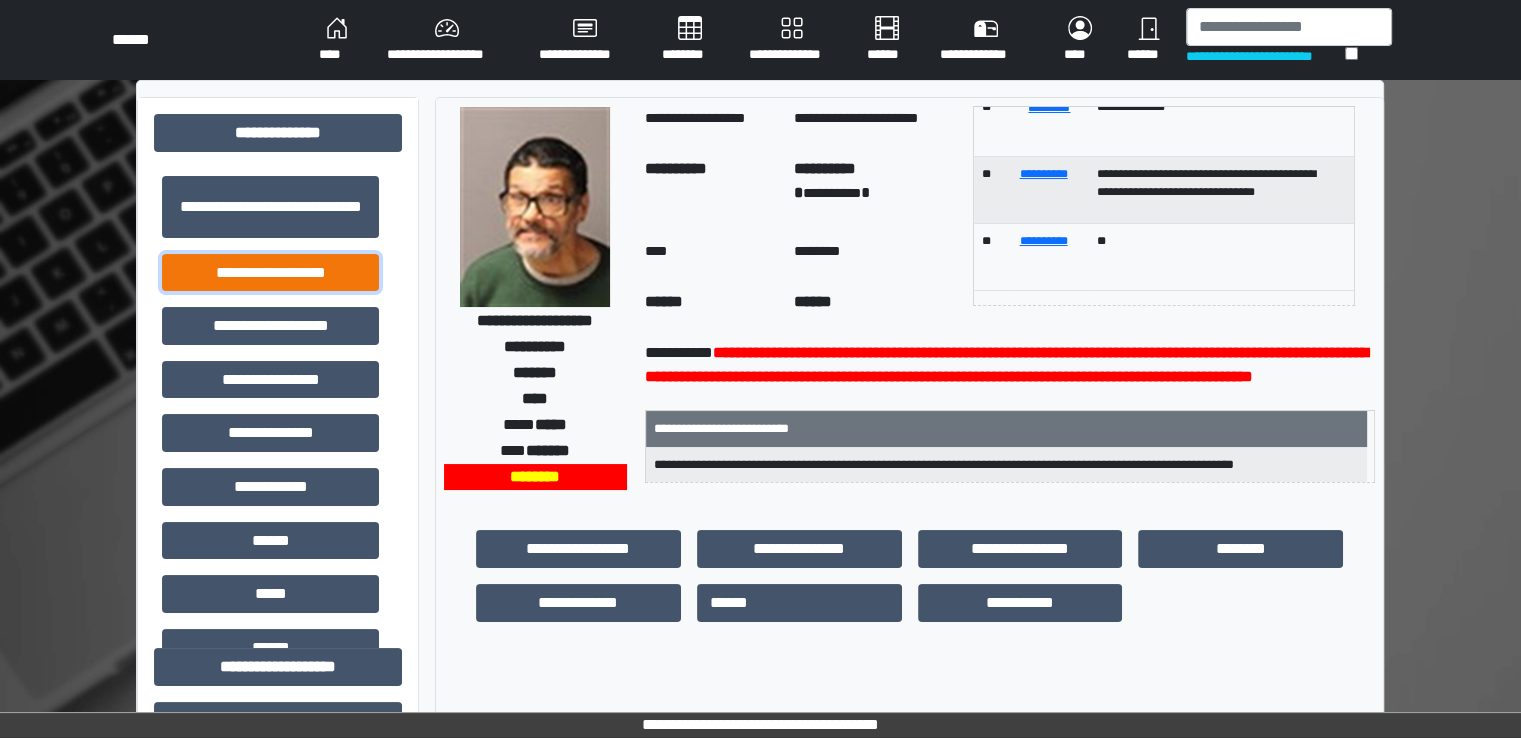 click on "**********" at bounding box center (270, 273) 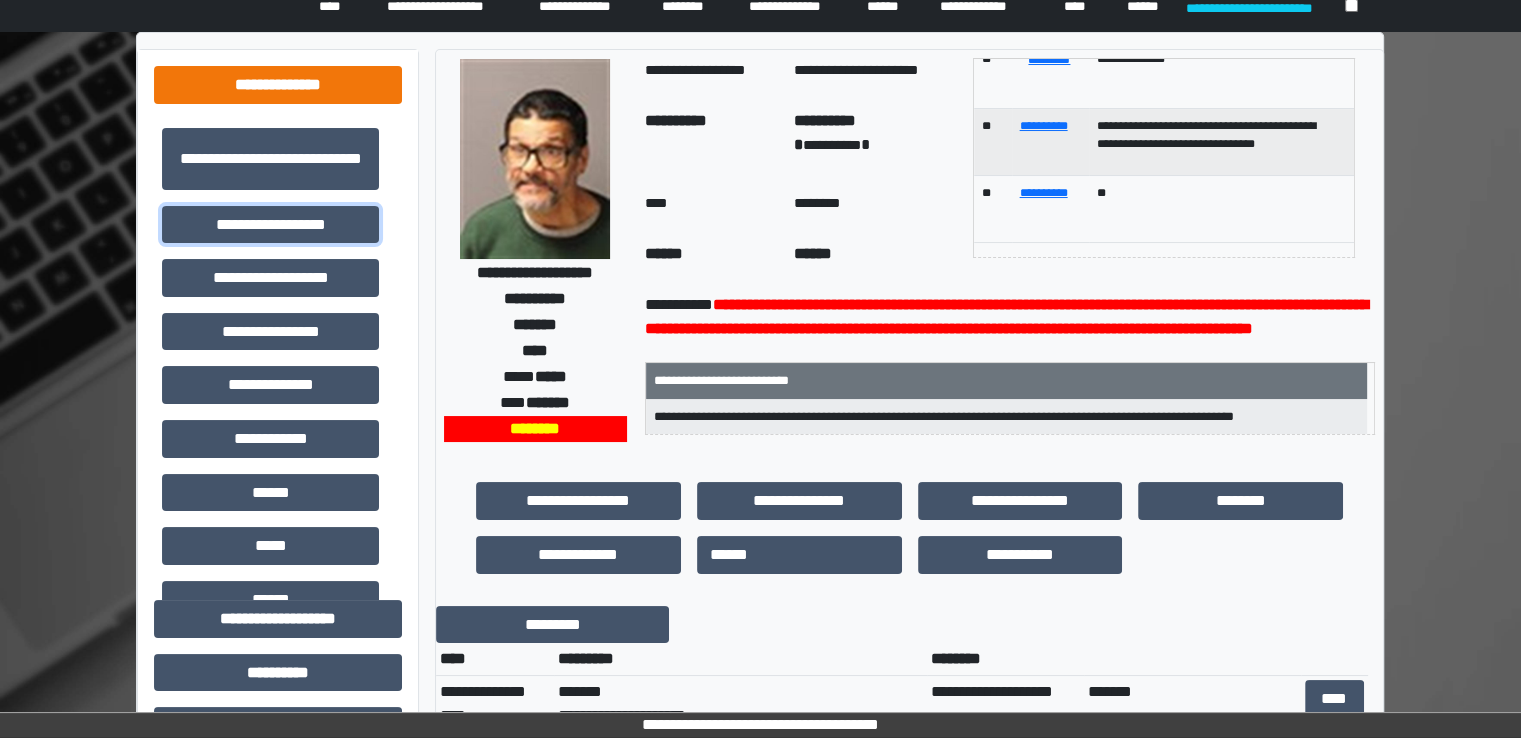 scroll, scrollTop: 0, scrollLeft: 0, axis: both 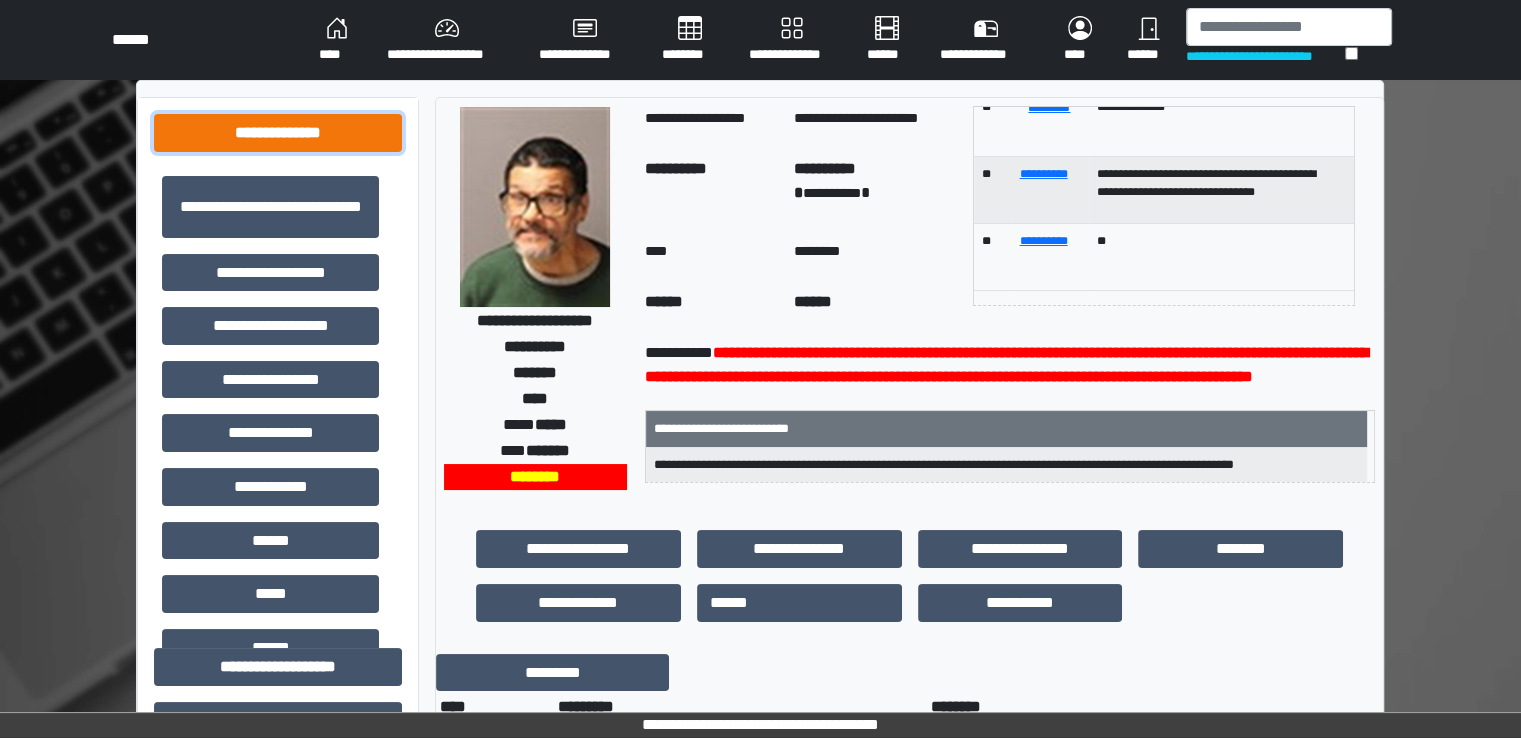 click on "**********" at bounding box center (278, 133) 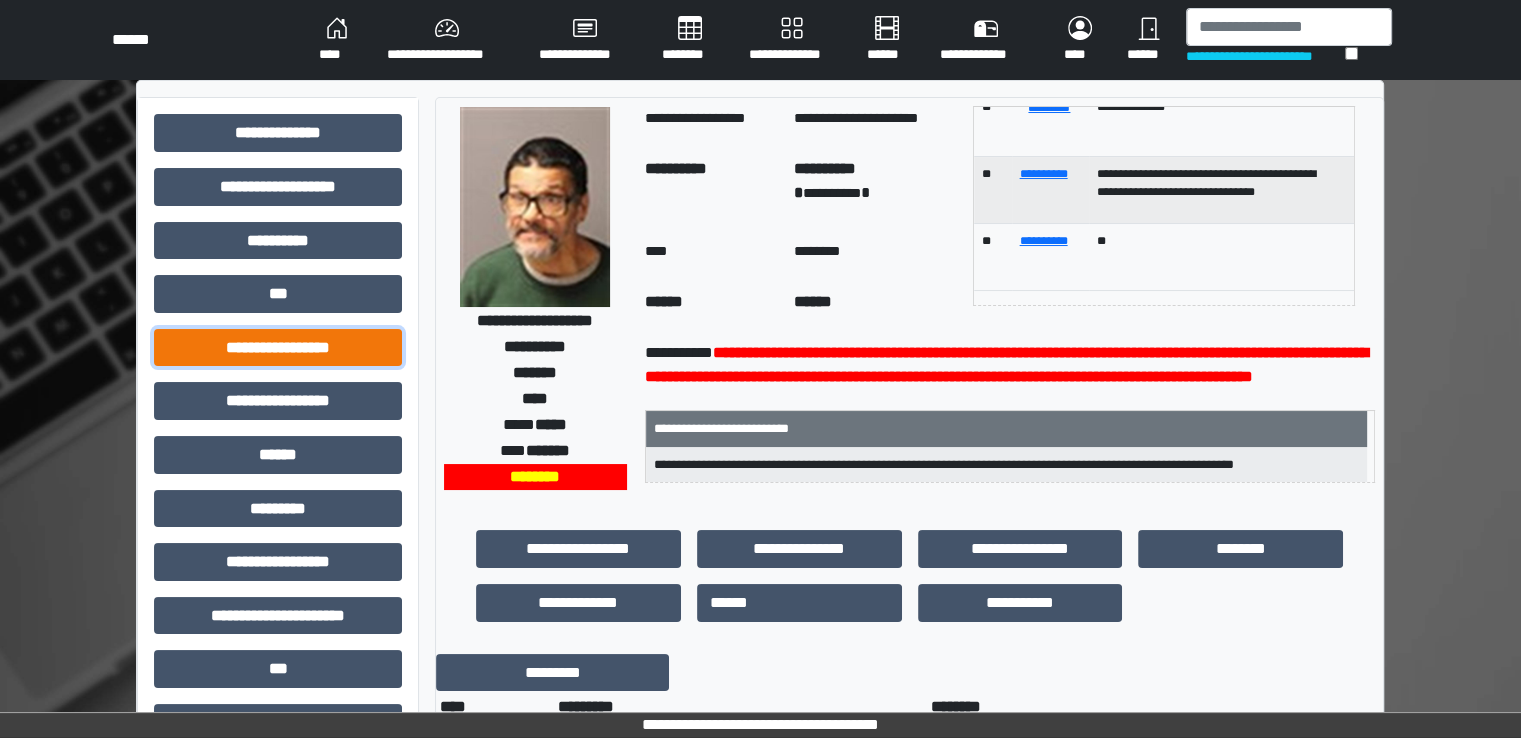 click on "**********" at bounding box center [278, 348] 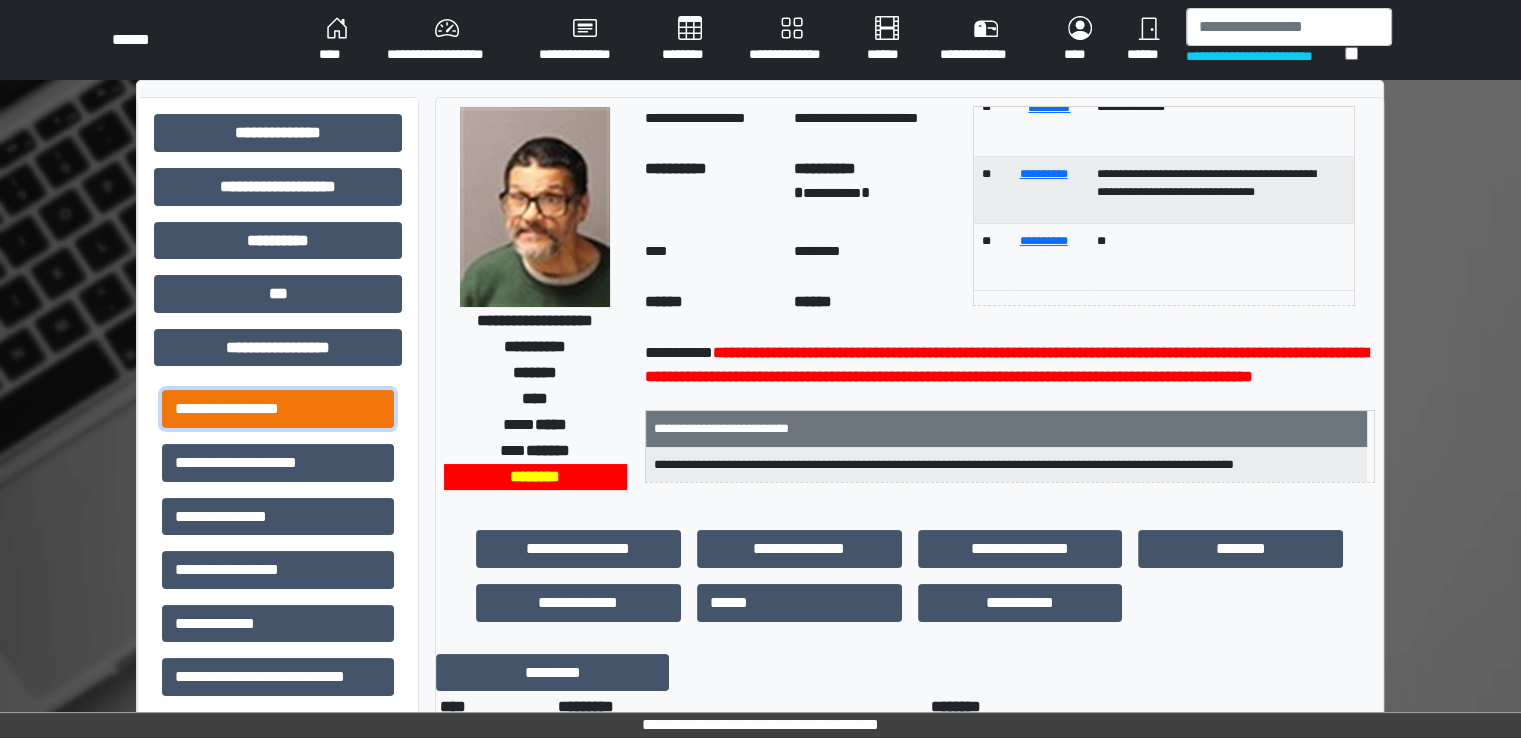 click on "**********" at bounding box center [278, 409] 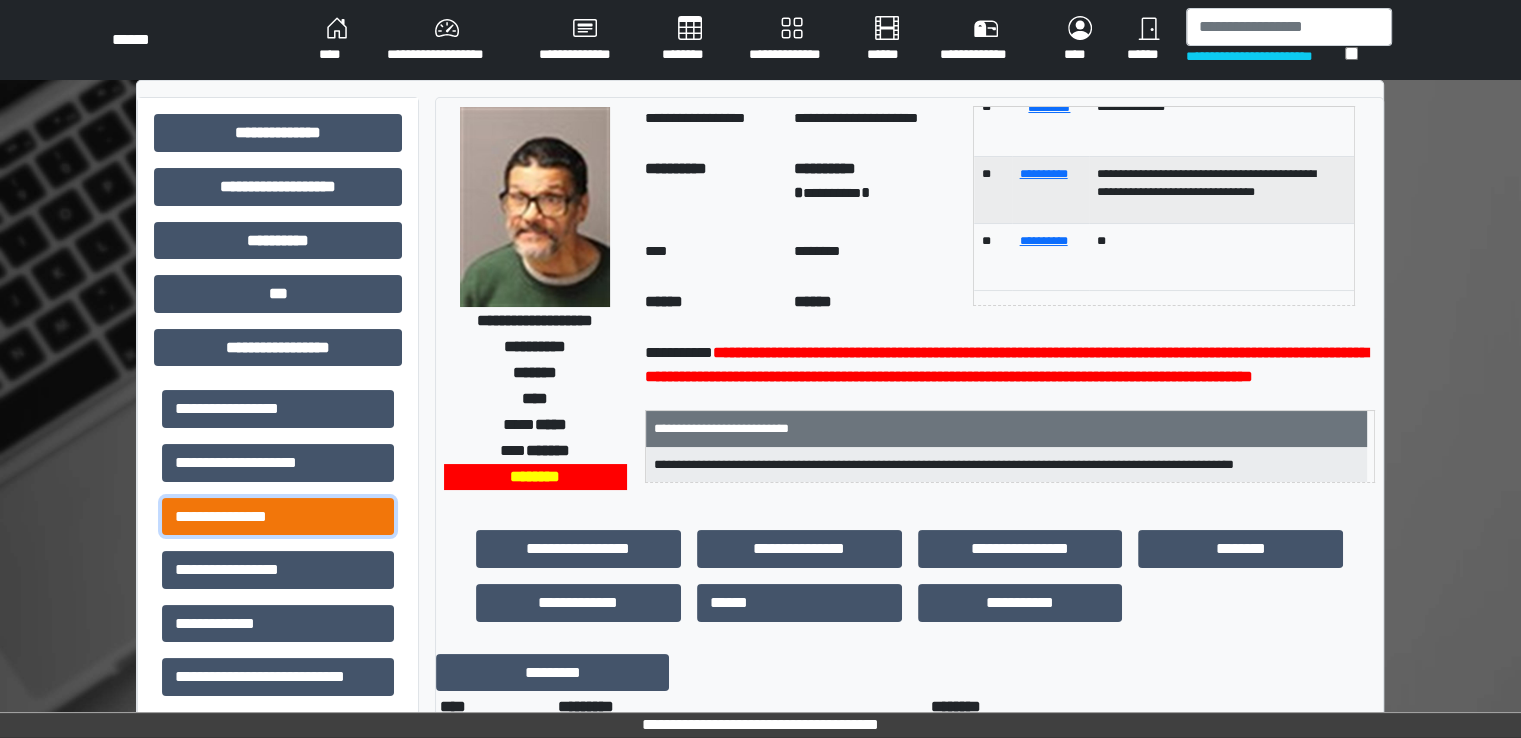 click on "**********" at bounding box center [278, 517] 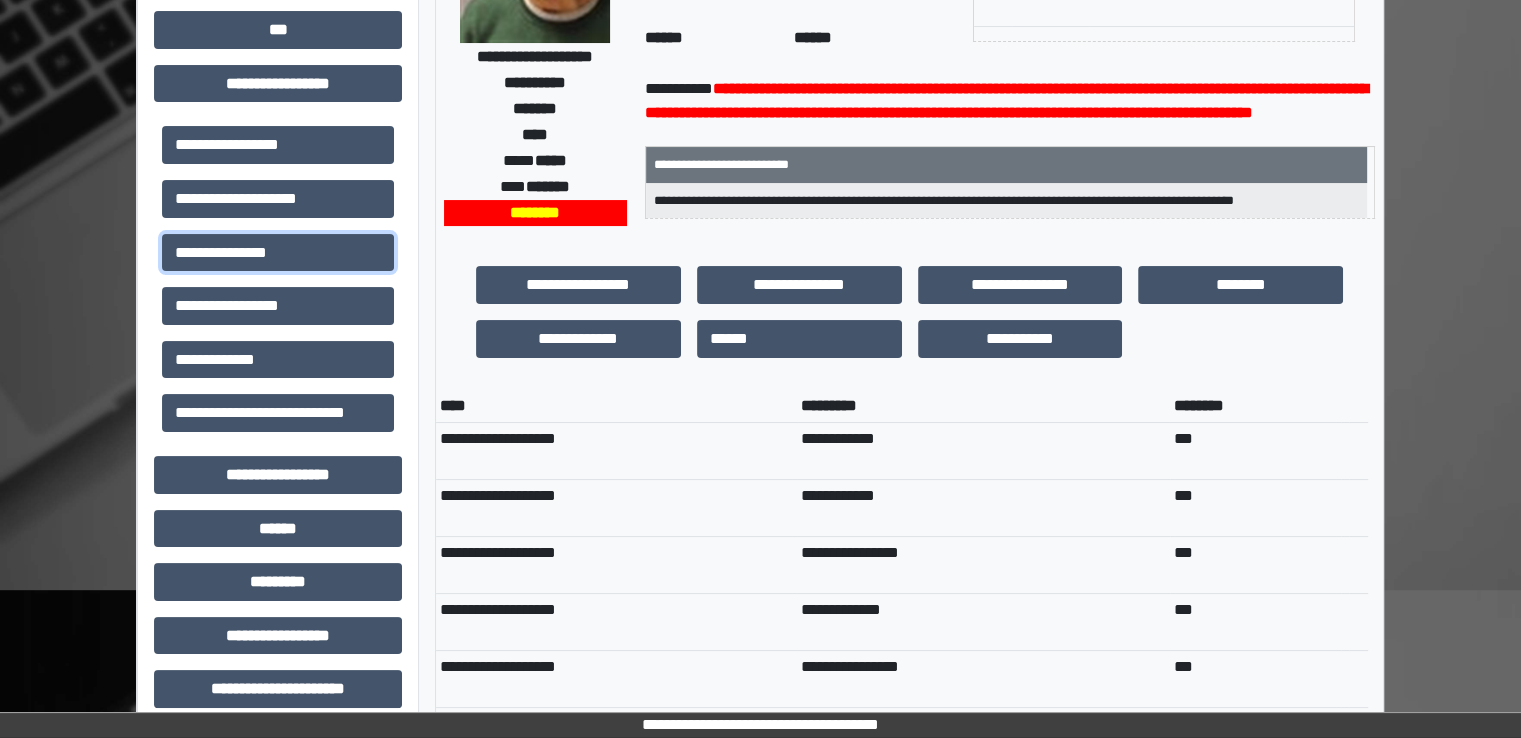 scroll, scrollTop: 300, scrollLeft: 0, axis: vertical 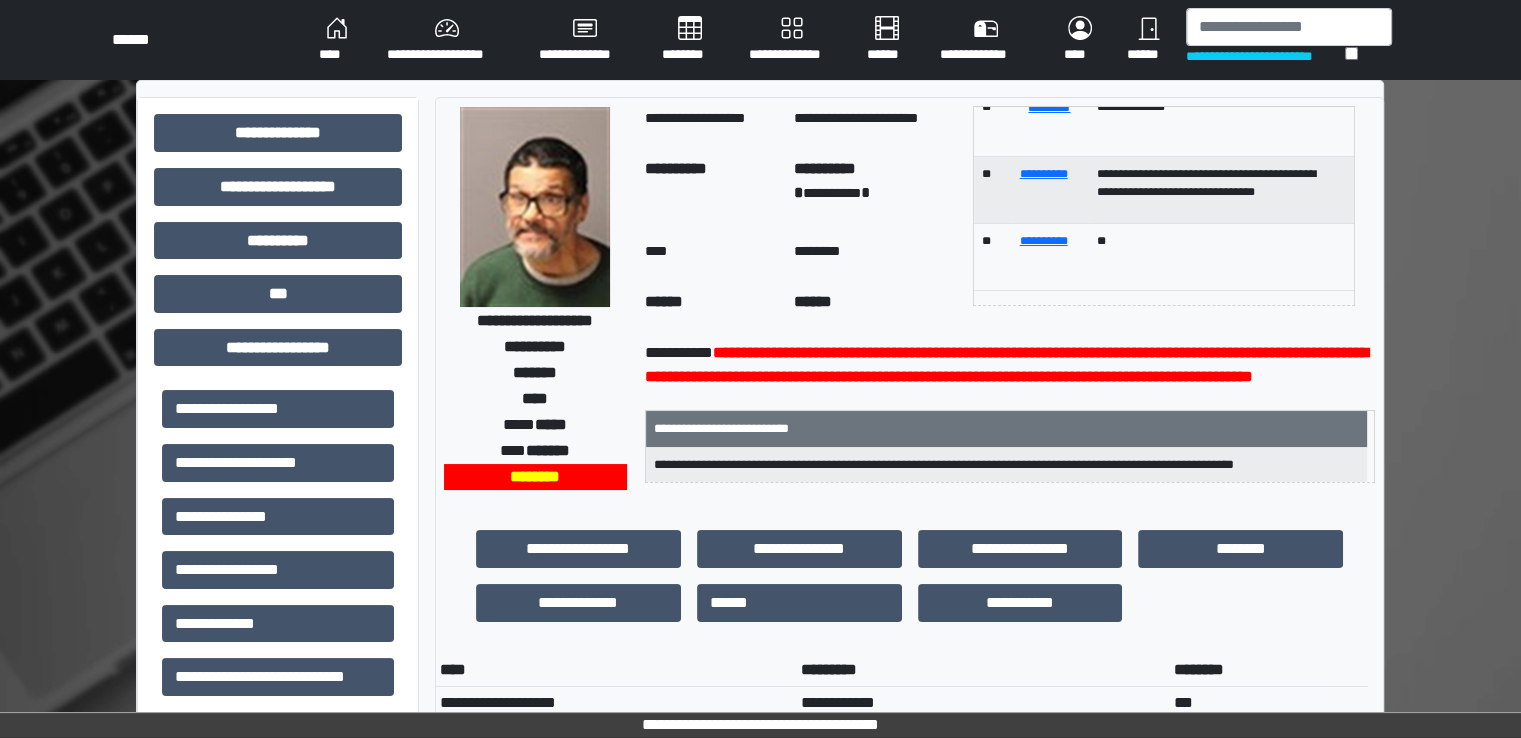click on "****" at bounding box center [337, 40] 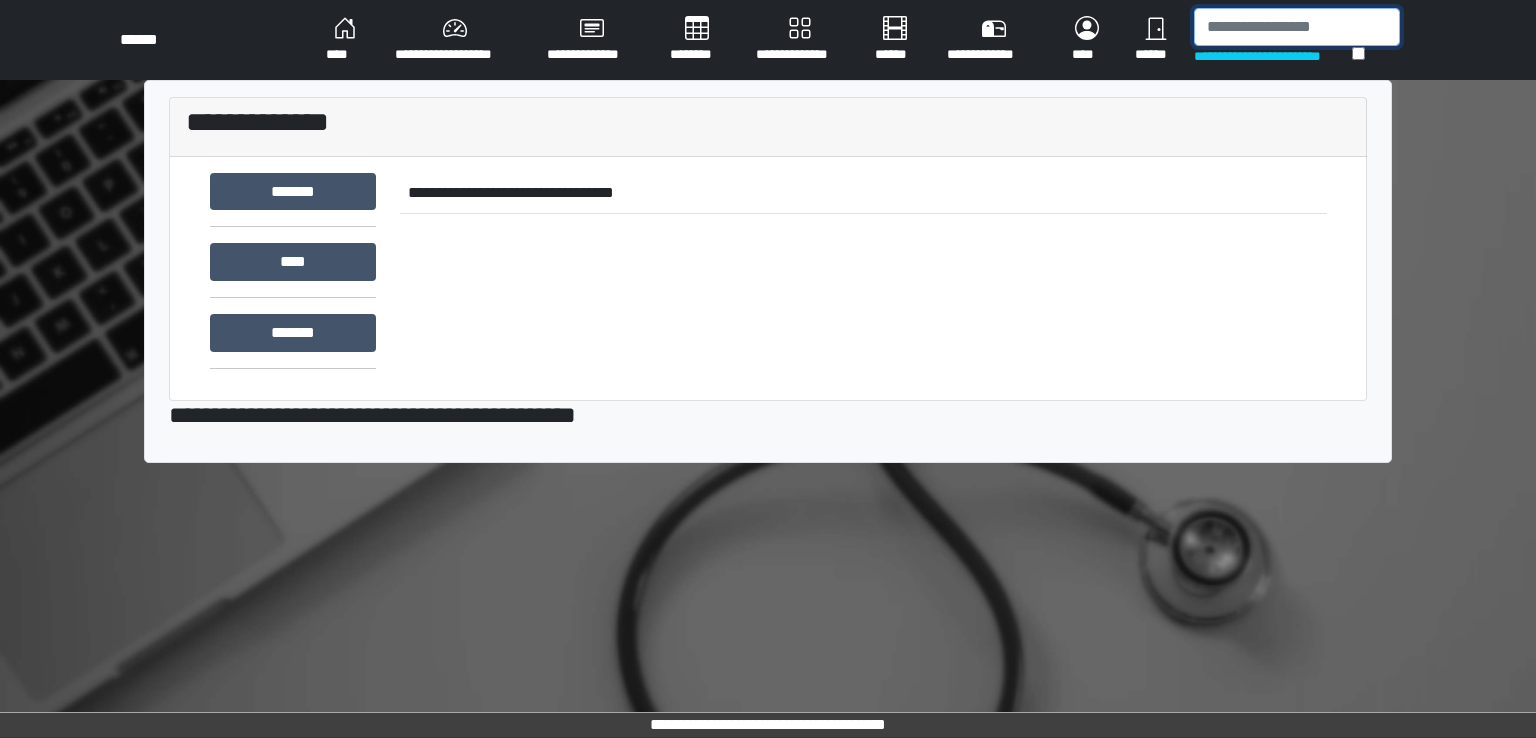 click at bounding box center [1297, 27] 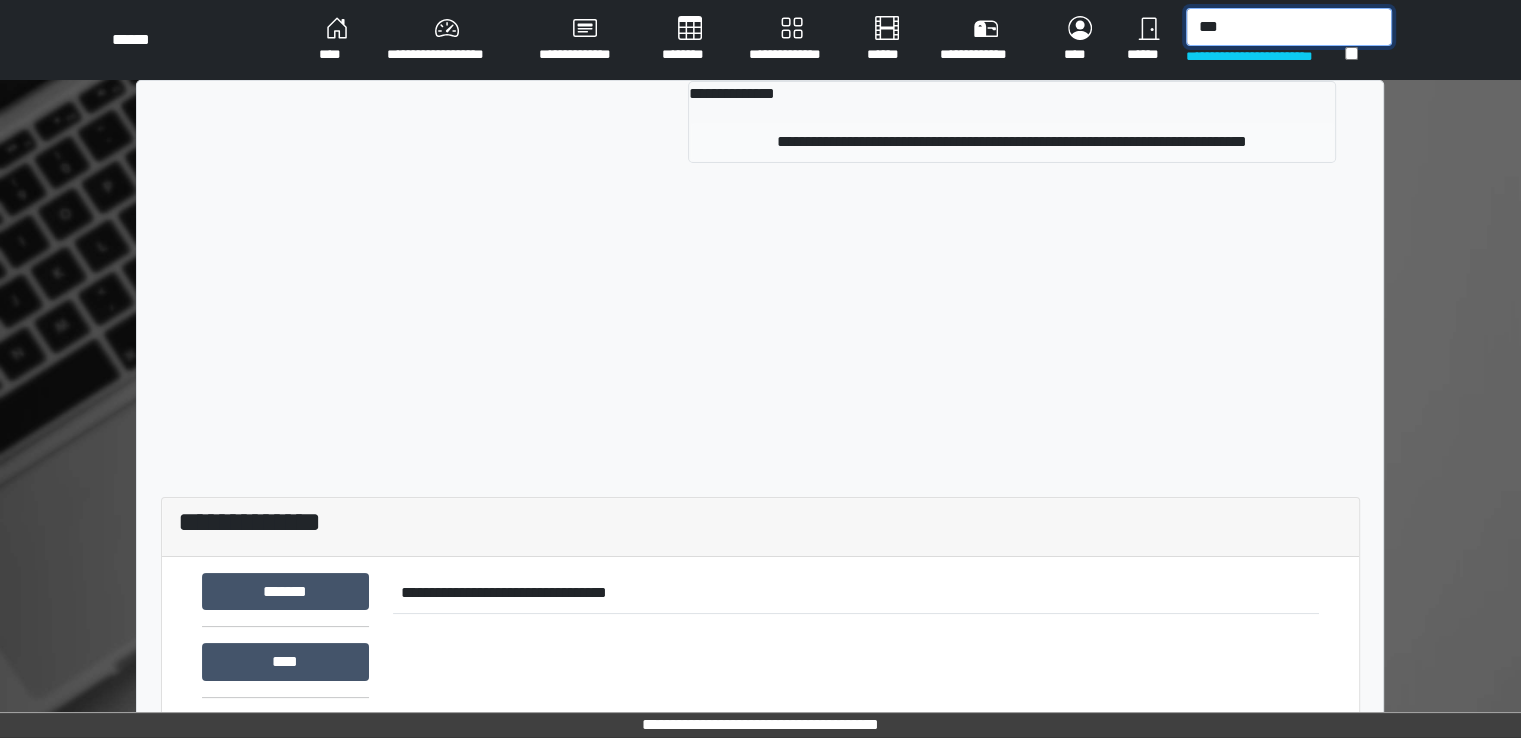 type on "***" 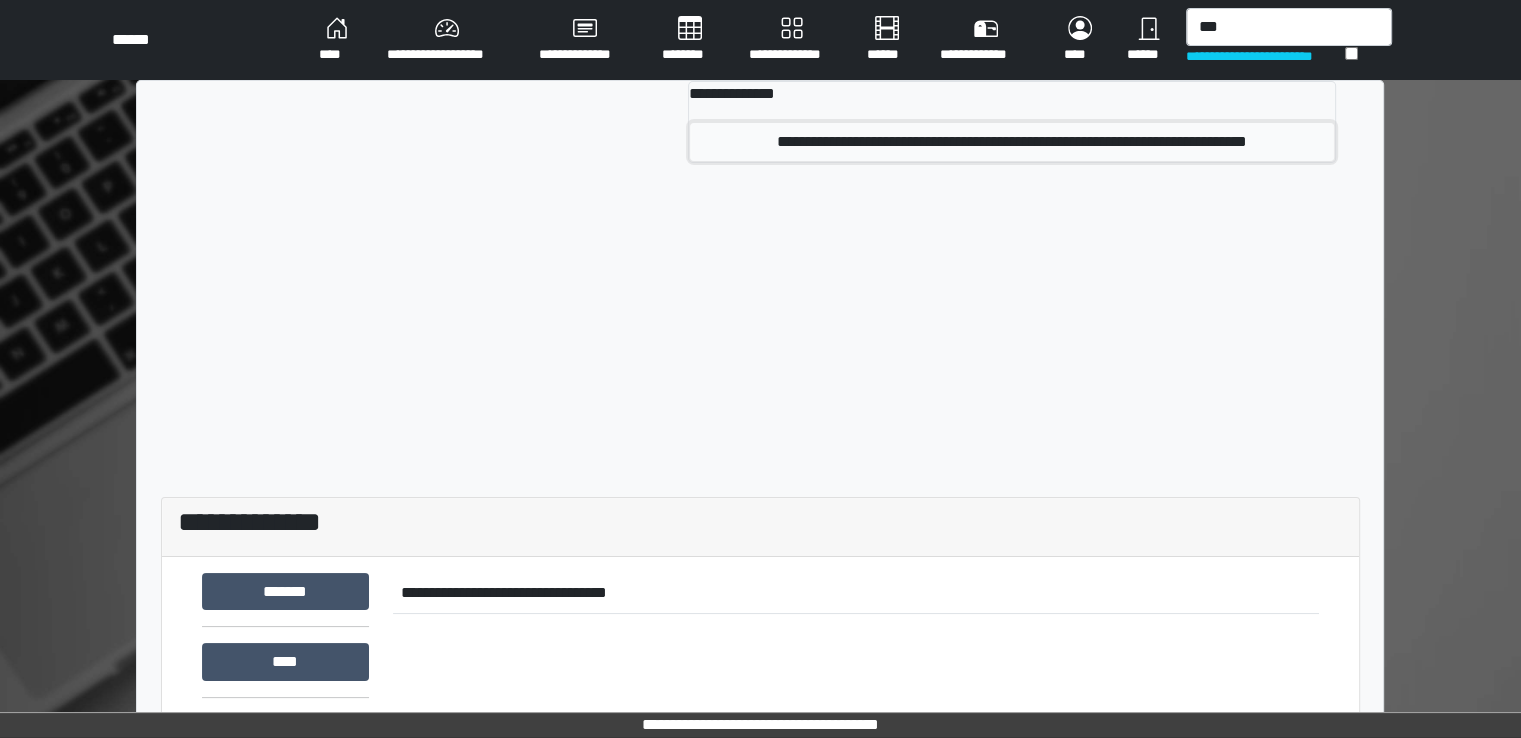 click on "**********" at bounding box center [1012, 142] 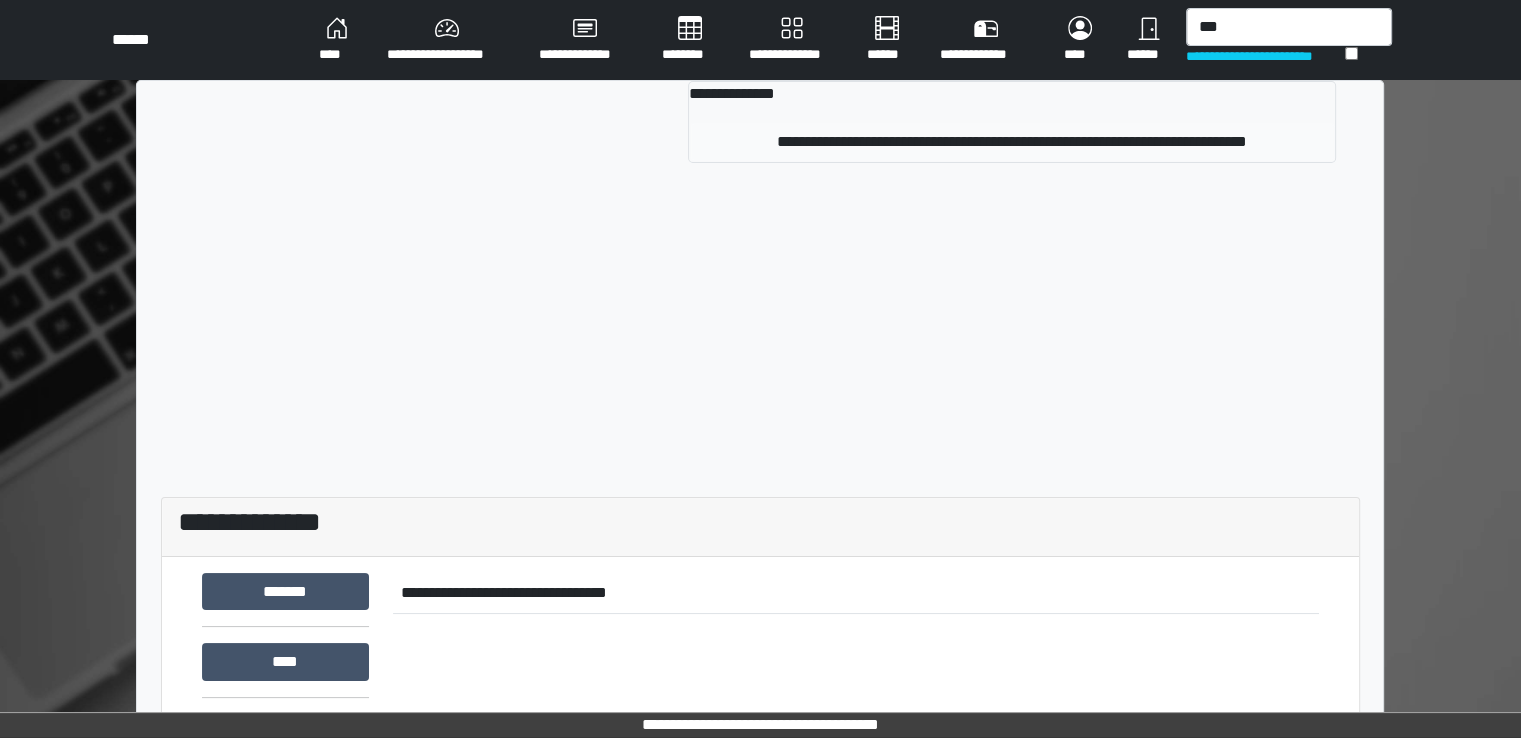 type 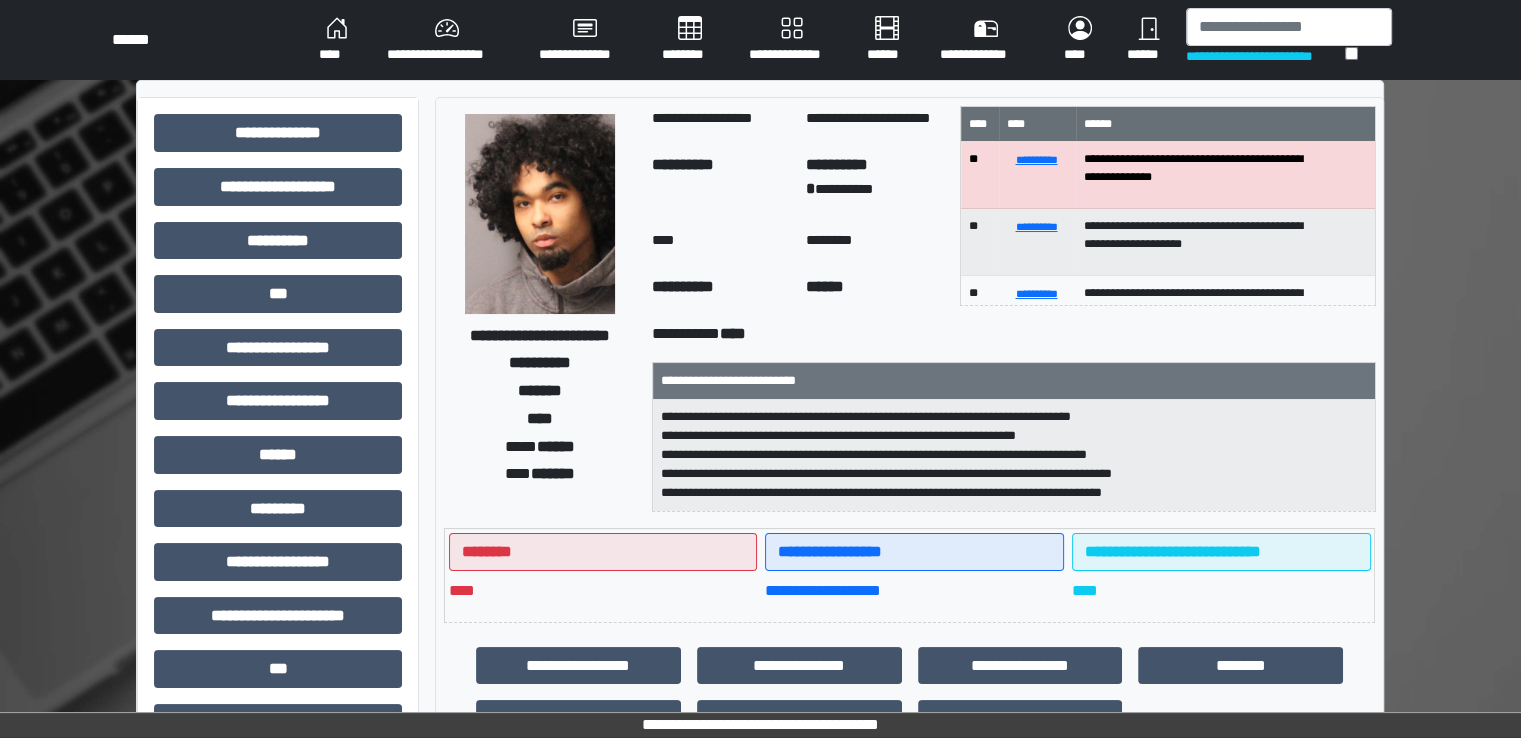 click on "**********" at bounding box center (1173, 551) 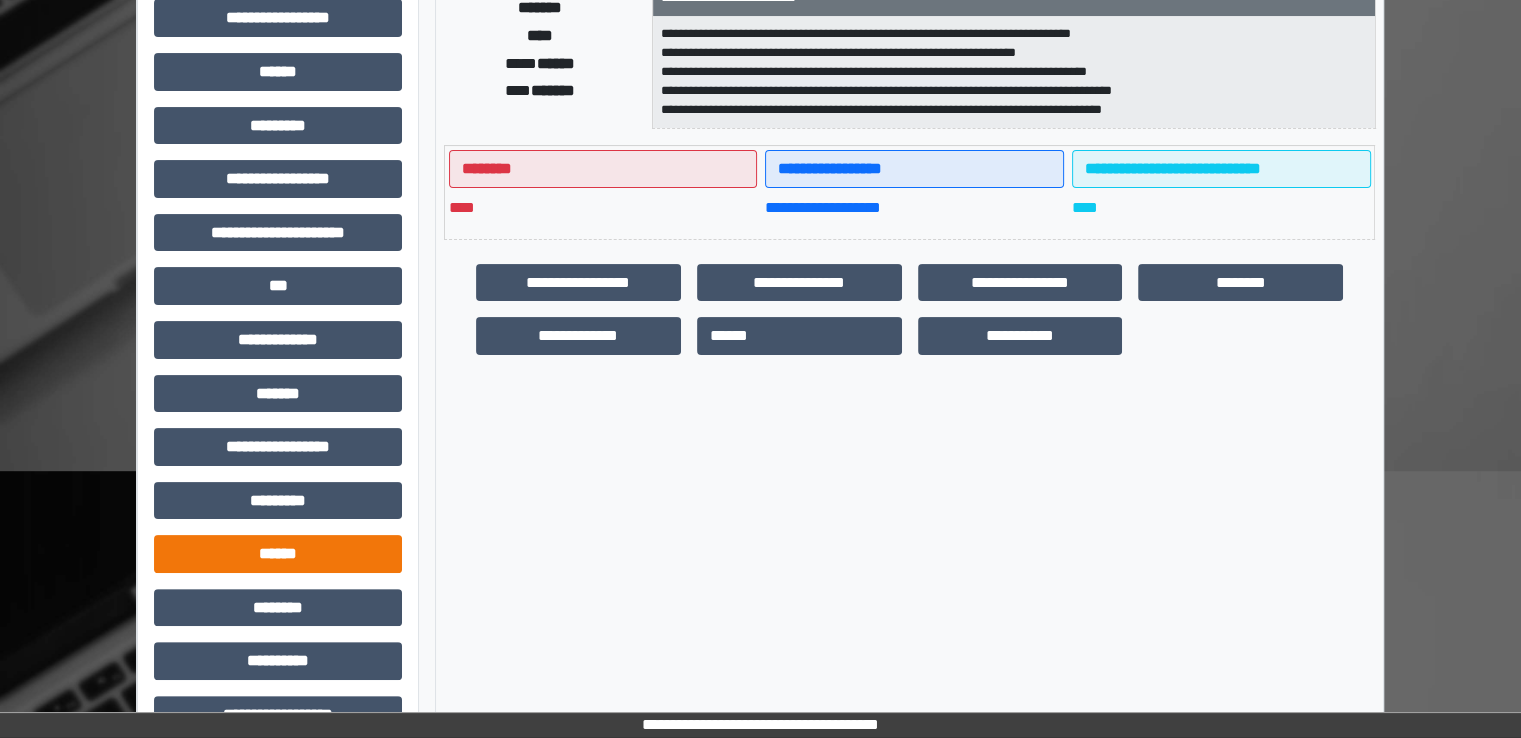 scroll, scrollTop: 428, scrollLeft: 0, axis: vertical 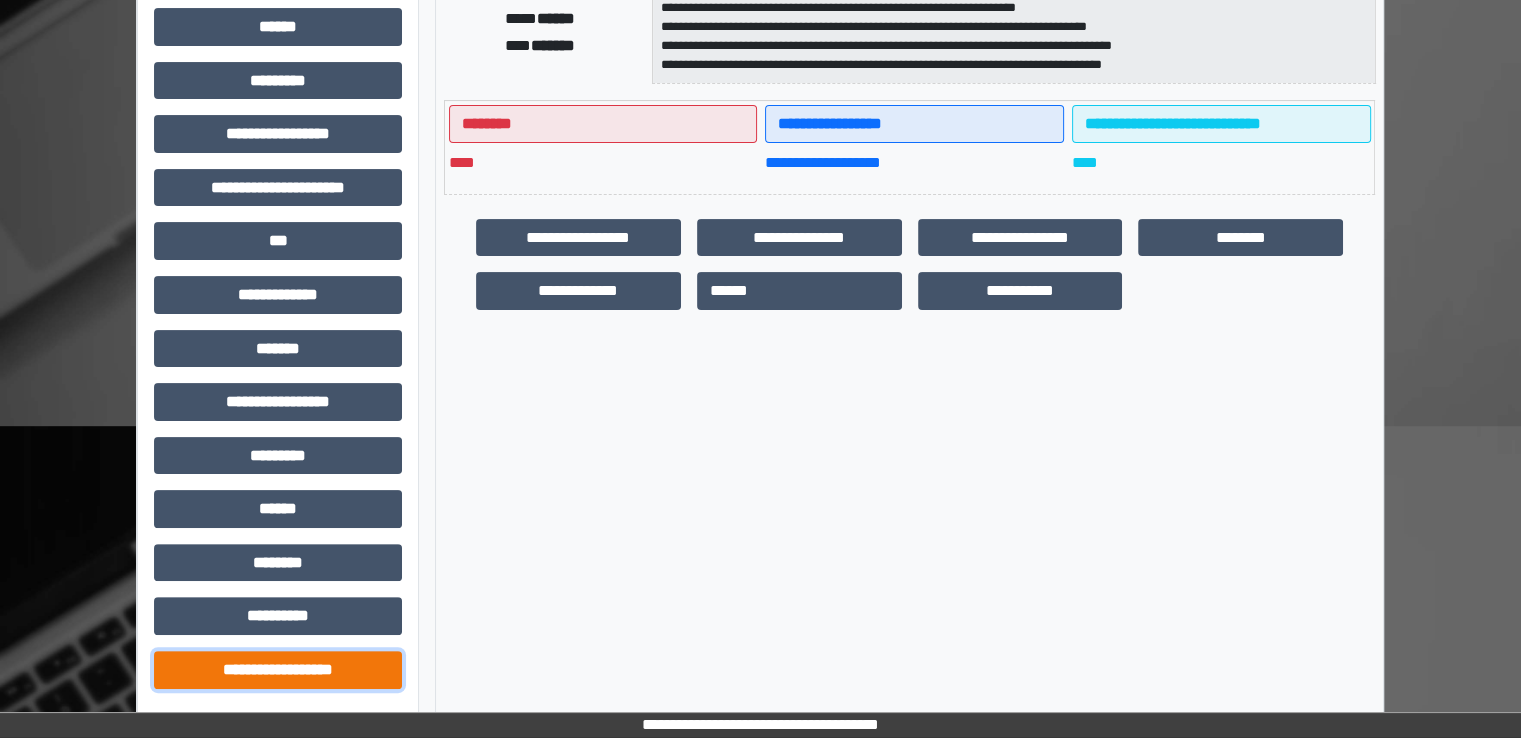 click on "**********" at bounding box center (278, 670) 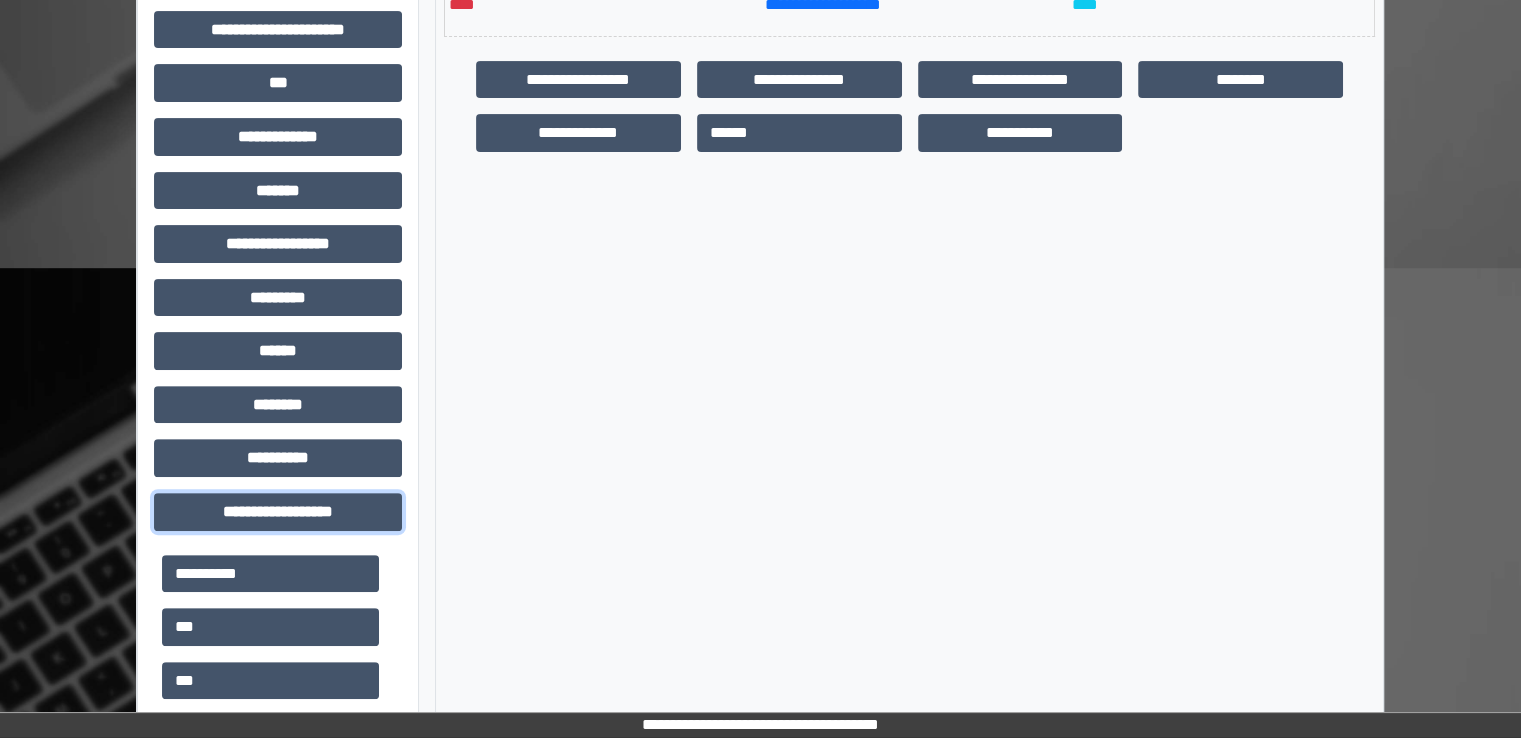 scroll, scrollTop: 728, scrollLeft: 0, axis: vertical 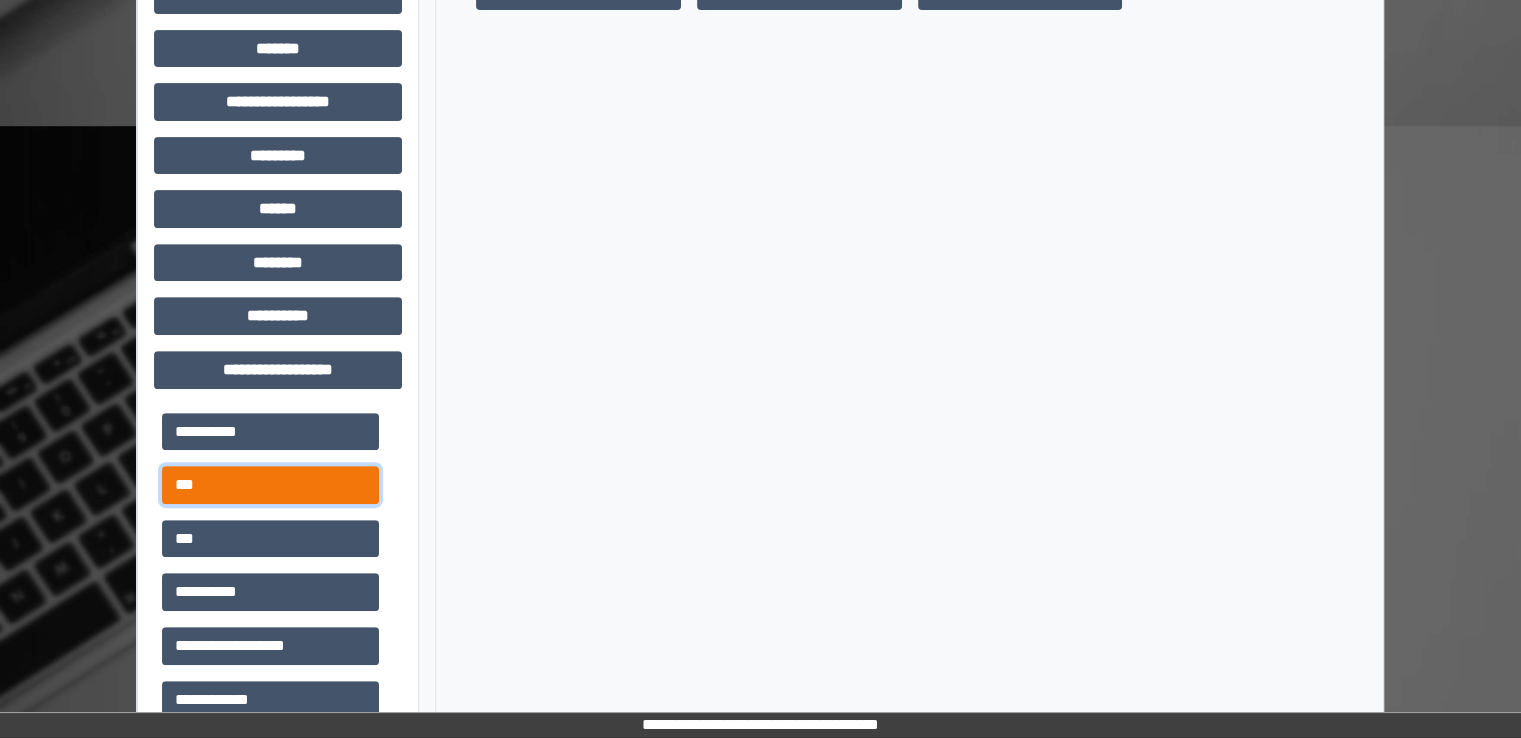 click on "***" at bounding box center (270, 485) 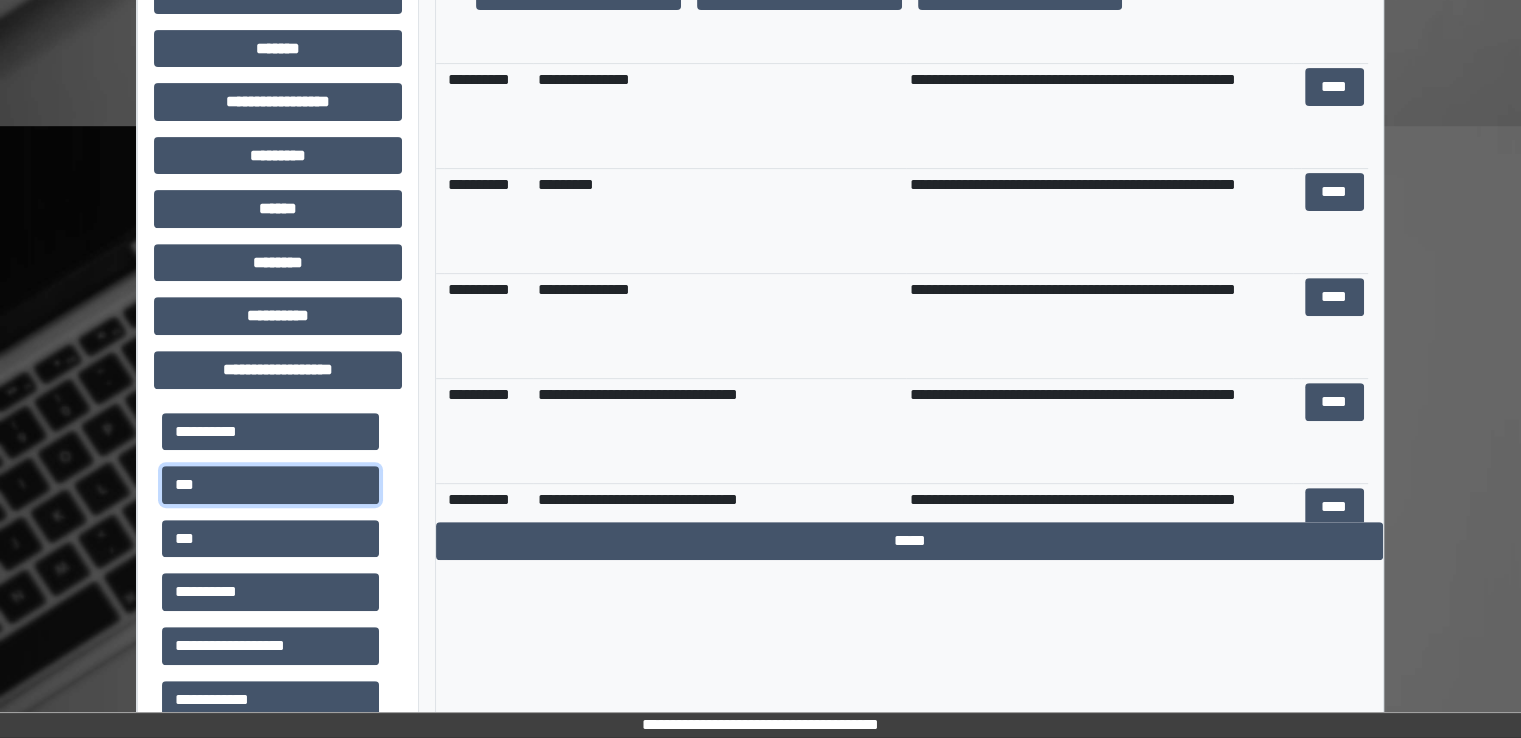 scroll, scrollTop: 0, scrollLeft: 0, axis: both 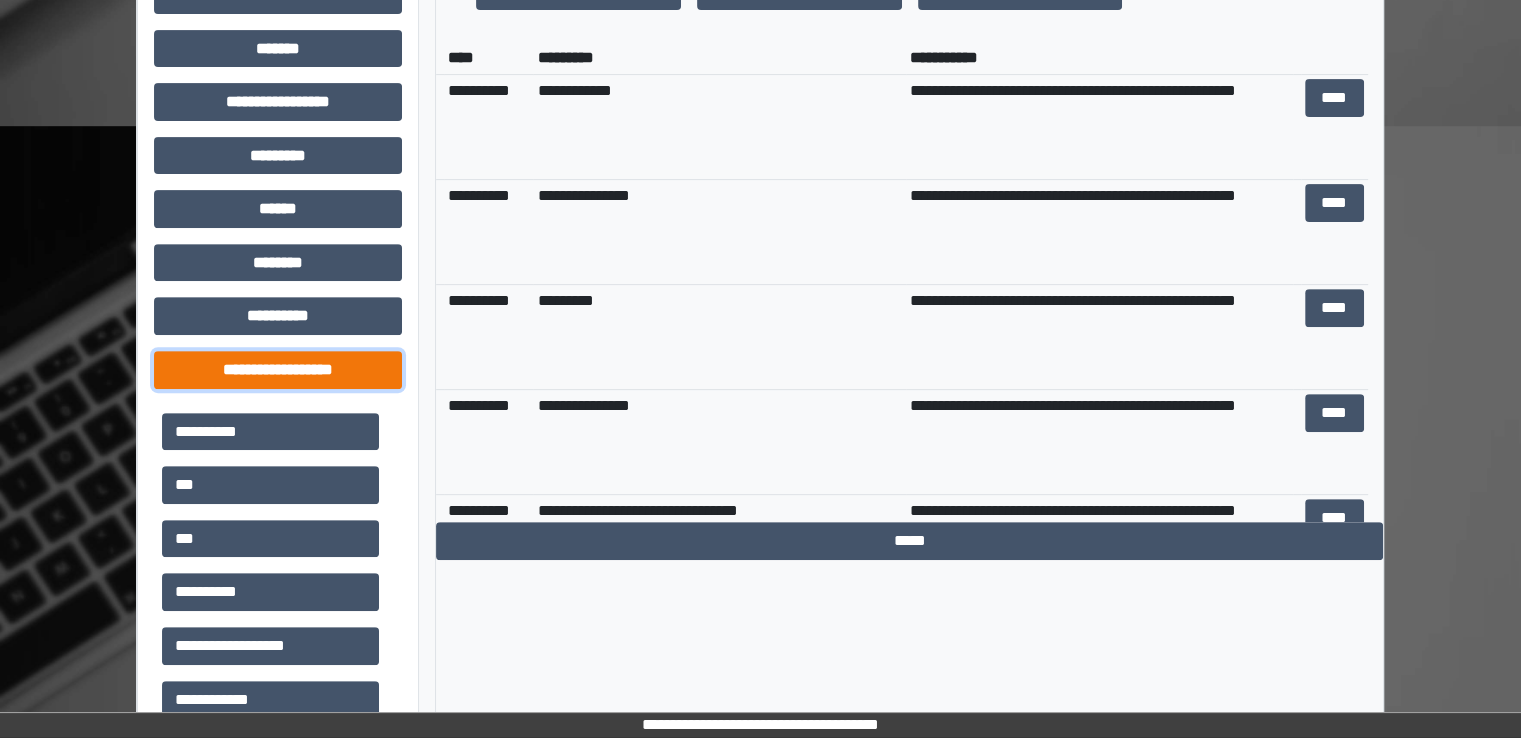click on "**********" at bounding box center (278, 370) 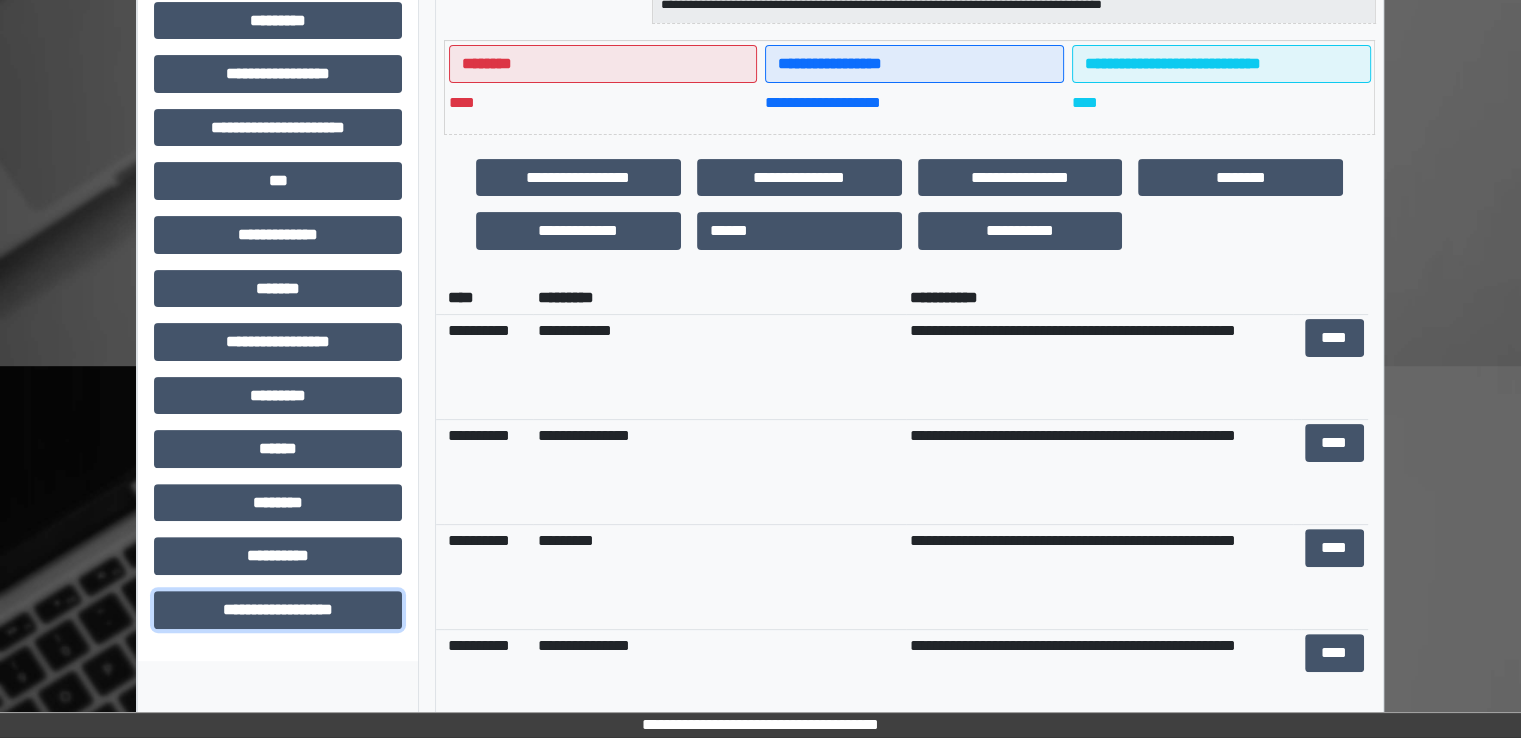 scroll, scrollTop: 367, scrollLeft: 0, axis: vertical 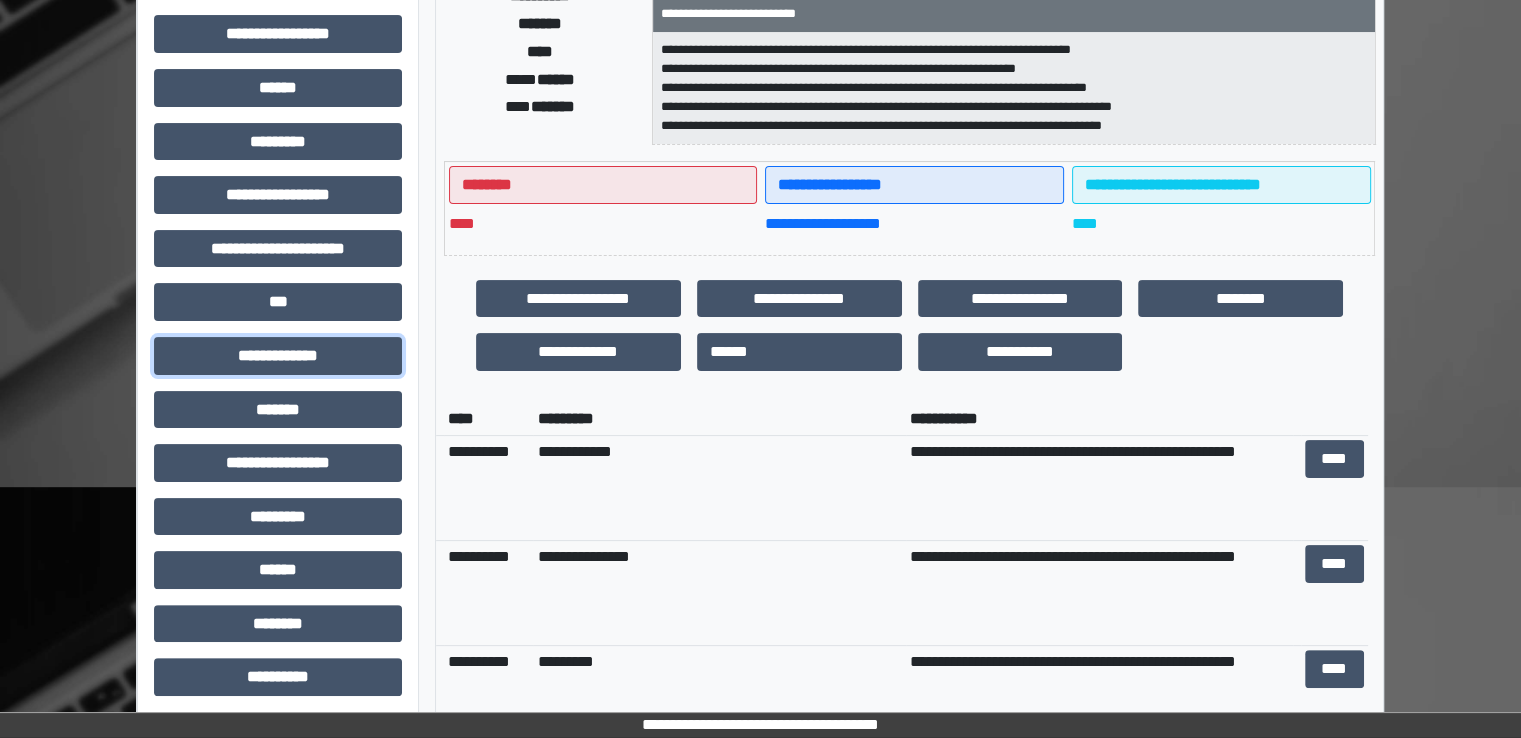 click on "**********" at bounding box center [278, 356] 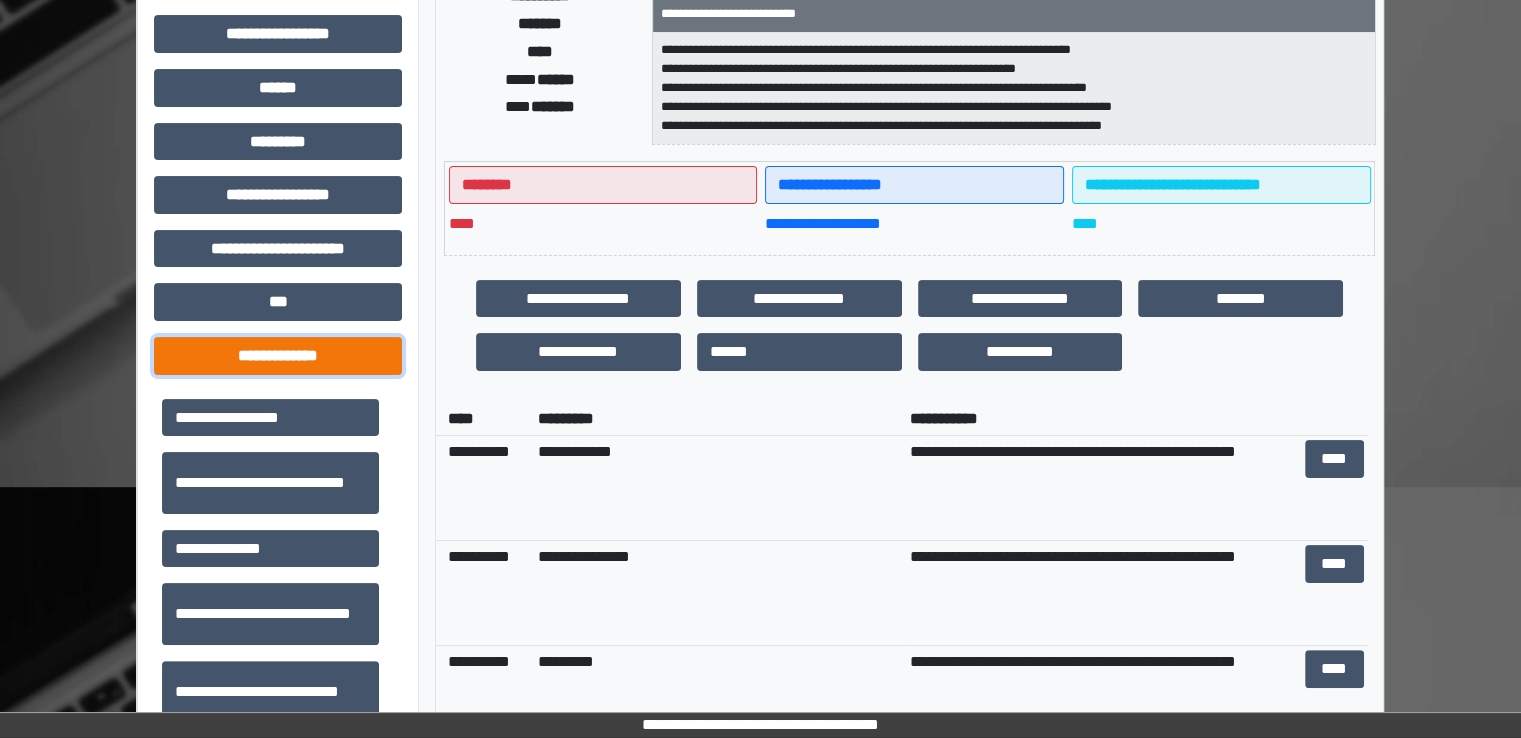 click on "**********" at bounding box center (278, 356) 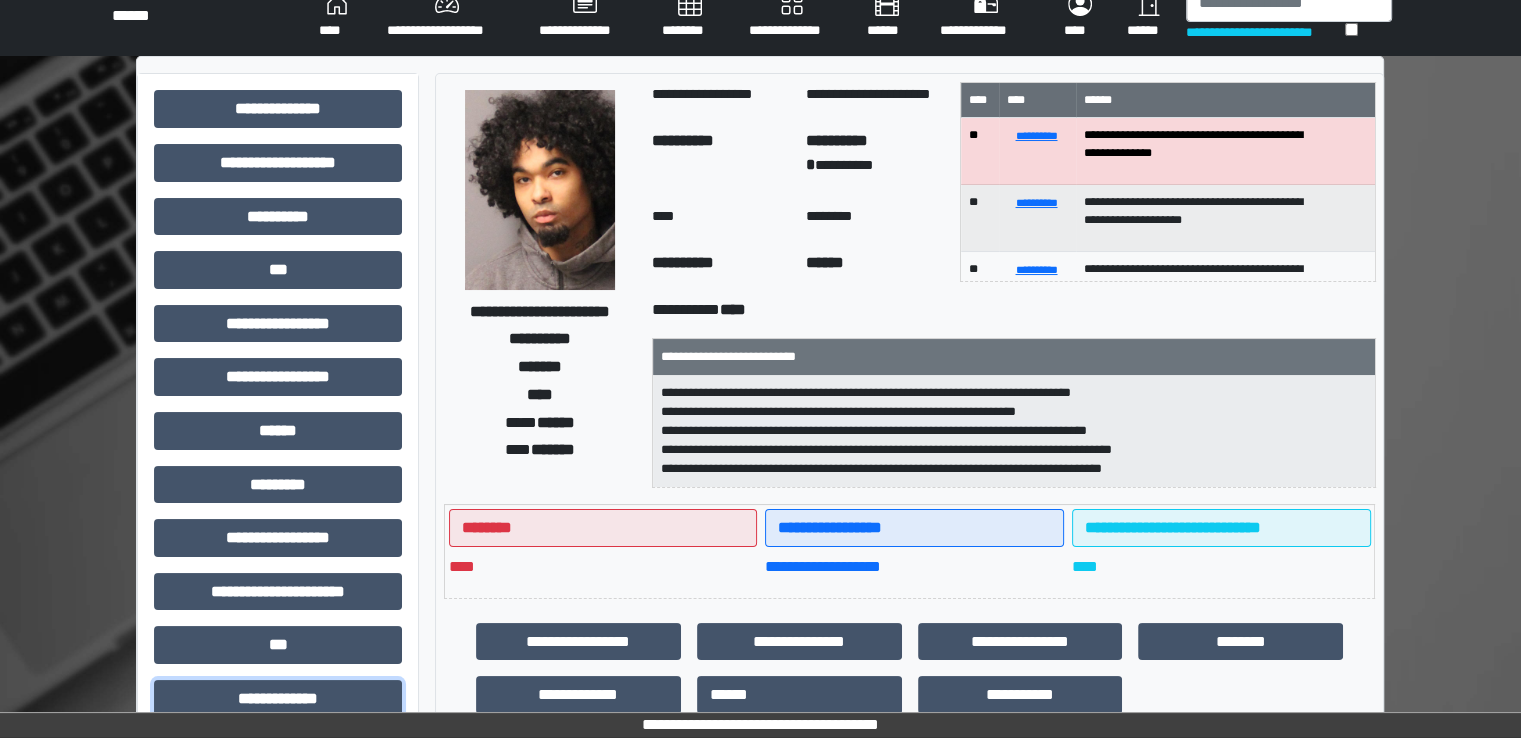 scroll, scrollTop: 0, scrollLeft: 0, axis: both 